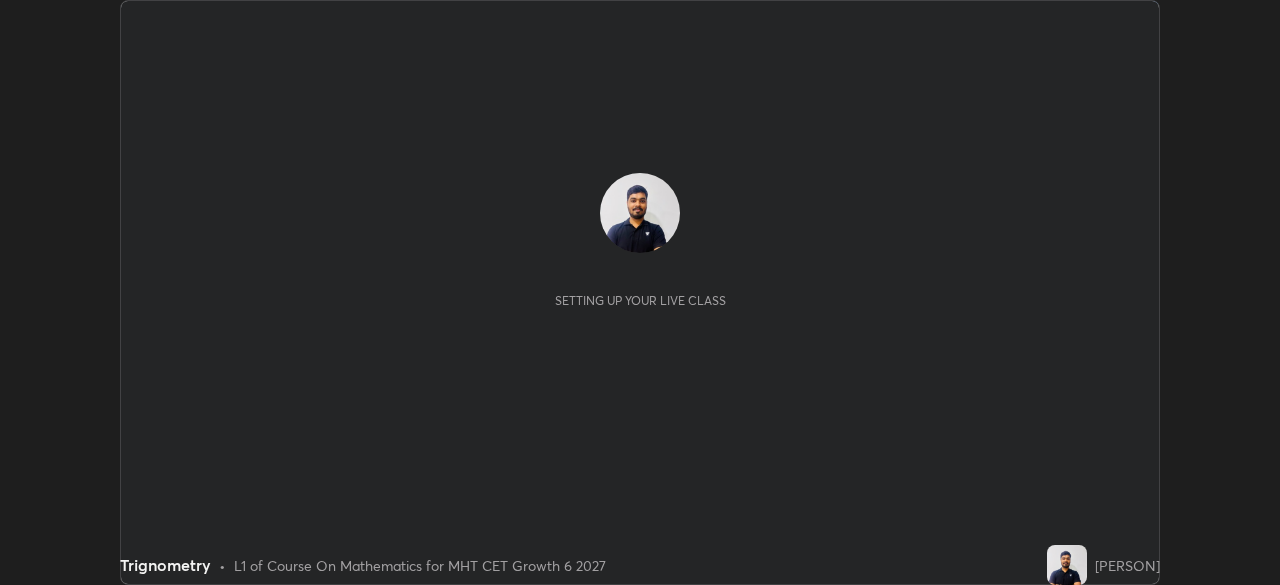 scroll, scrollTop: 0, scrollLeft: 0, axis: both 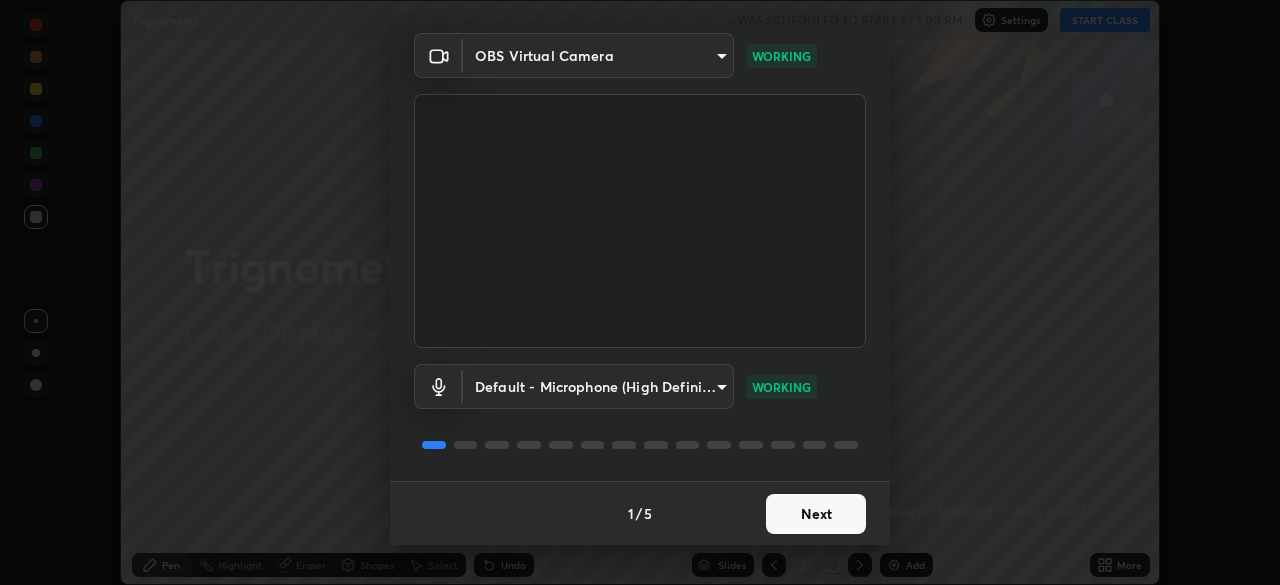 click on "Next" at bounding box center (816, 514) 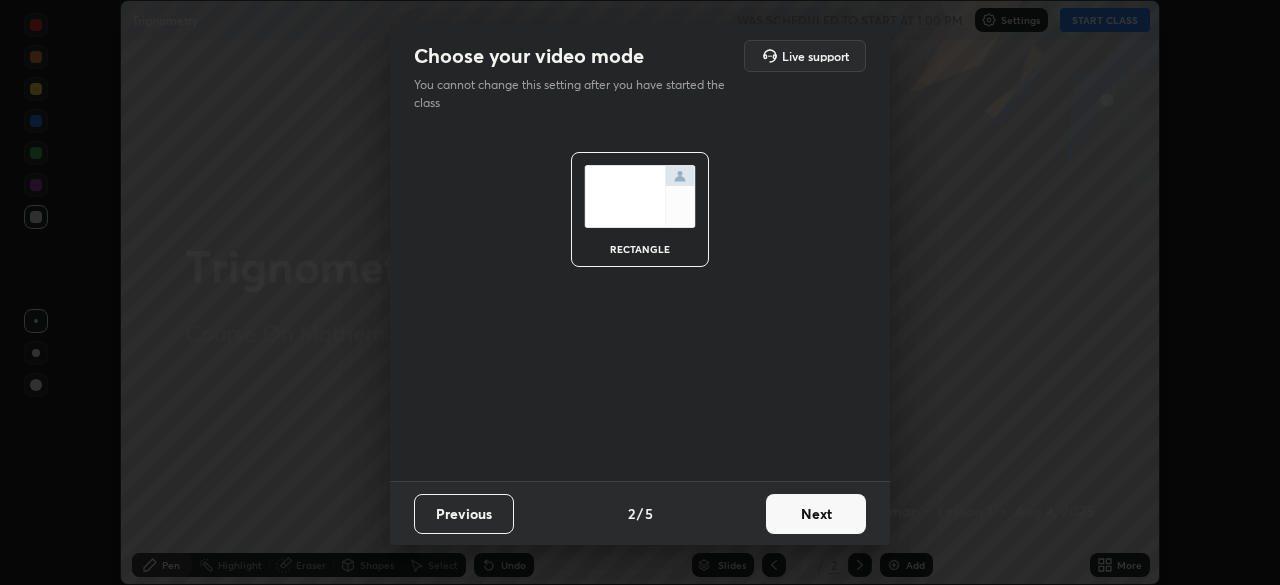 click on "Next" at bounding box center (816, 514) 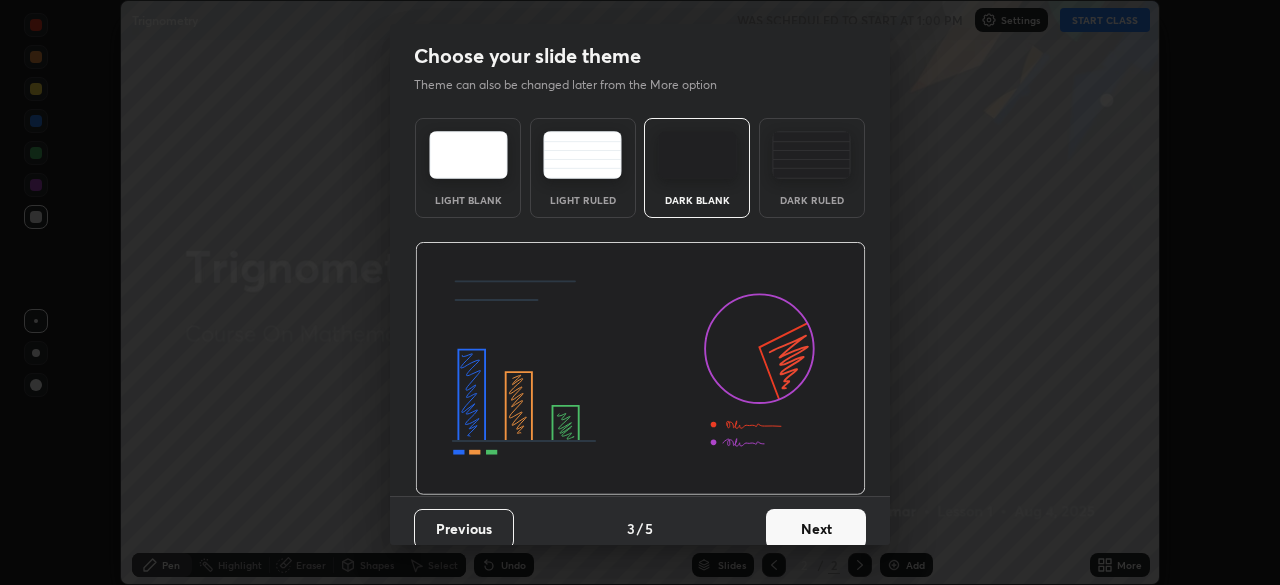 click on "Next" at bounding box center [816, 529] 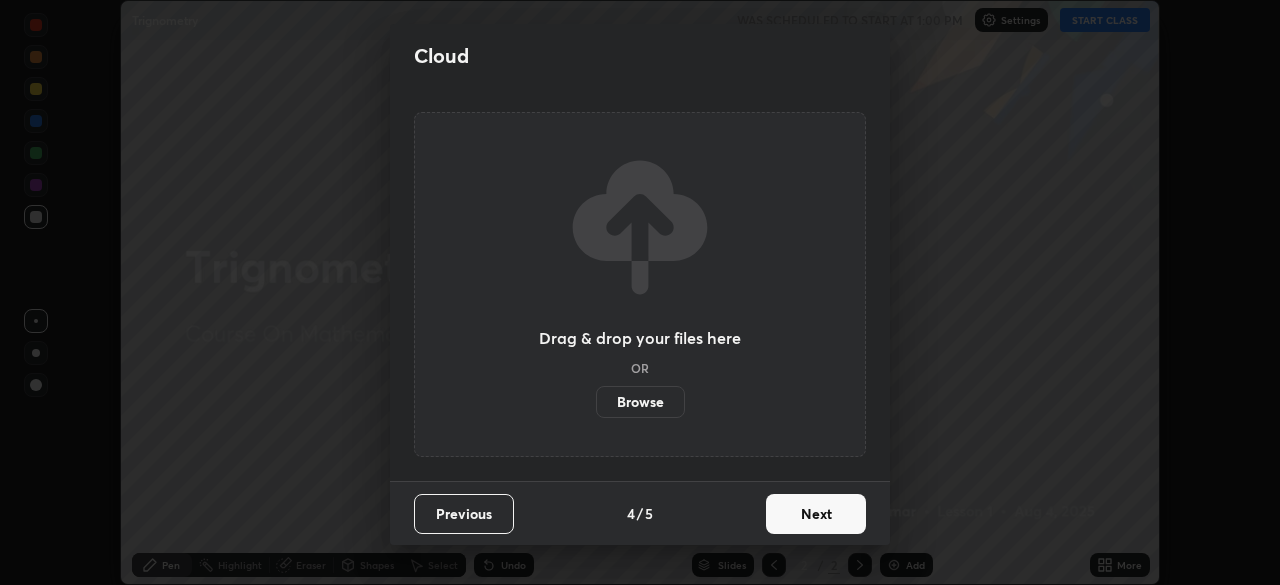 click on "Next" at bounding box center (816, 514) 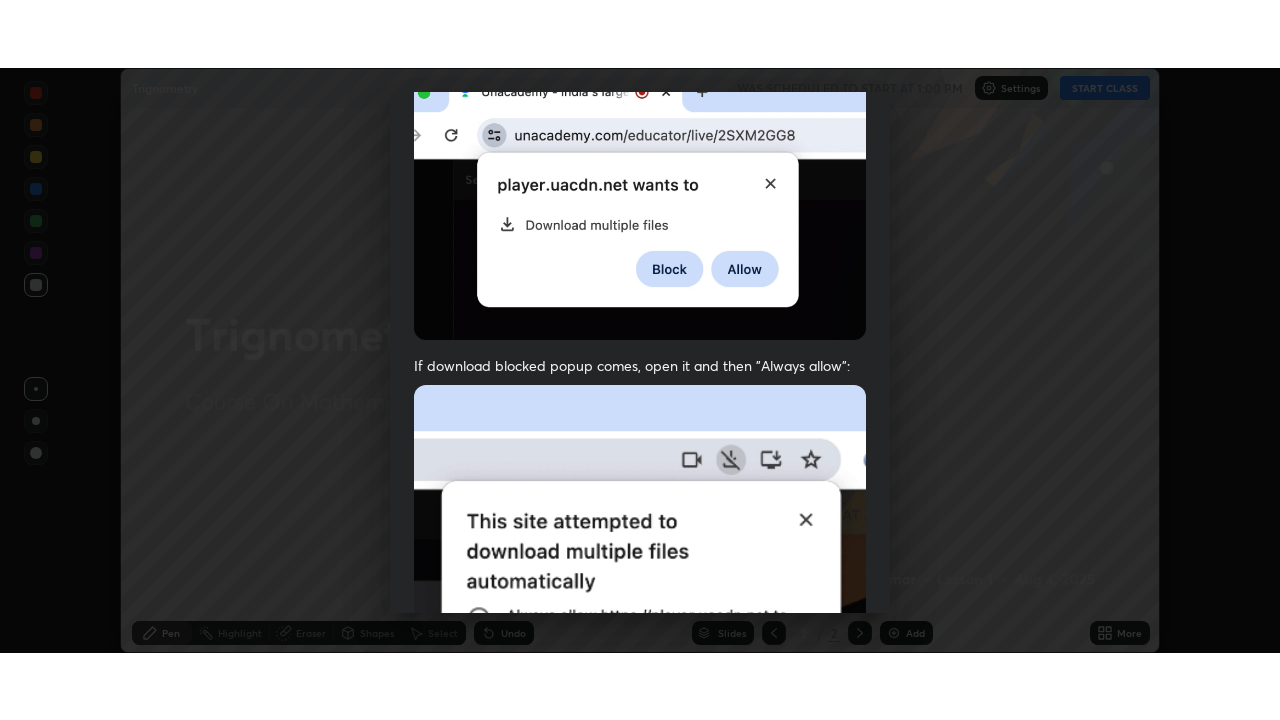 scroll, scrollTop: 479, scrollLeft: 0, axis: vertical 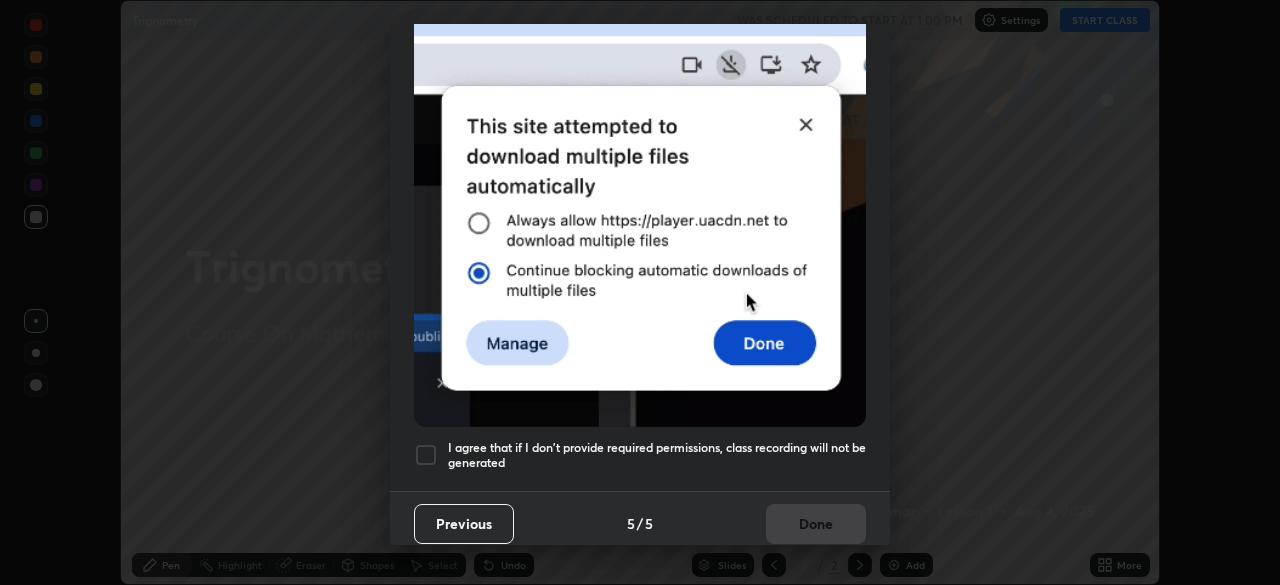 click on "I agree that if I don't provide required permissions, class recording will not be generated" at bounding box center [657, 455] 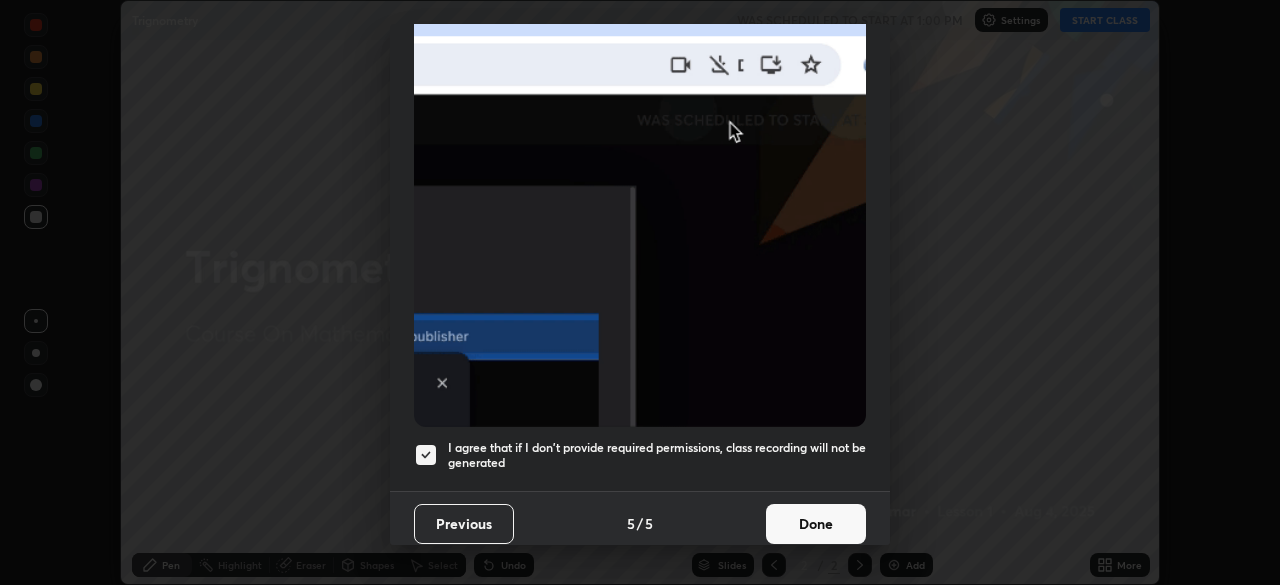 click on "Done" at bounding box center [816, 524] 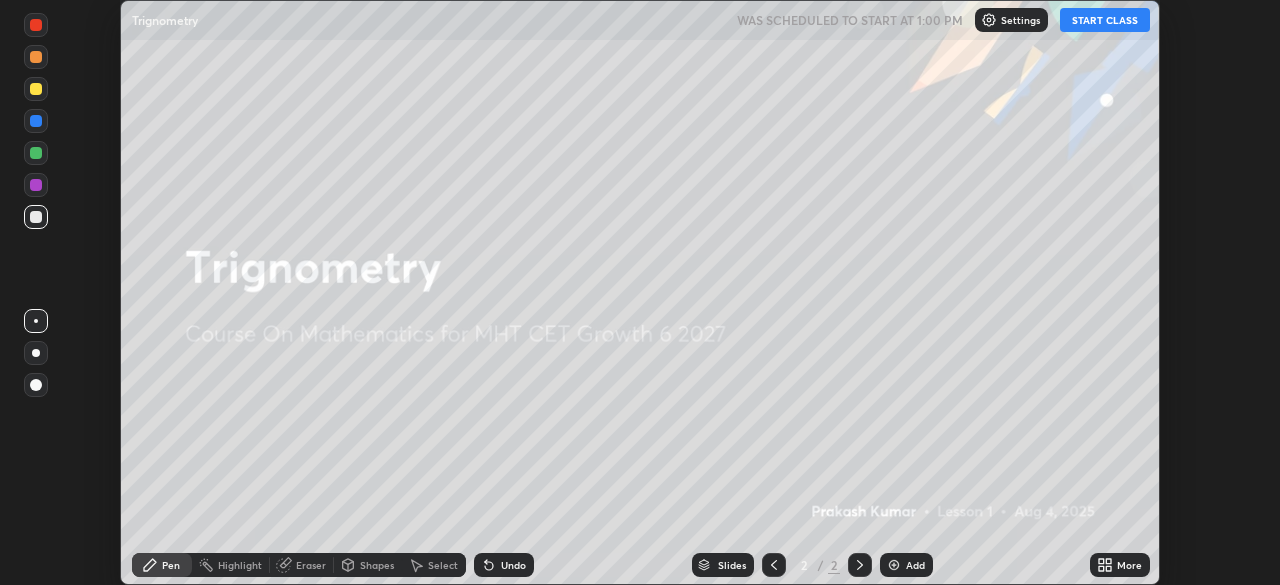 click on "START CLASS" at bounding box center [1105, 20] 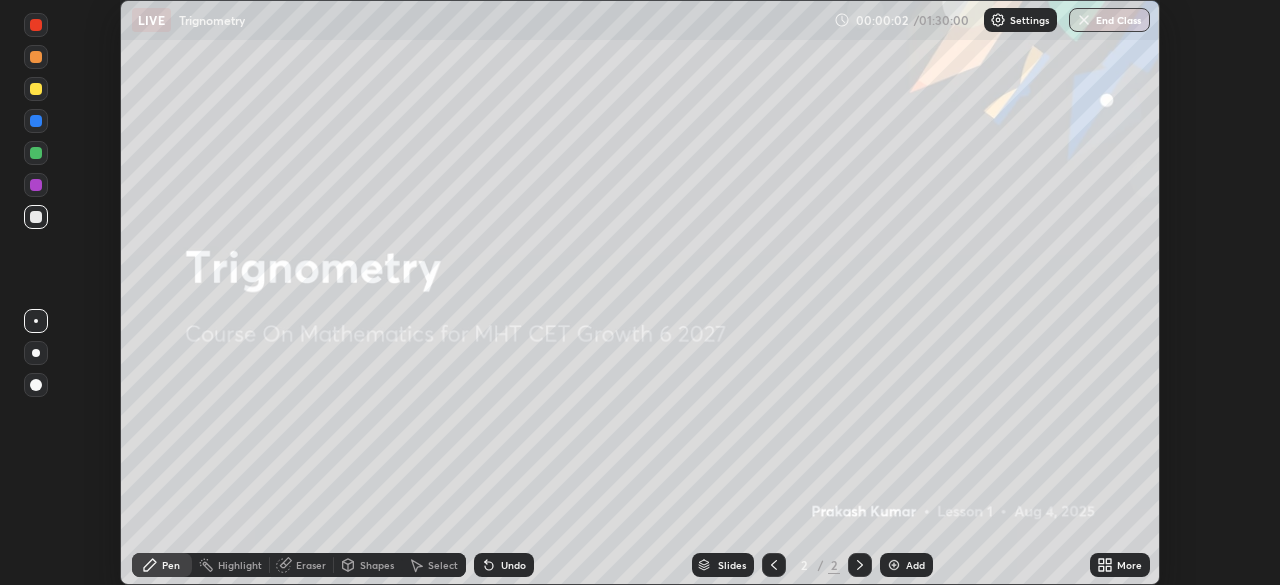 click on "More" at bounding box center (1129, 565) 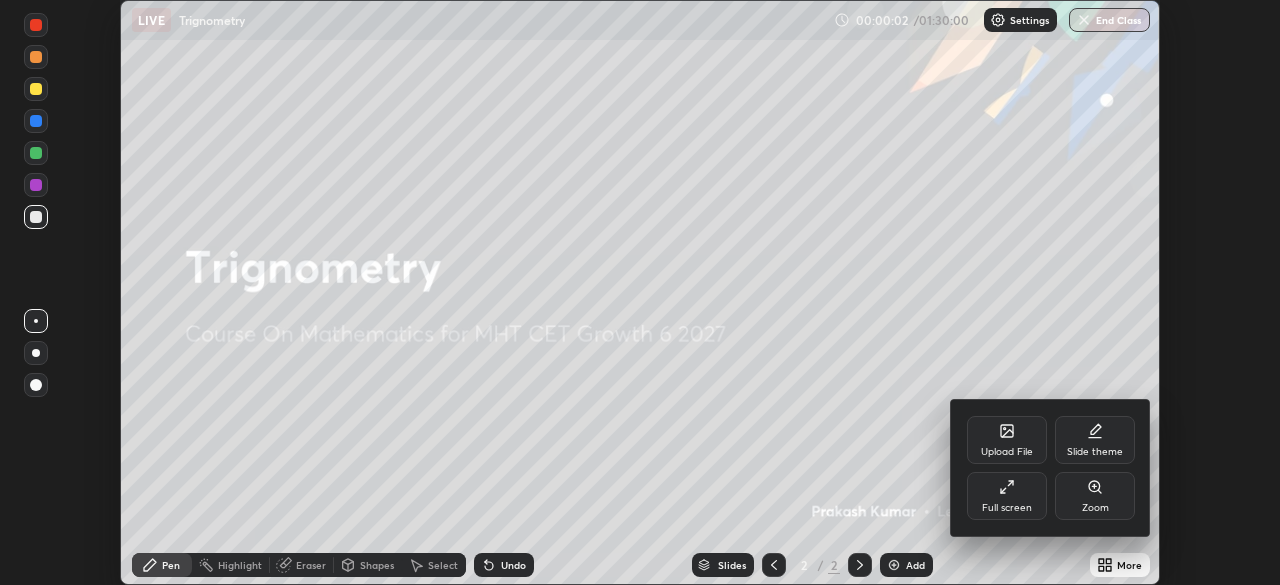 click 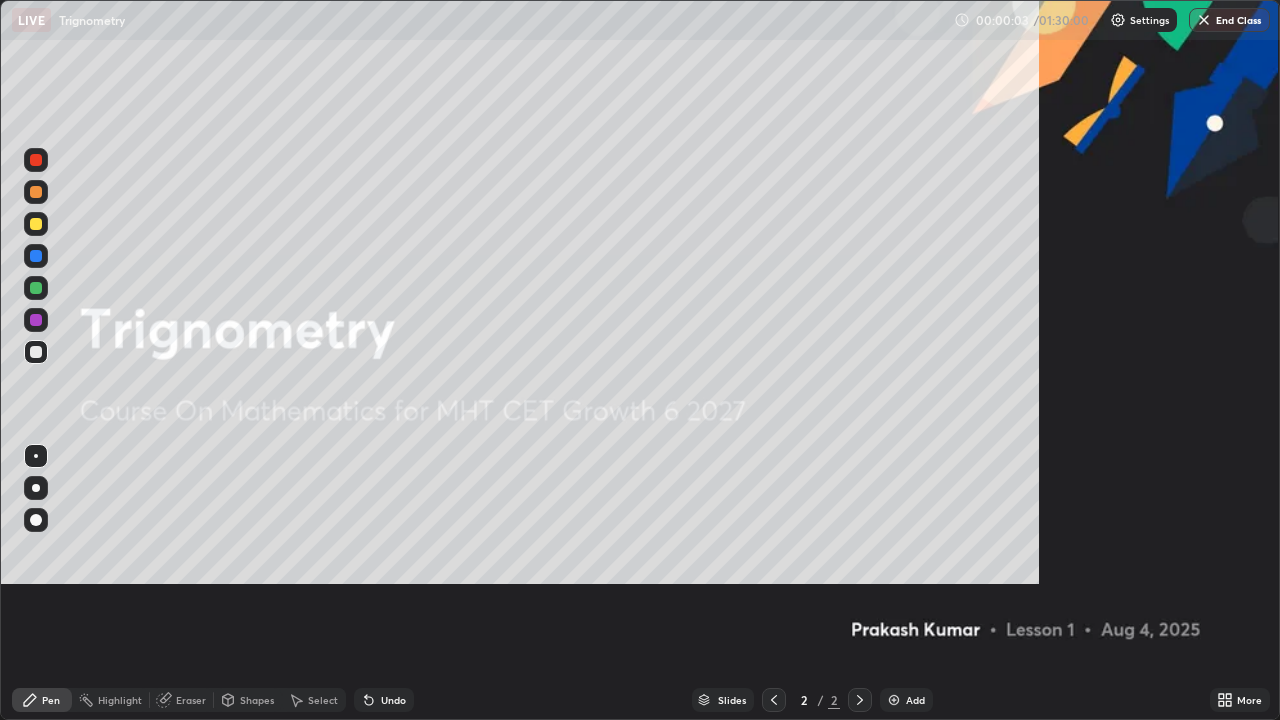 scroll, scrollTop: 99280, scrollLeft: 98720, axis: both 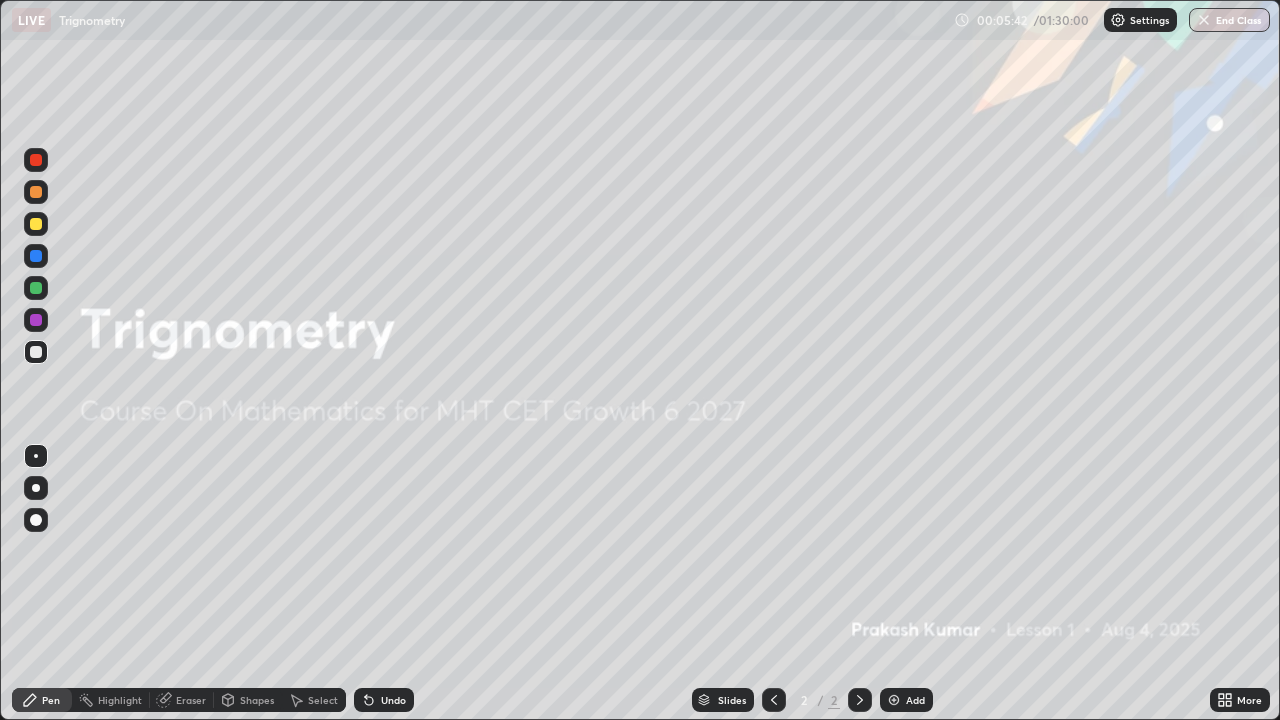 click on "Add" at bounding box center [915, 700] 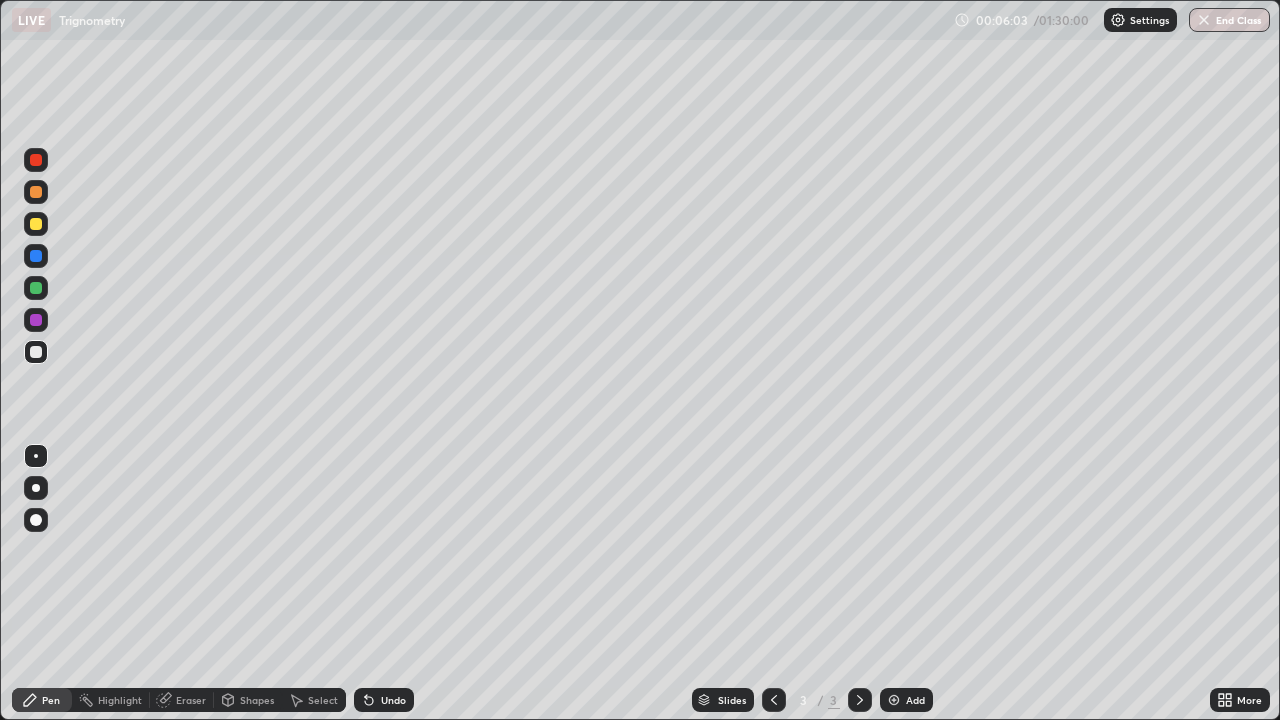 click on "Shapes" at bounding box center (248, 700) 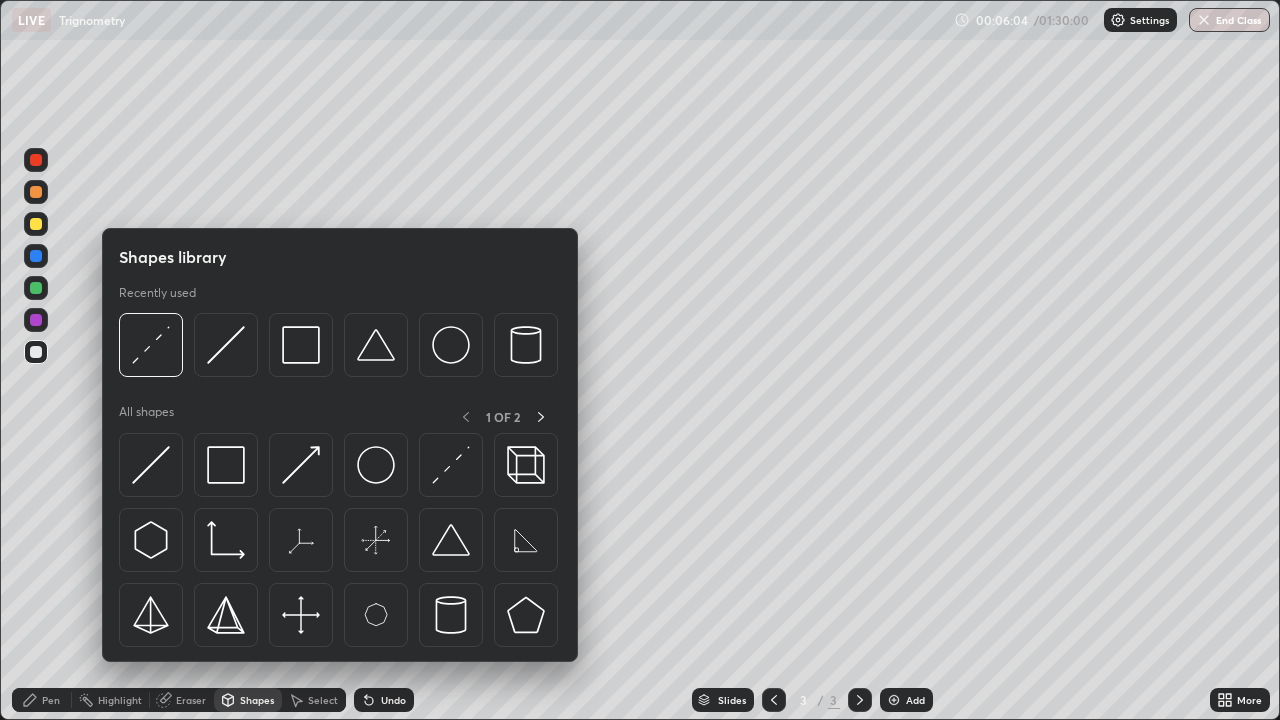 click at bounding box center [151, 465] 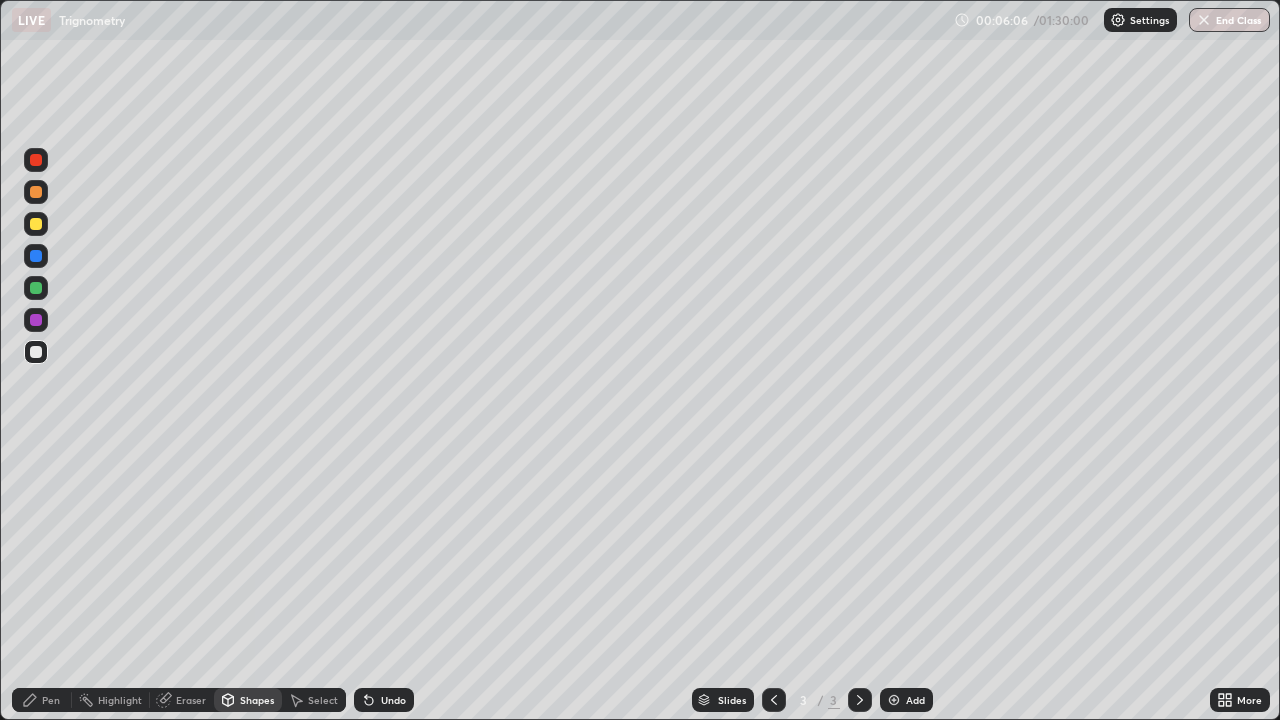 click on "Undo" at bounding box center [393, 700] 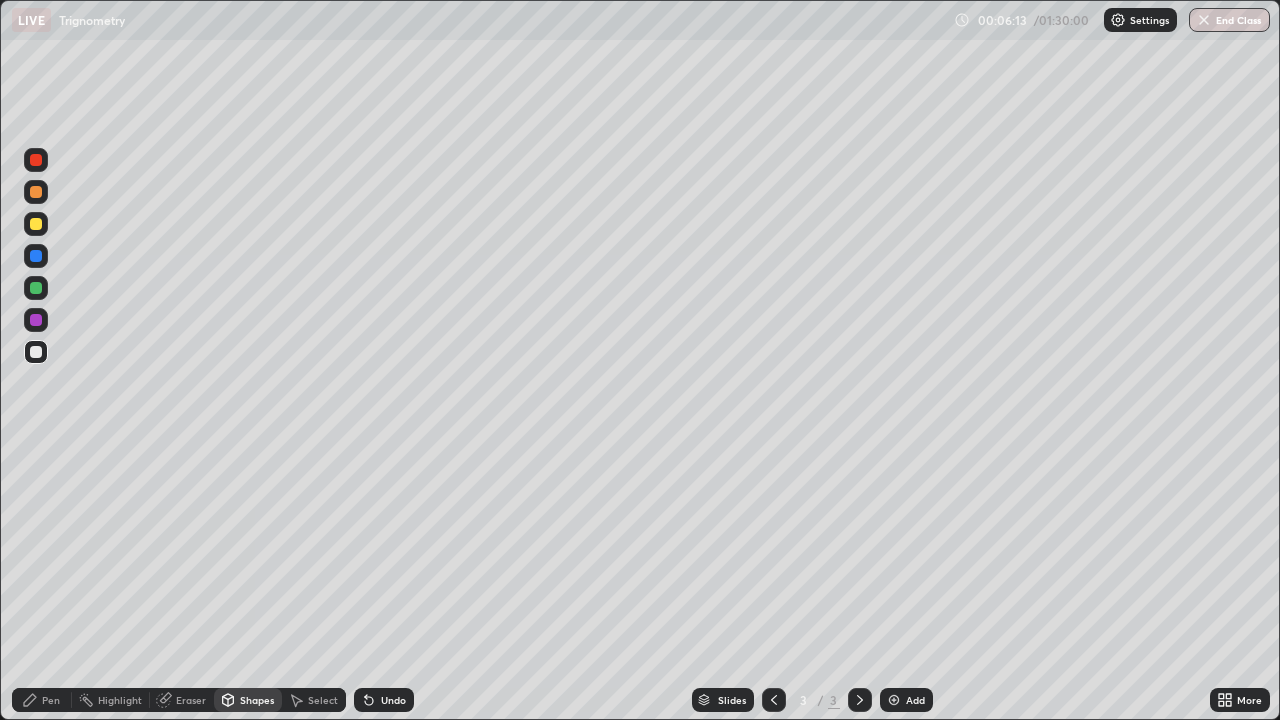 click on "Pen" at bounding box center [51, 700] 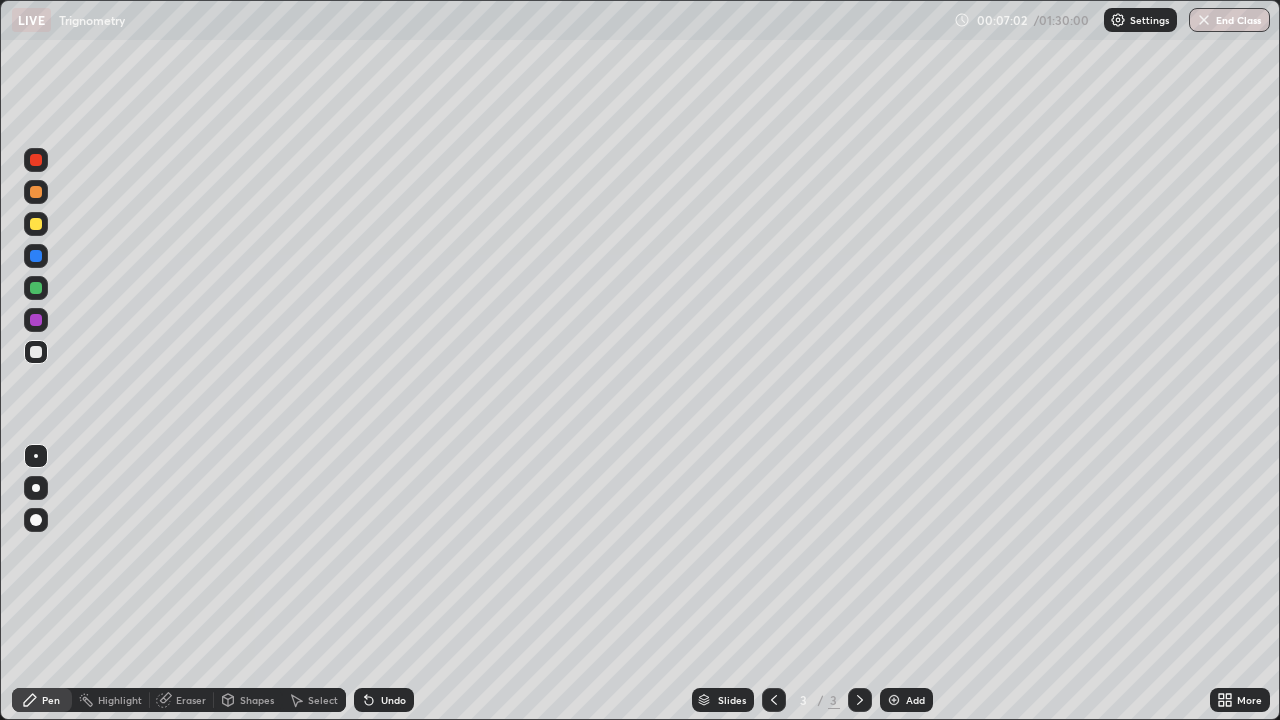 click at bounding box center [36, 256] 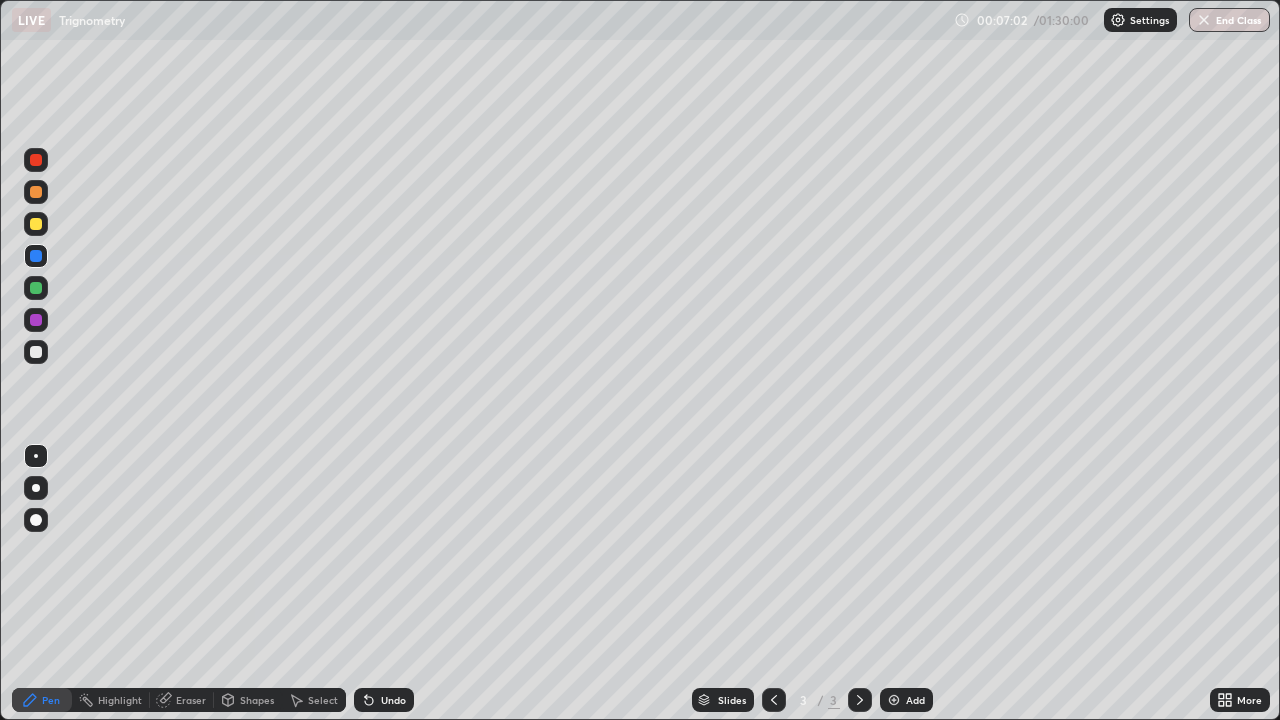 click at bounding box center (36, 224) 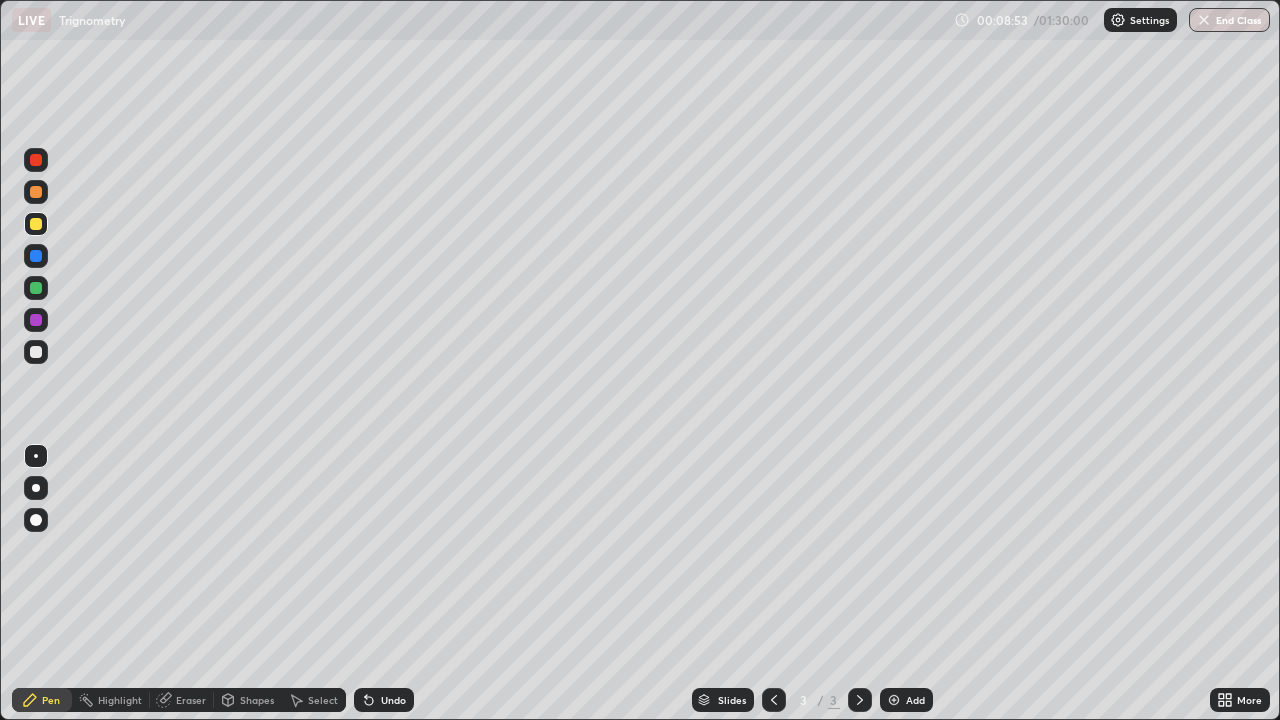 click on "Eraser" at bounding box center (191, 700) 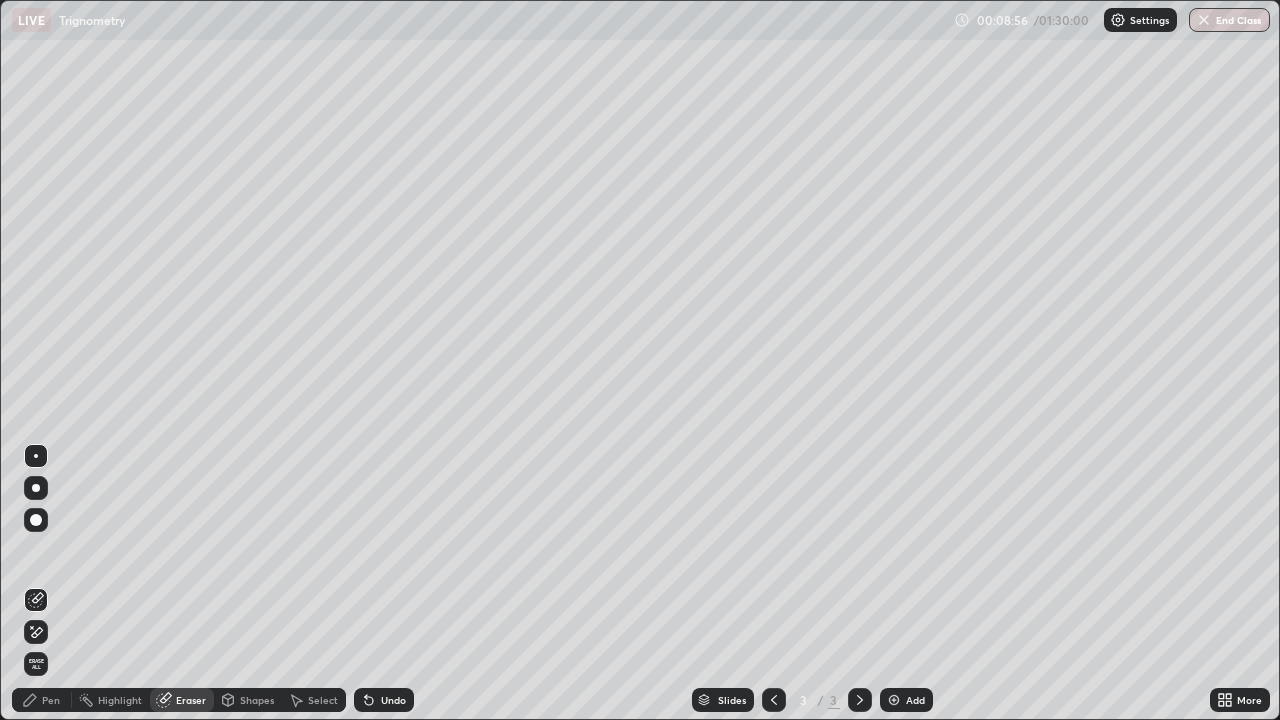 click on "Pen" at bounding box center [51, 700] 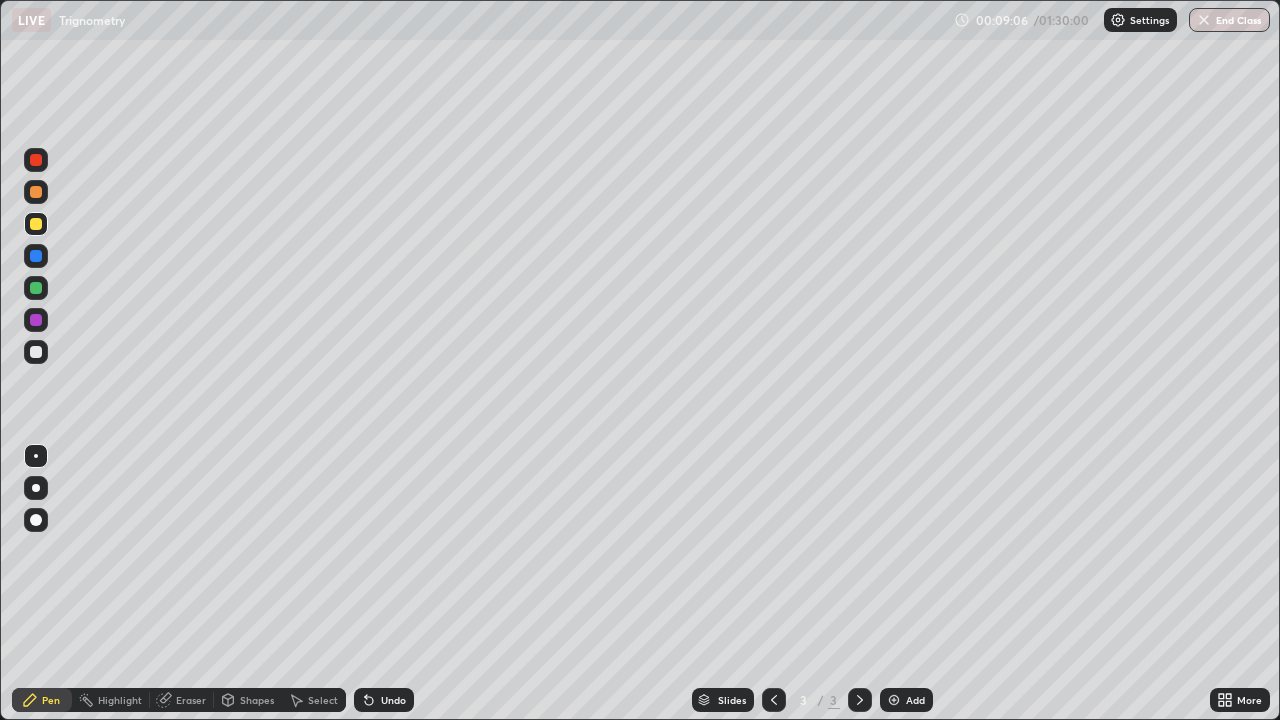 click at bounding box center [36, 352] 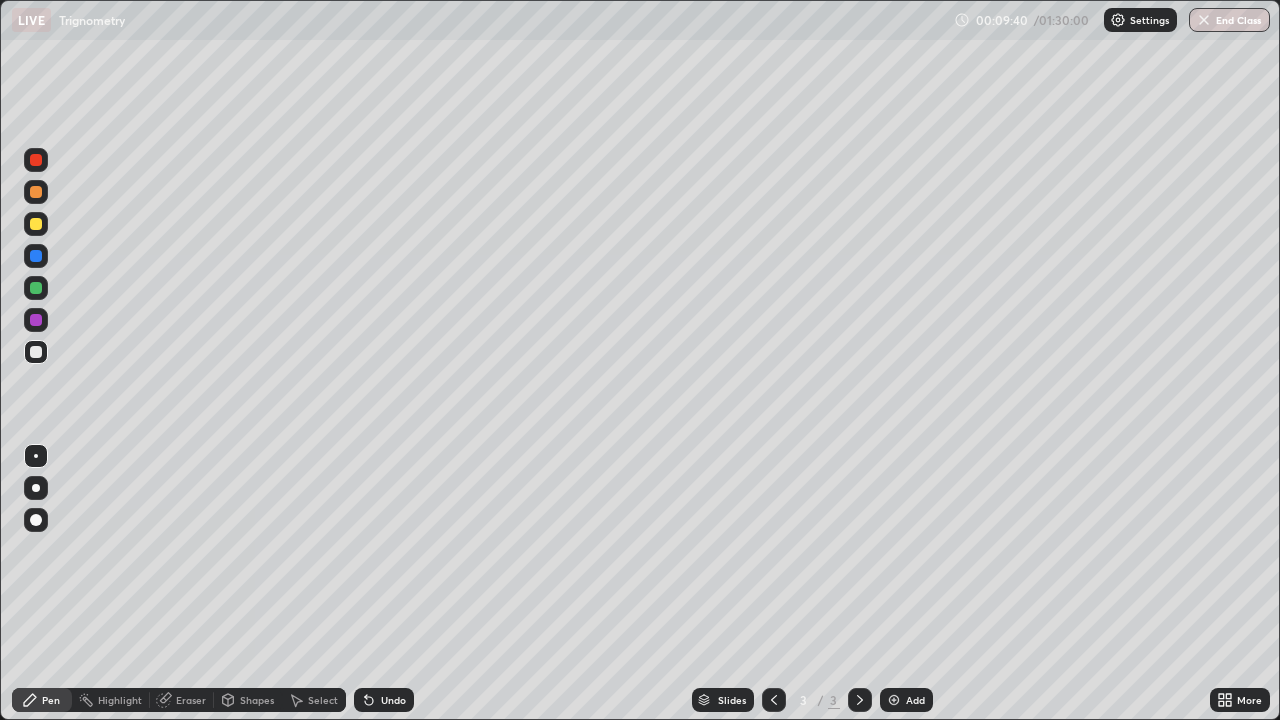 click on "Eraser" at bounding box center (182, 700) 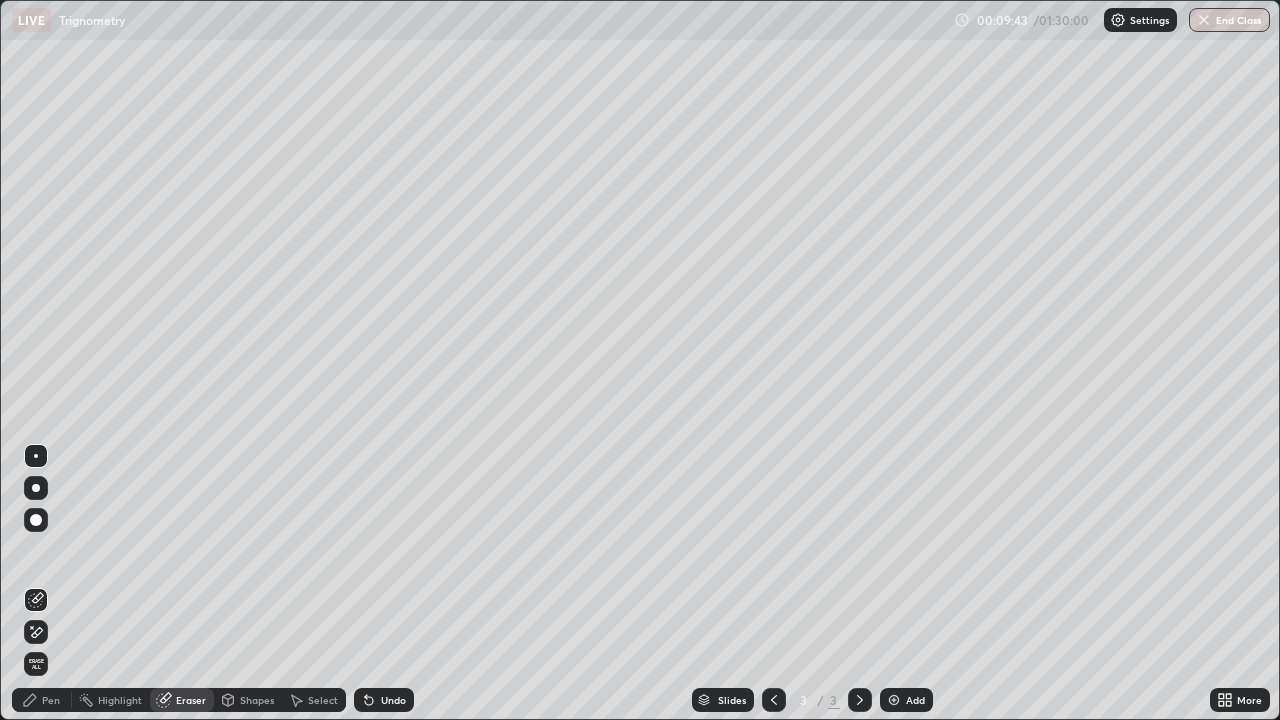click on "Pen" at bounding box center (42, 700) 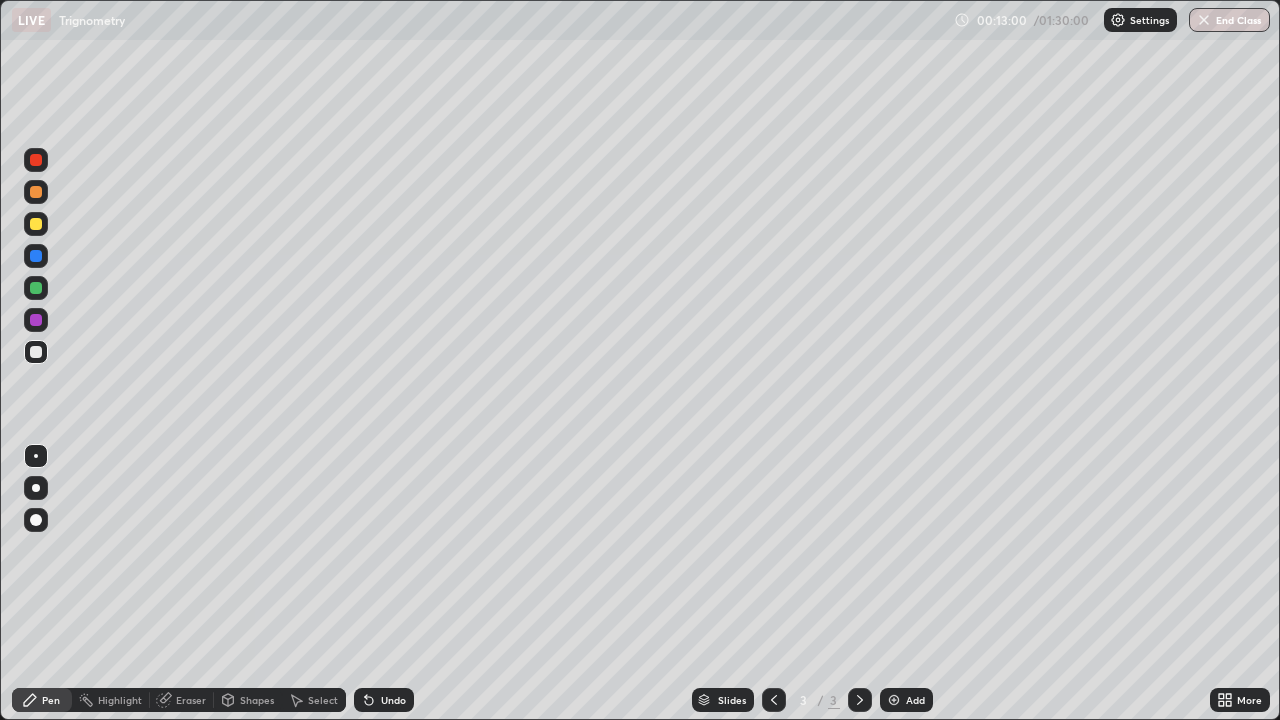 click on "Undo" at bounding box center (393, 700) 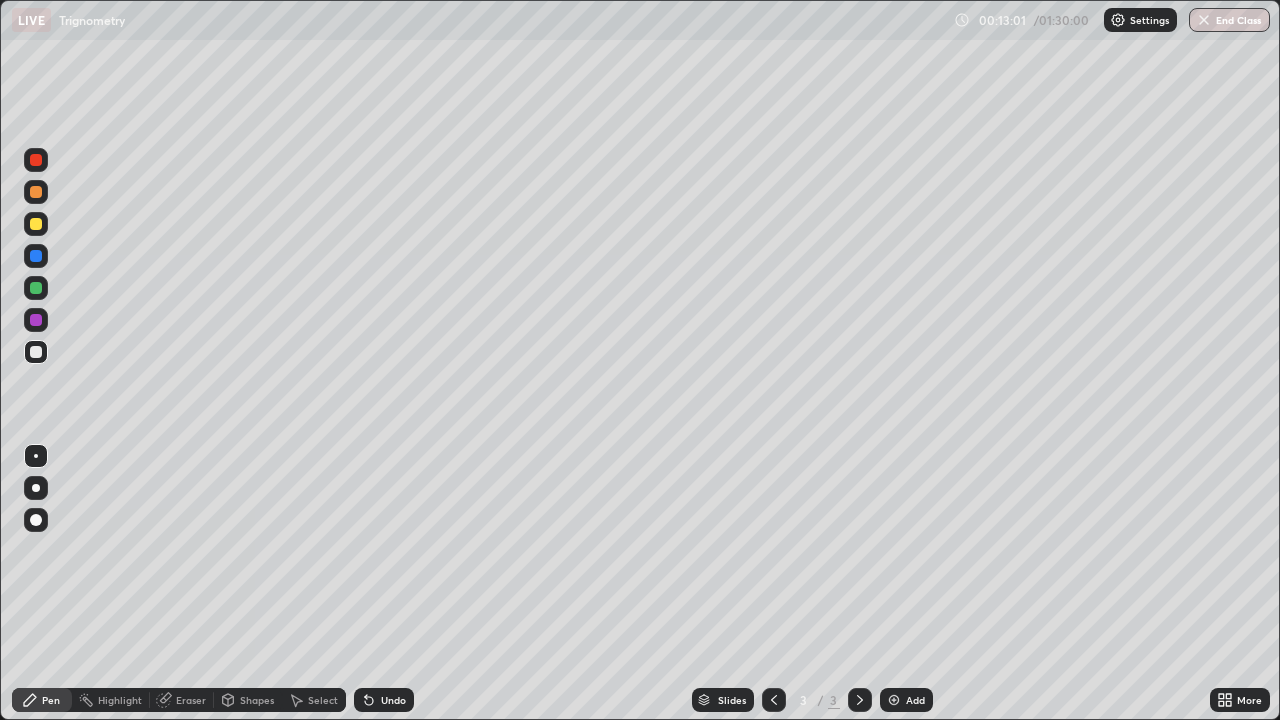 click on "Shapes" at bounding box center (257, 700) 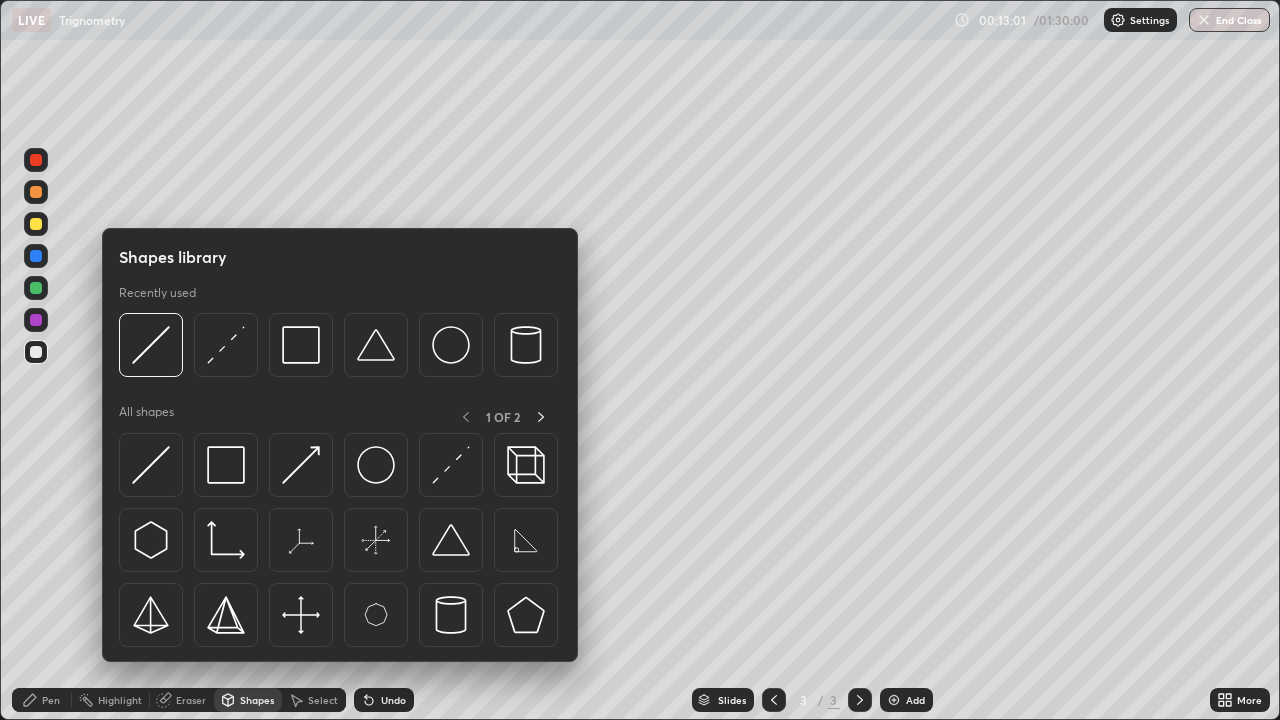 click on "Shapes" at bounding box center (248, 700) 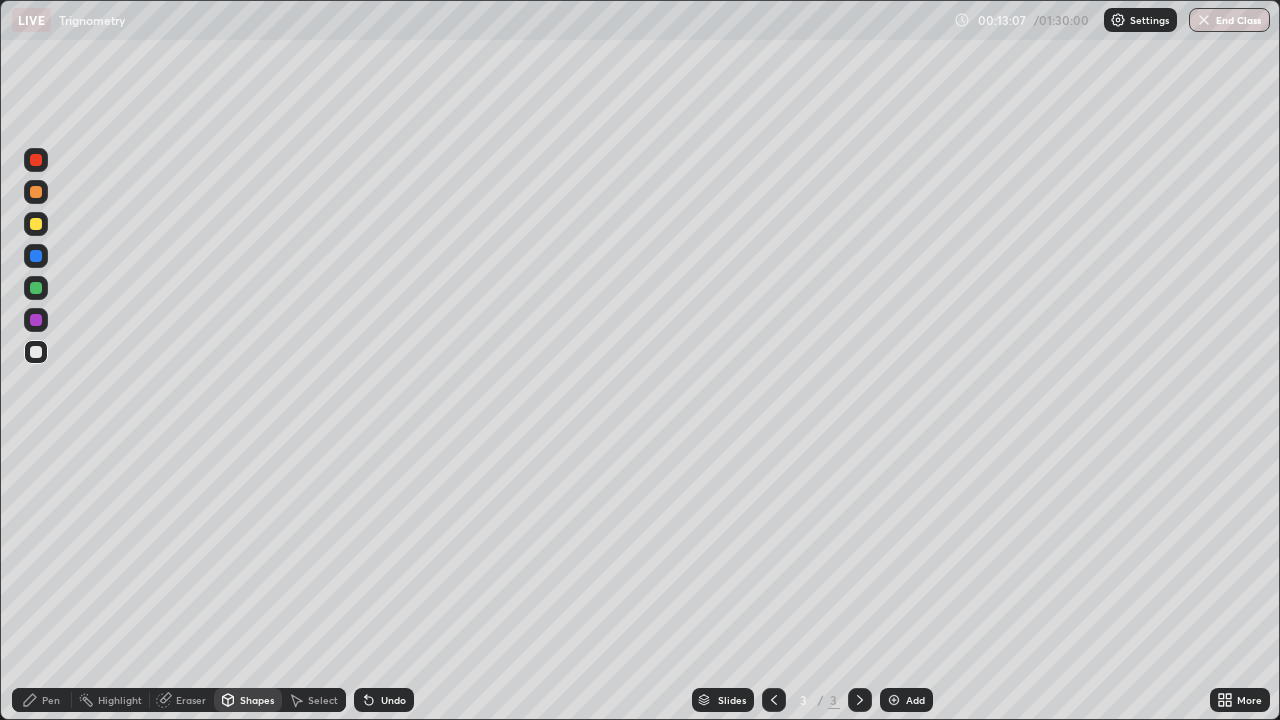 click on "Pen" at bounding box center (42, 700) 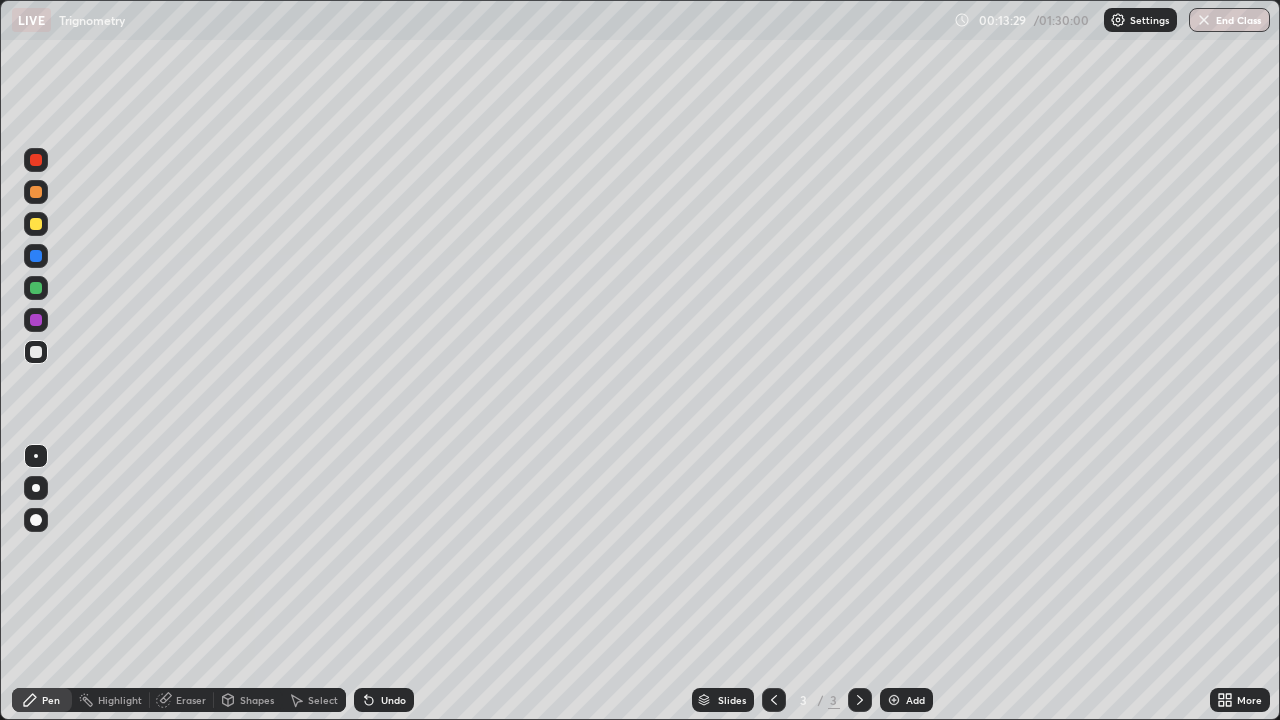 click on "Undo" at bounding box center [384, 700] 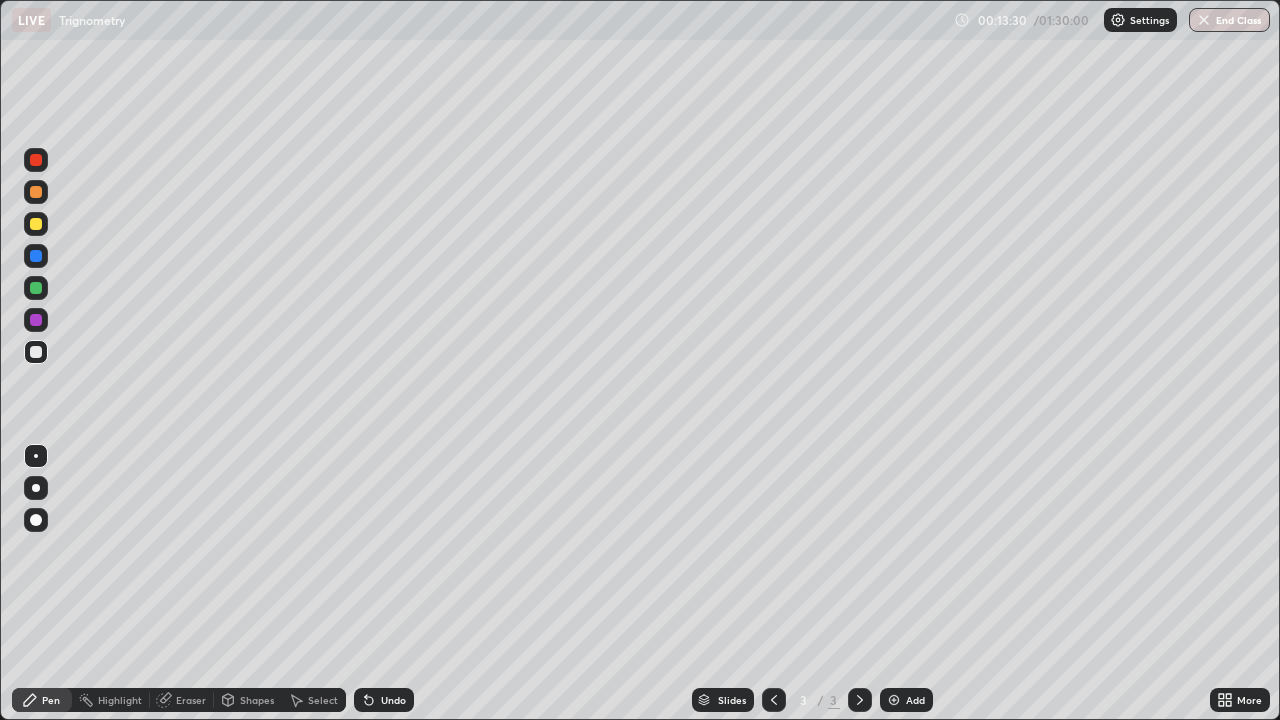 click on "Undo" at bounding box center [384, 700] 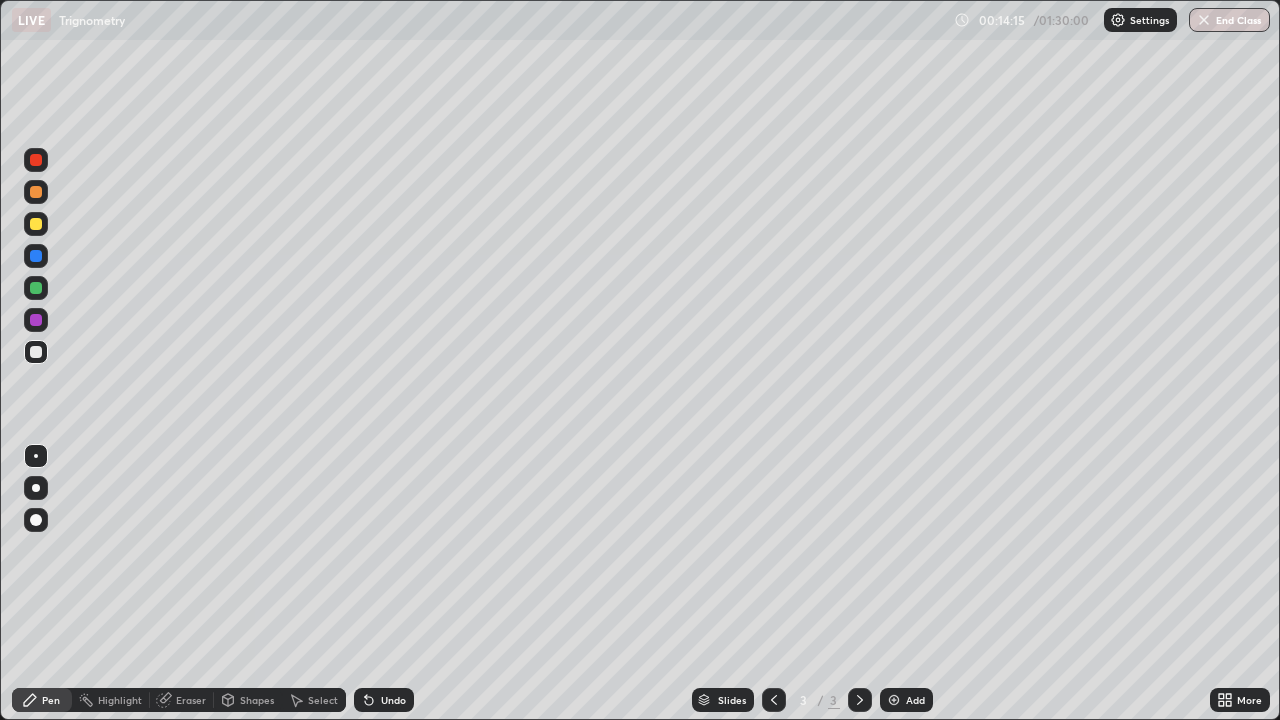 click at bounding box center (36, 224) 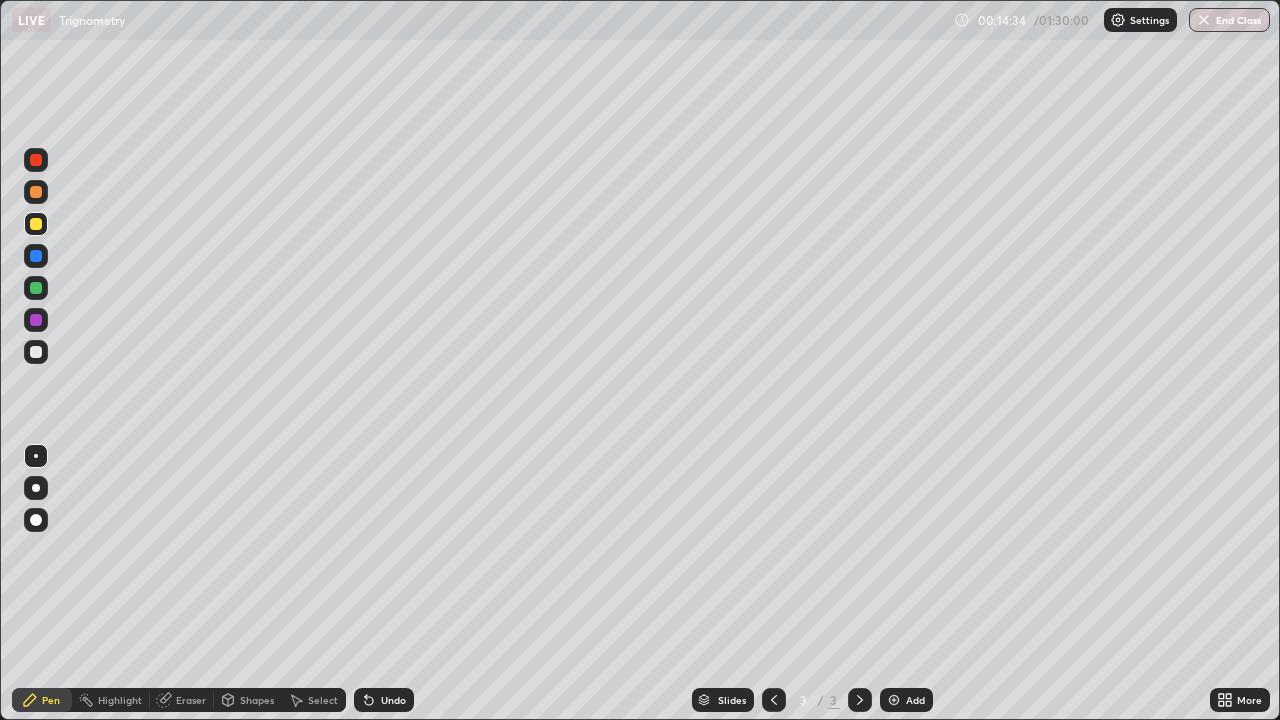 click on "Undo" at bounding box center [384, 700] 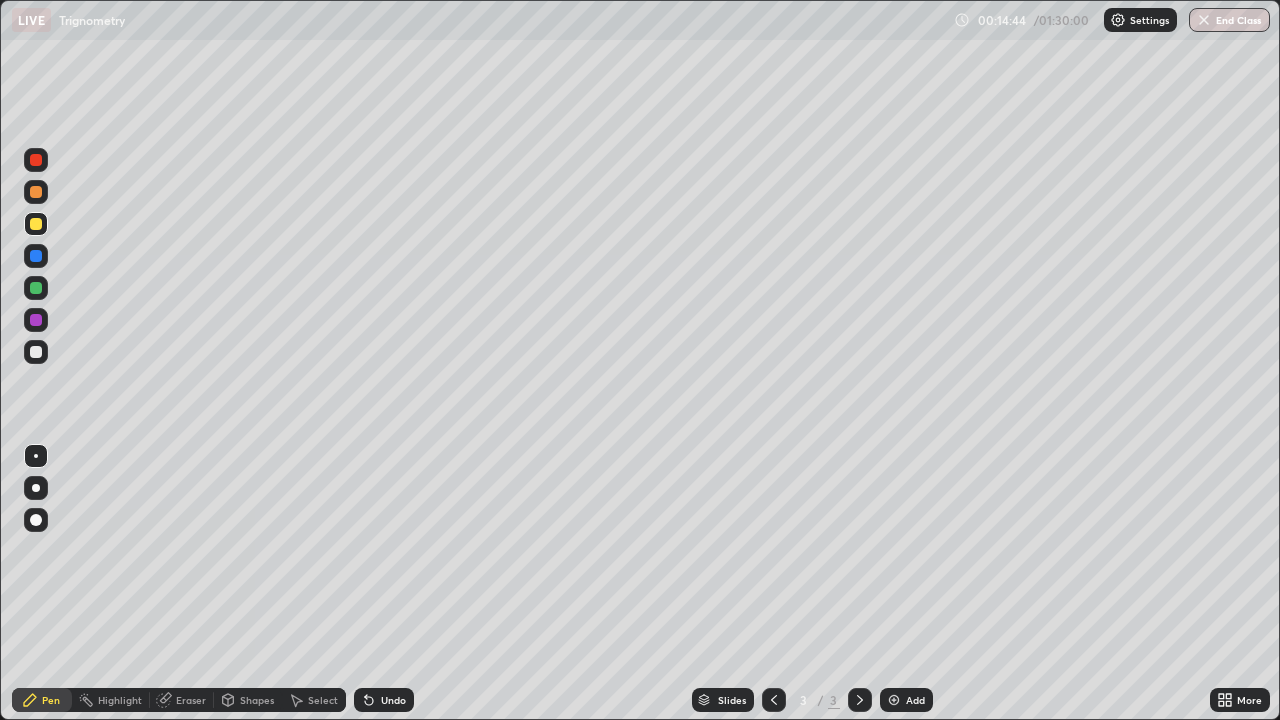 click on "Undo" at bounding box center [393, 700] 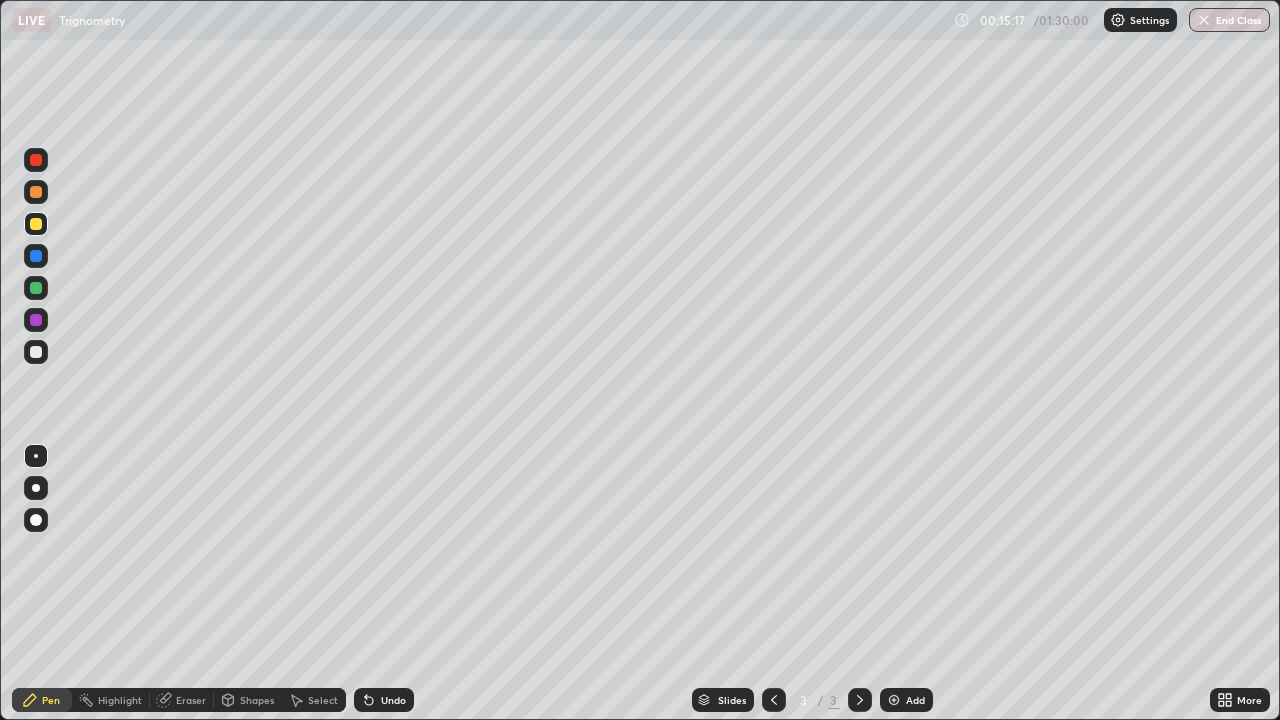 click on "Undo" at bounding box center (393, 700) 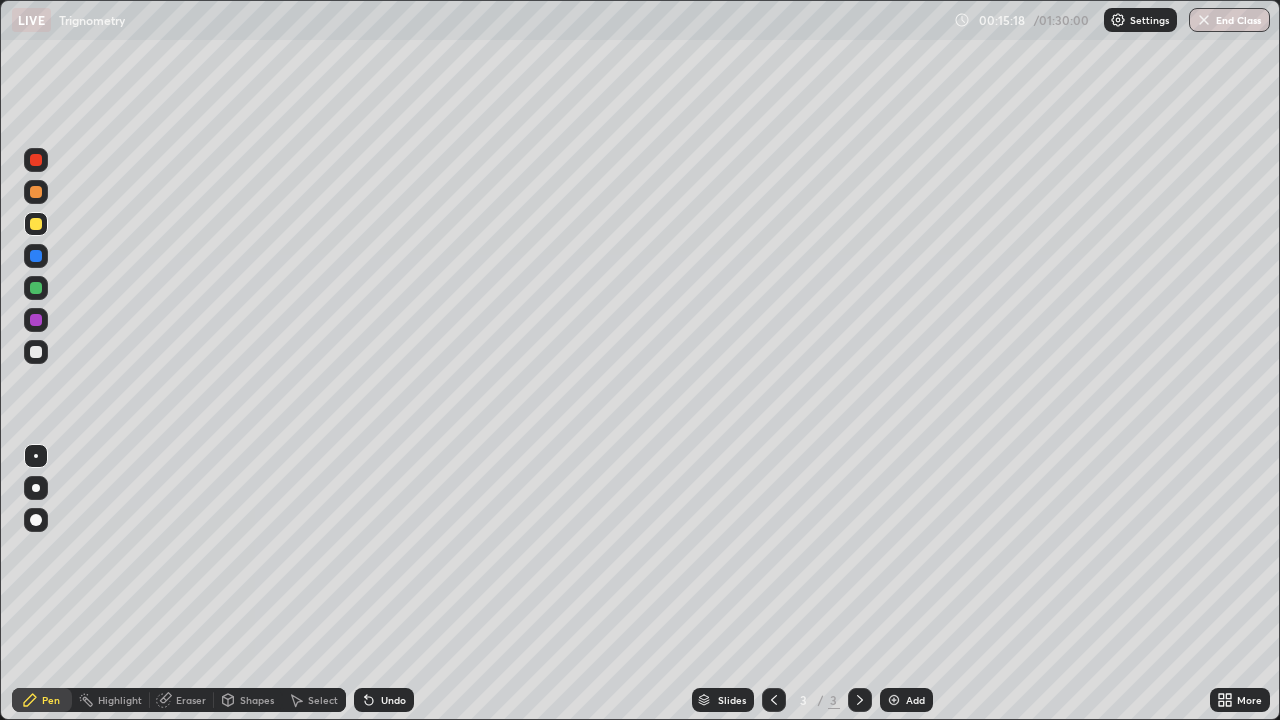 click on "Undo" at bounding box center (393, 700) 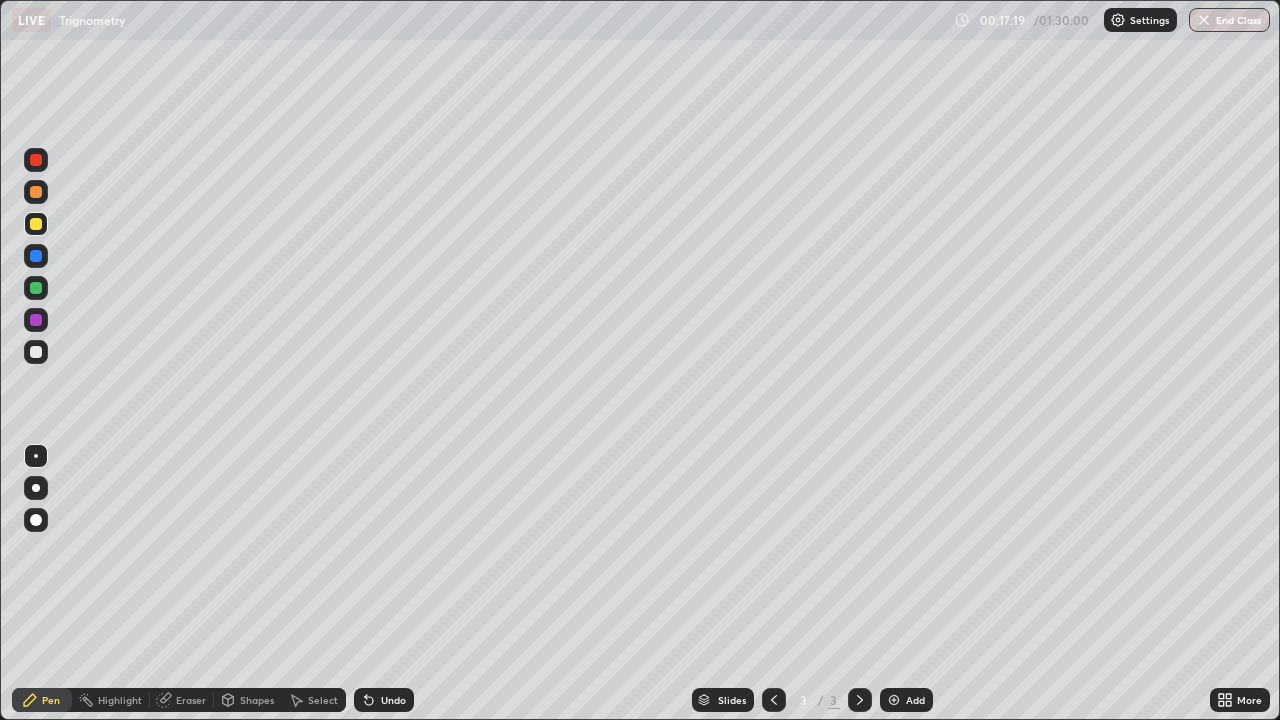 click on "Add" at bounding box center [906, 700] 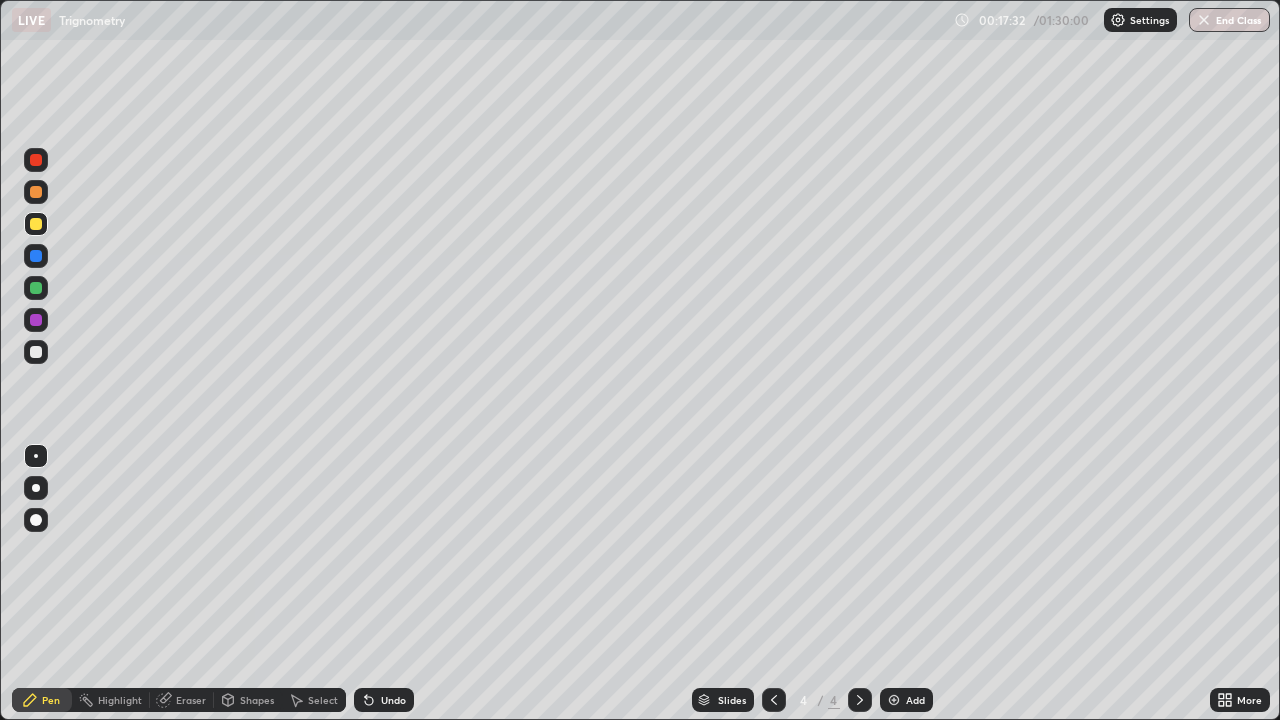 click 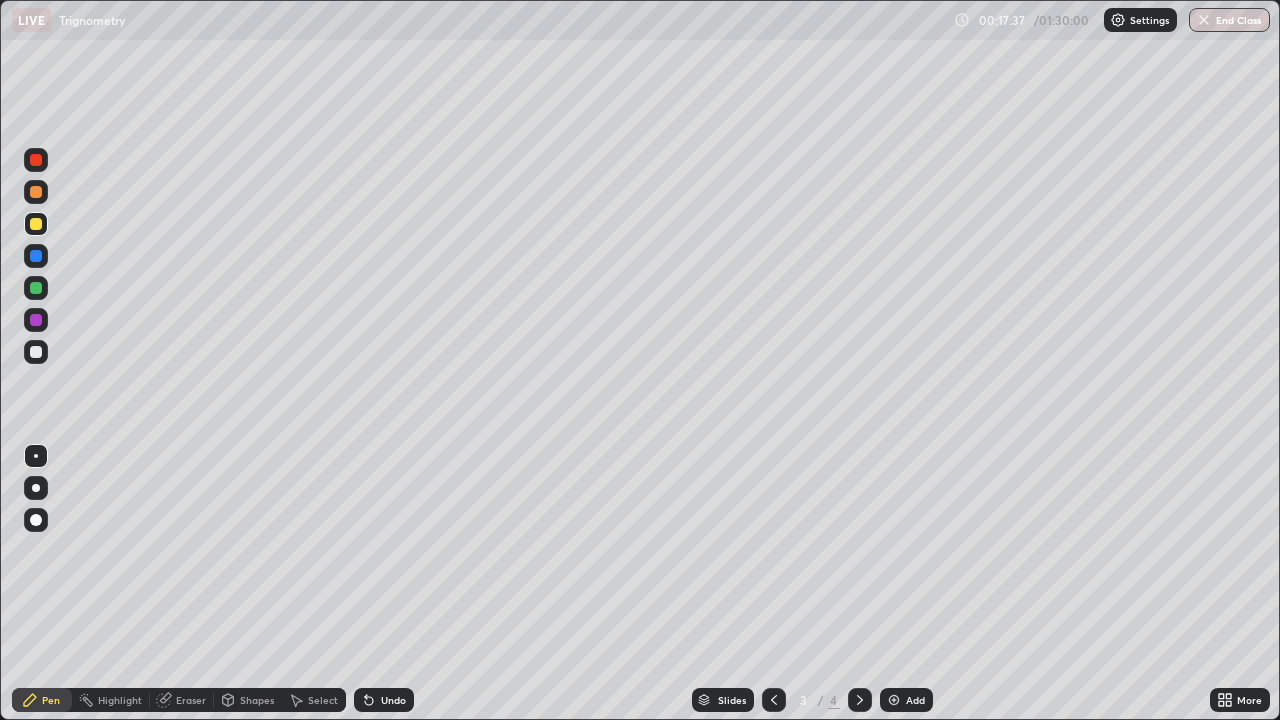 click 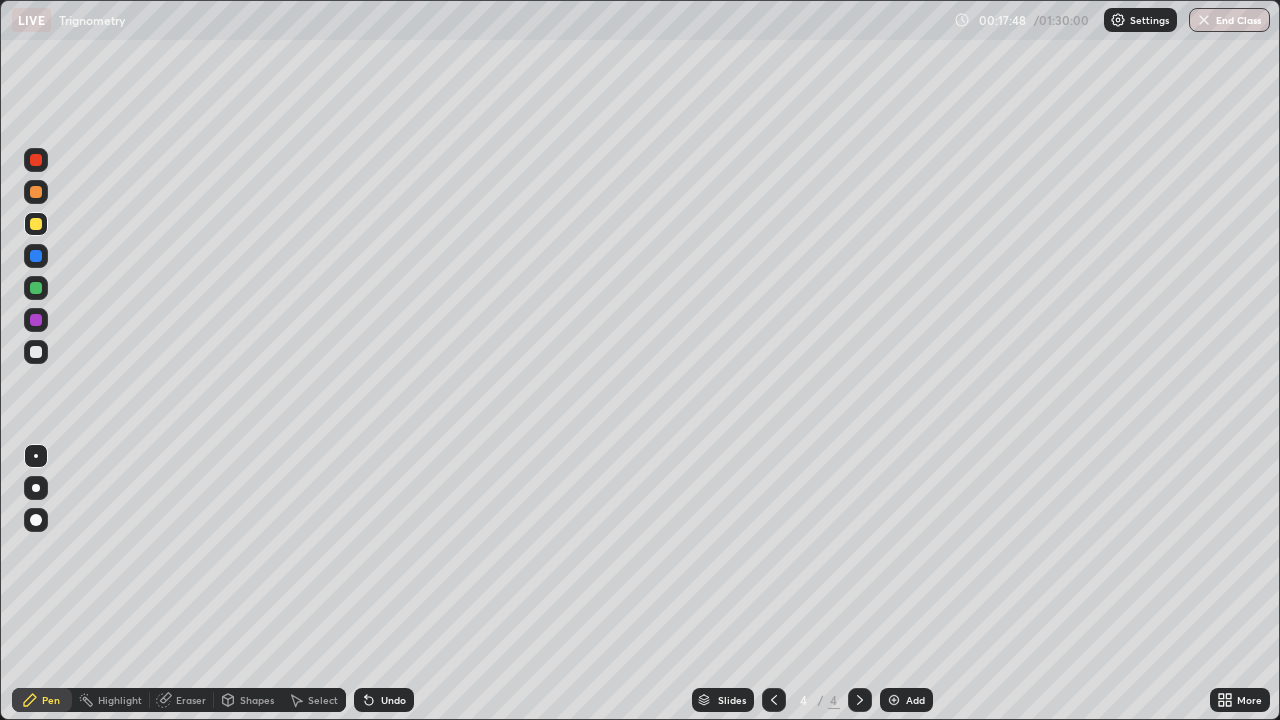 click at bounding box center (774, 700) 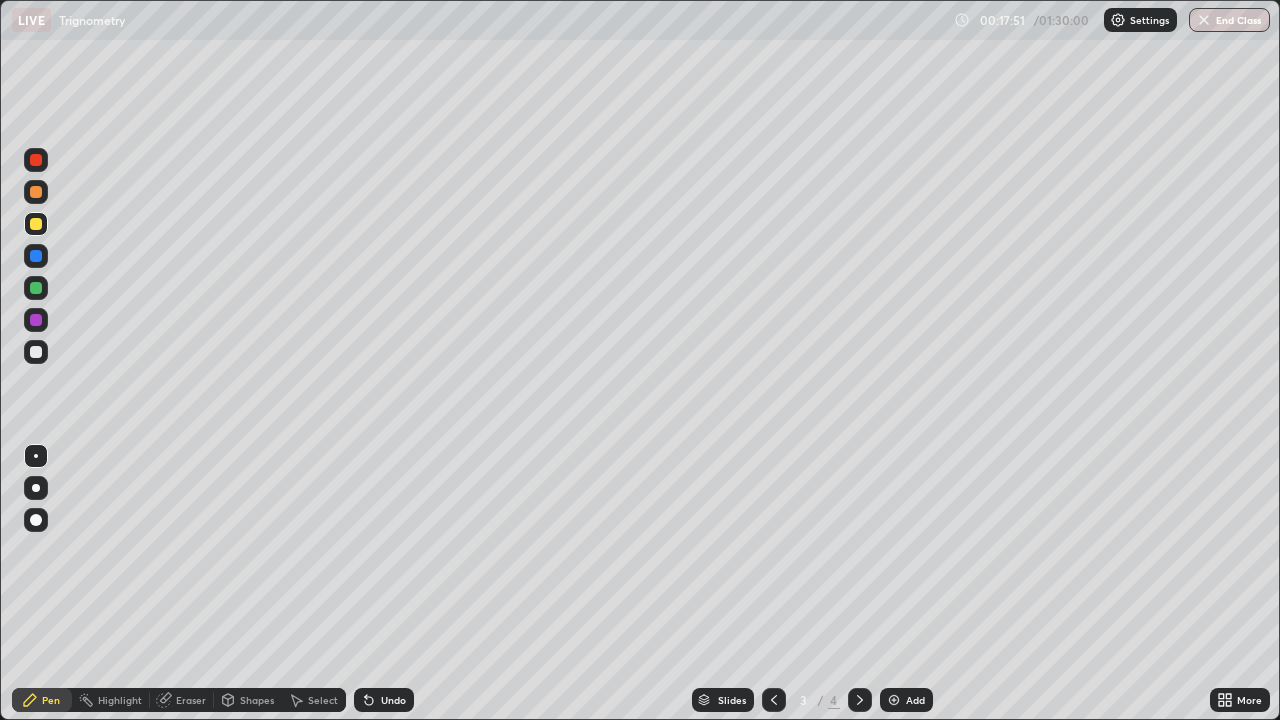 click 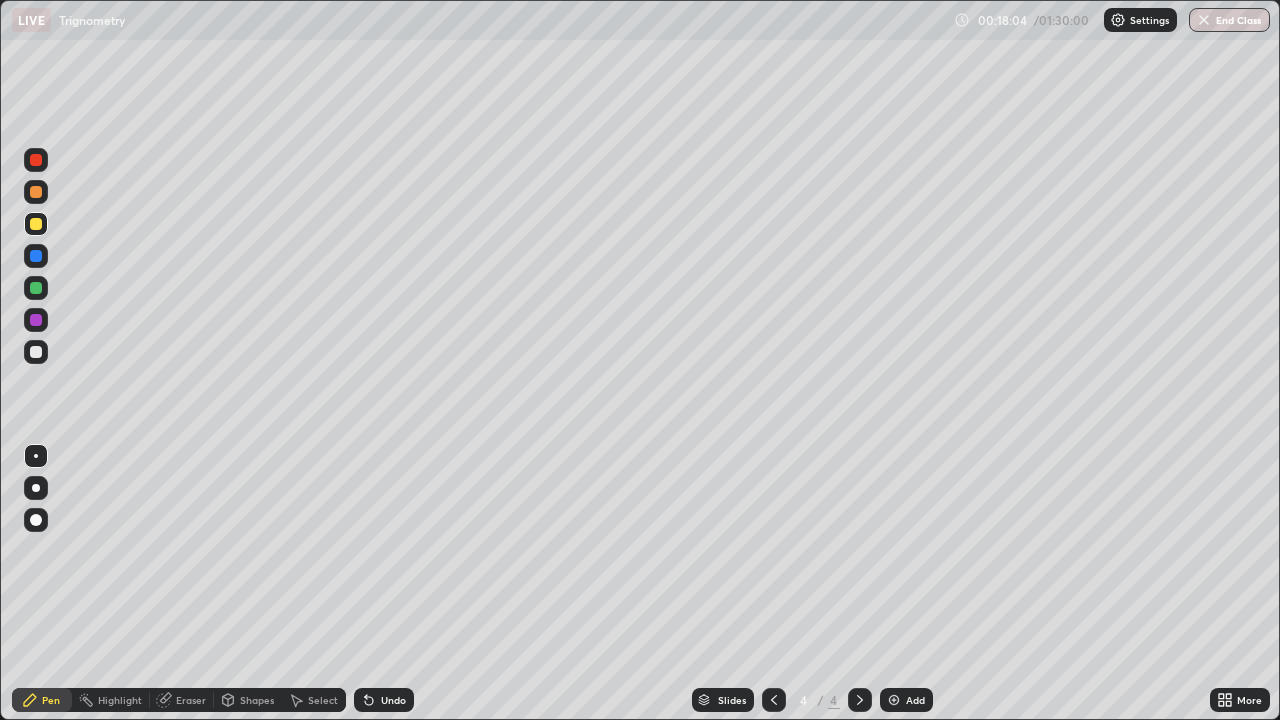 click 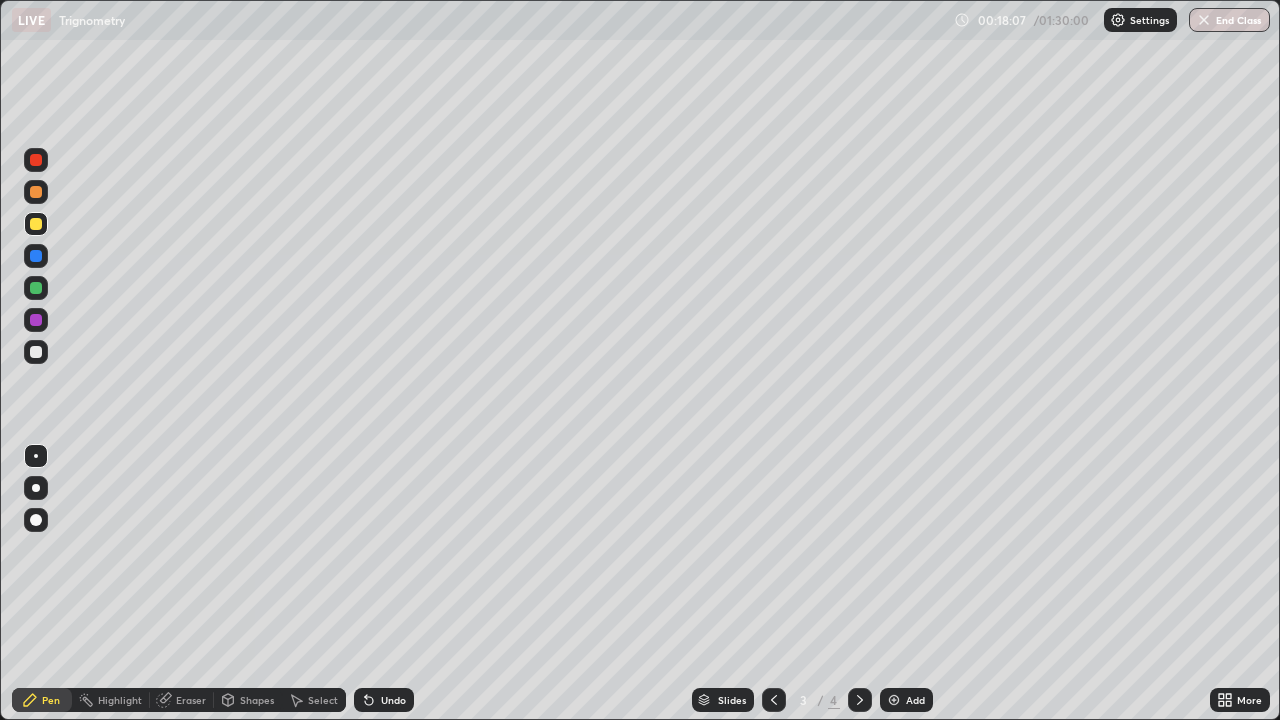 click at bounding box center (860, 700) 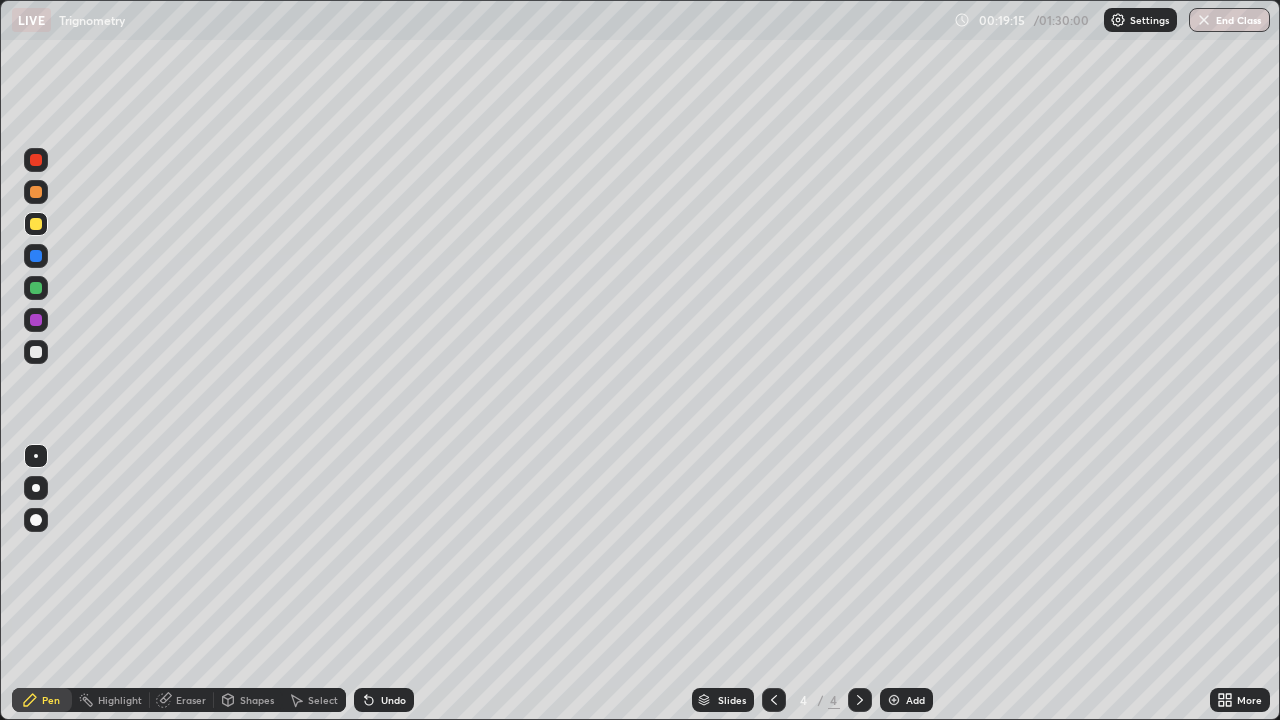click on "Eraser" at bounding box center [191, 700] 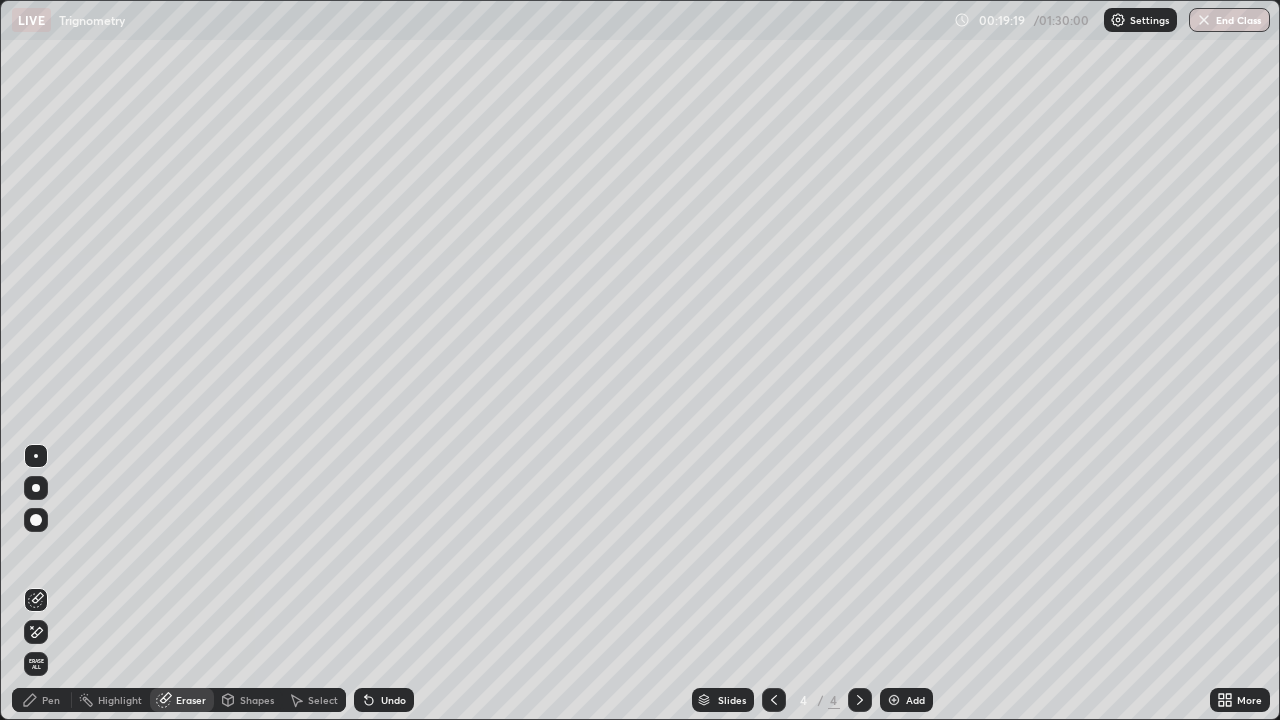 click on "Pen" at bounding box center [51, 700] 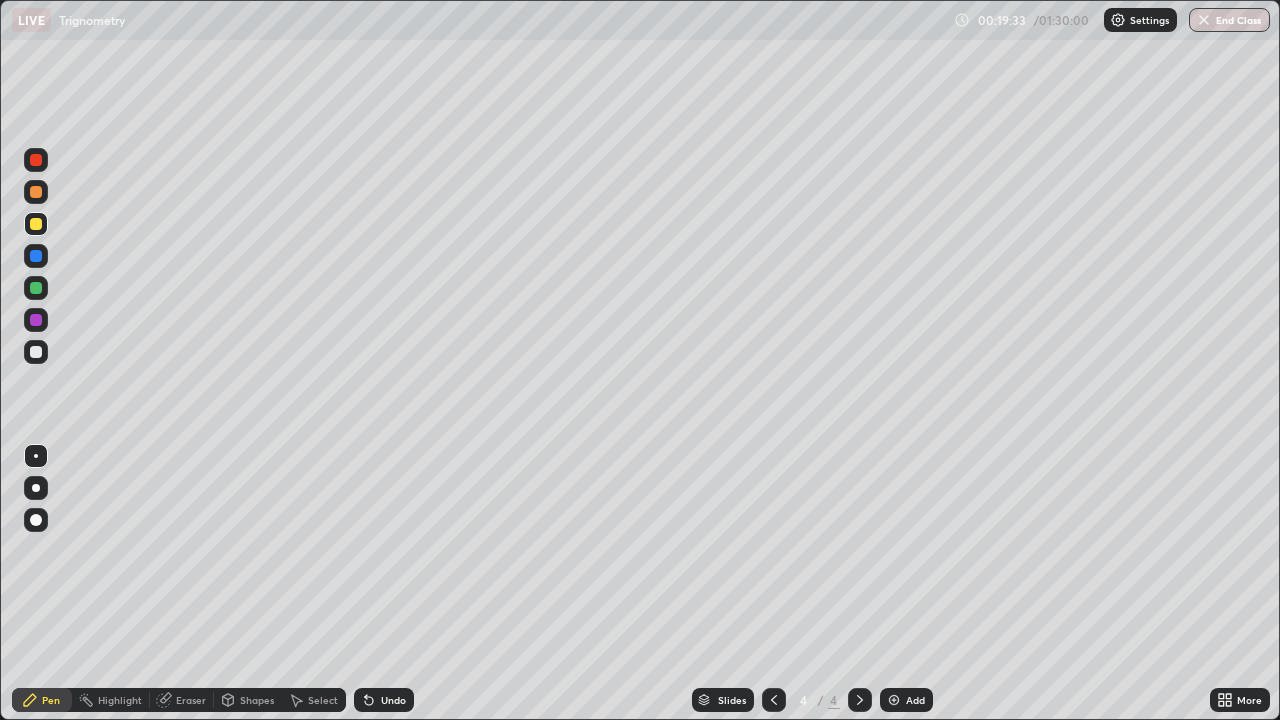 click on "Undo" at bounding box center [393, 700] 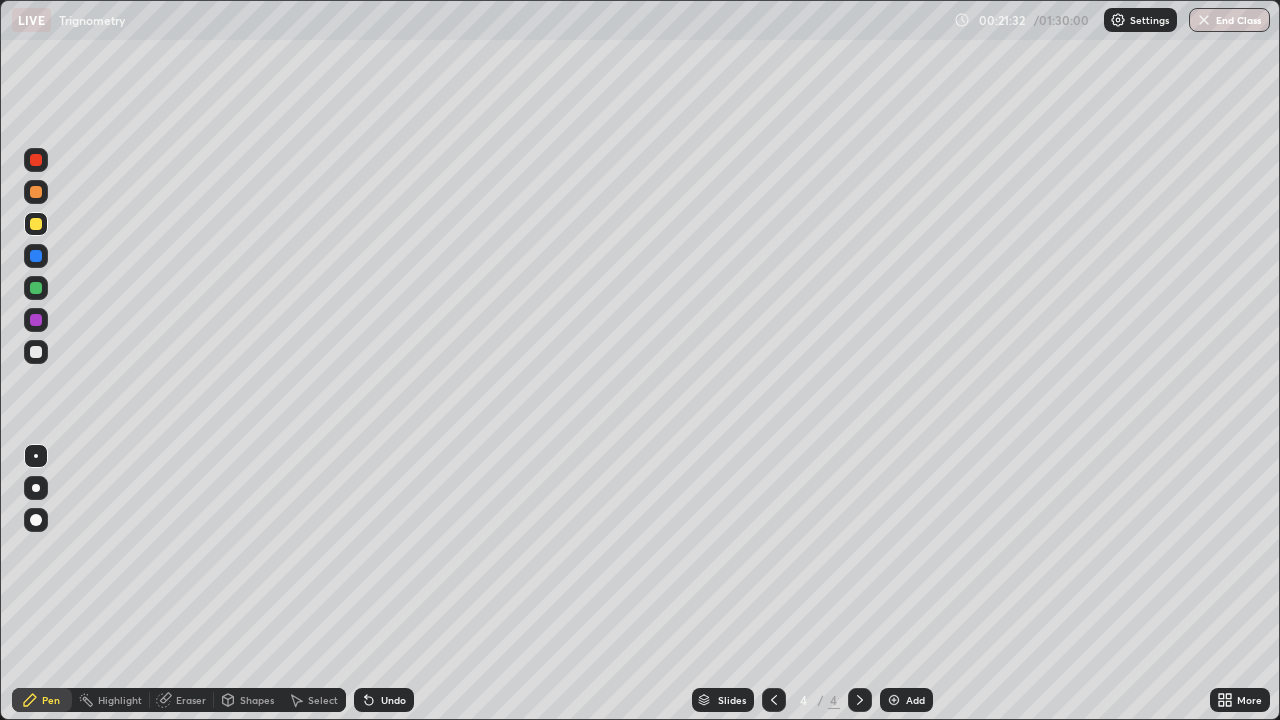 click on "Undo" at bounding box center [384, 700] 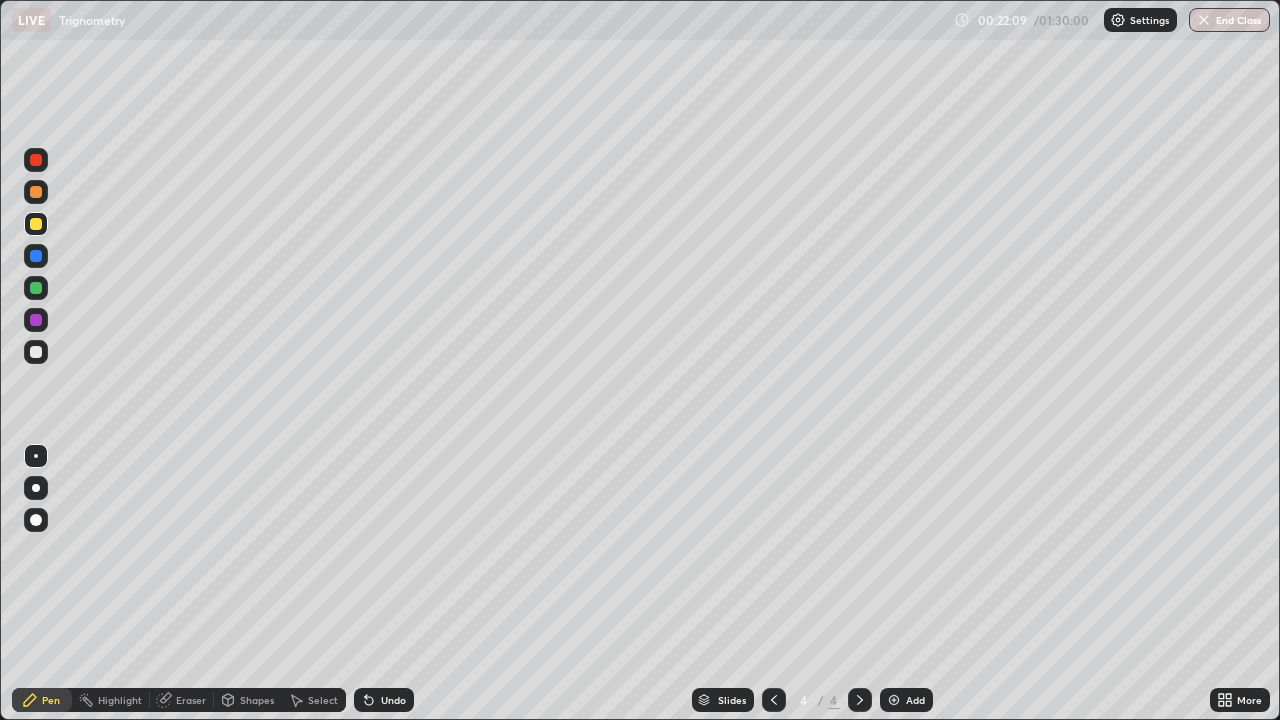 click at bounding box center (36, 352) 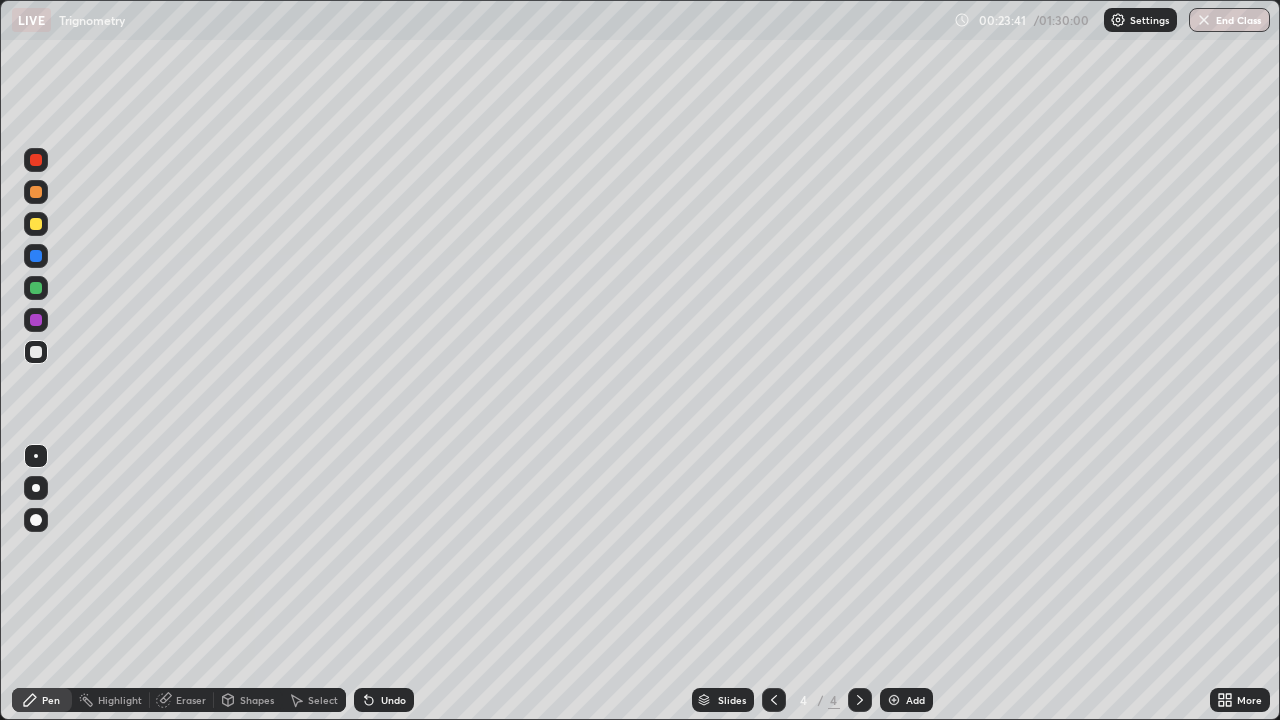 click on "Add" at bounding box center [915, 700] 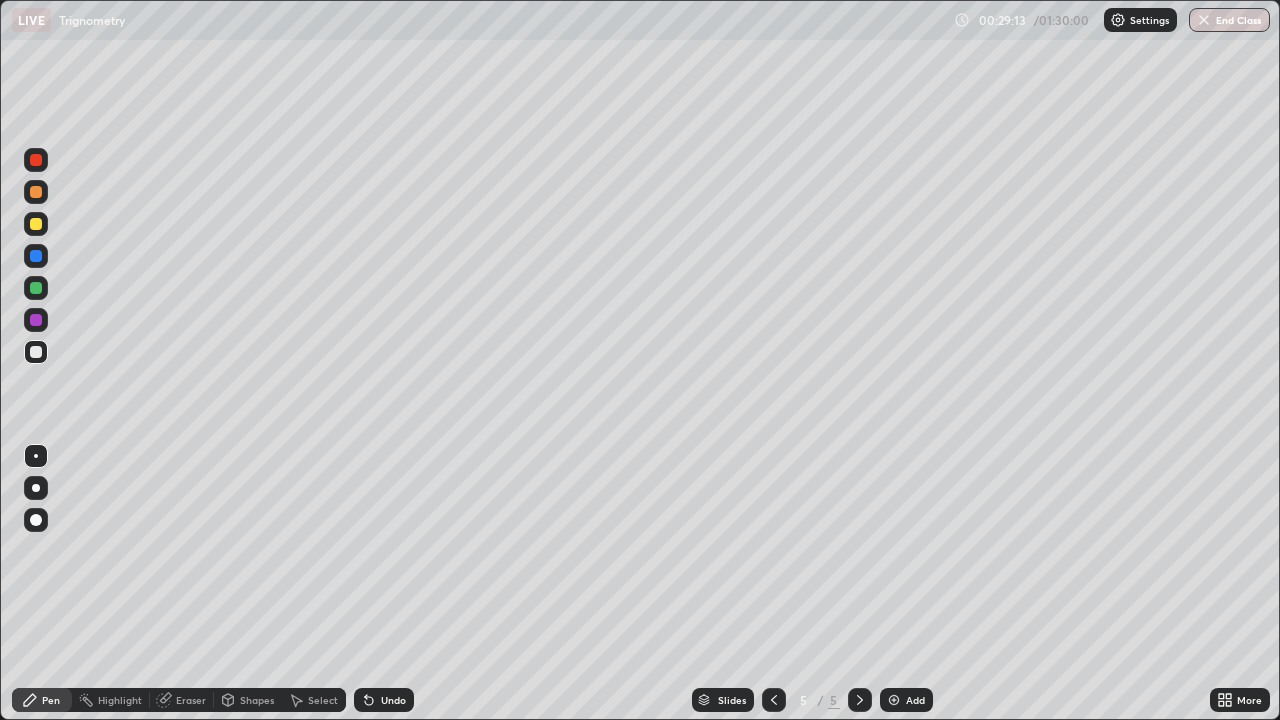 click on "Eraser" at bounding box center [182, 700] 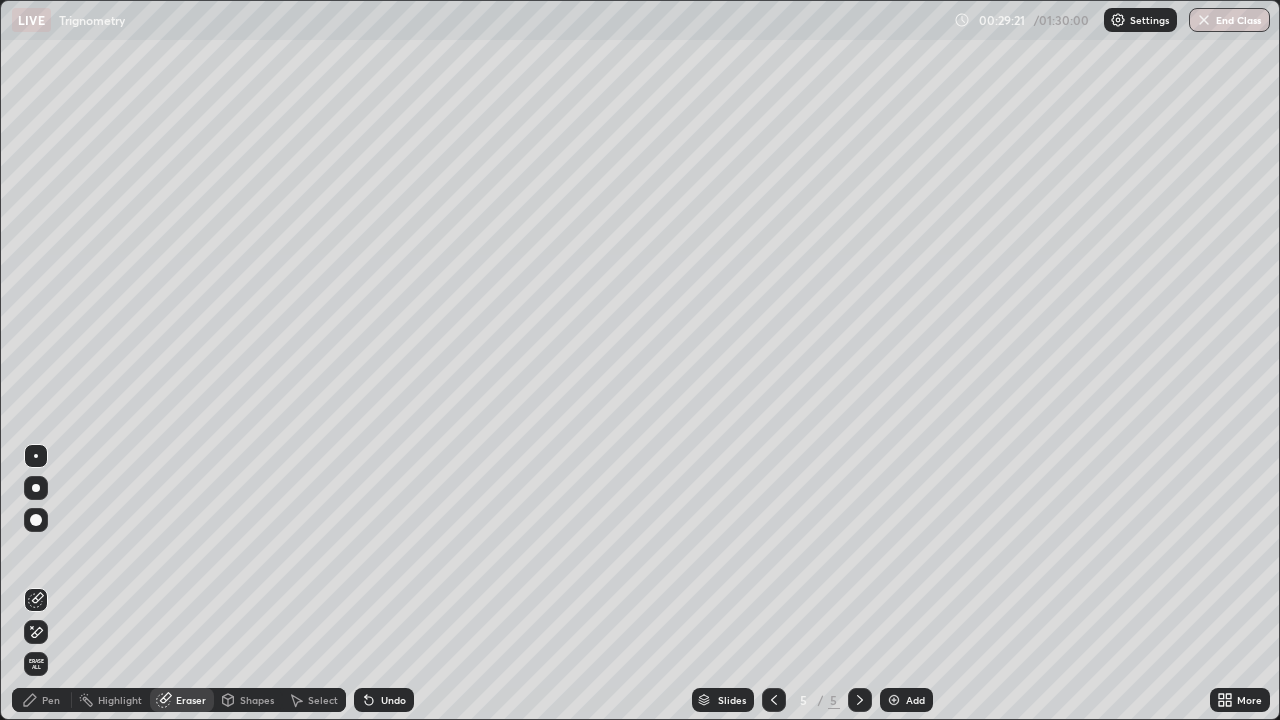 click on "Pen" at bounding box center (51, 700) 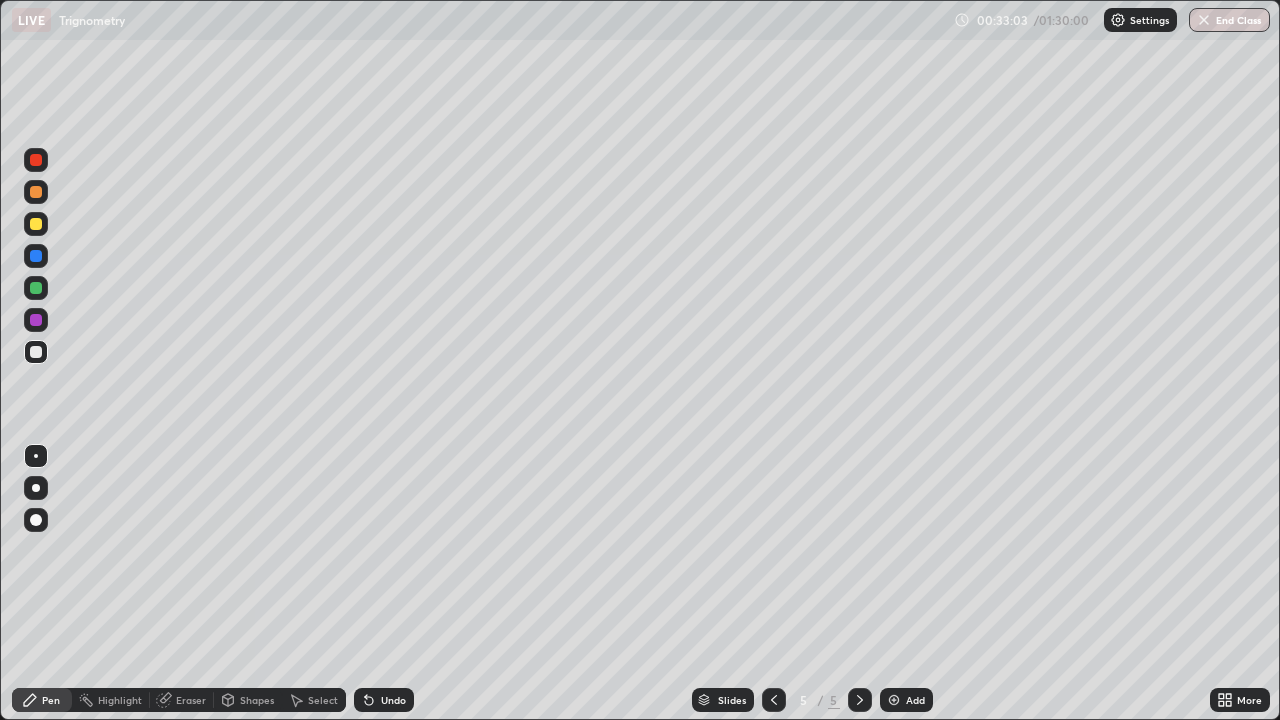 click on "Add" at bounding box center (906, 700) 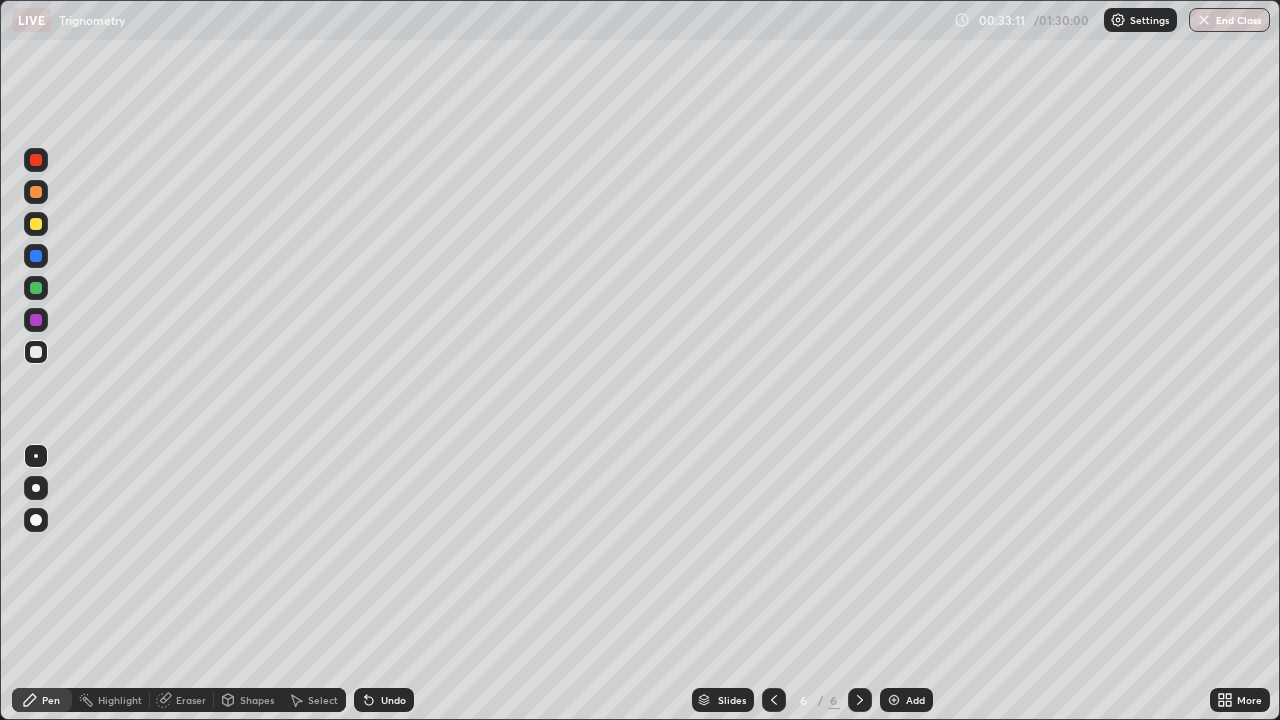 click on "Undo" at bounding box center (384, 700) 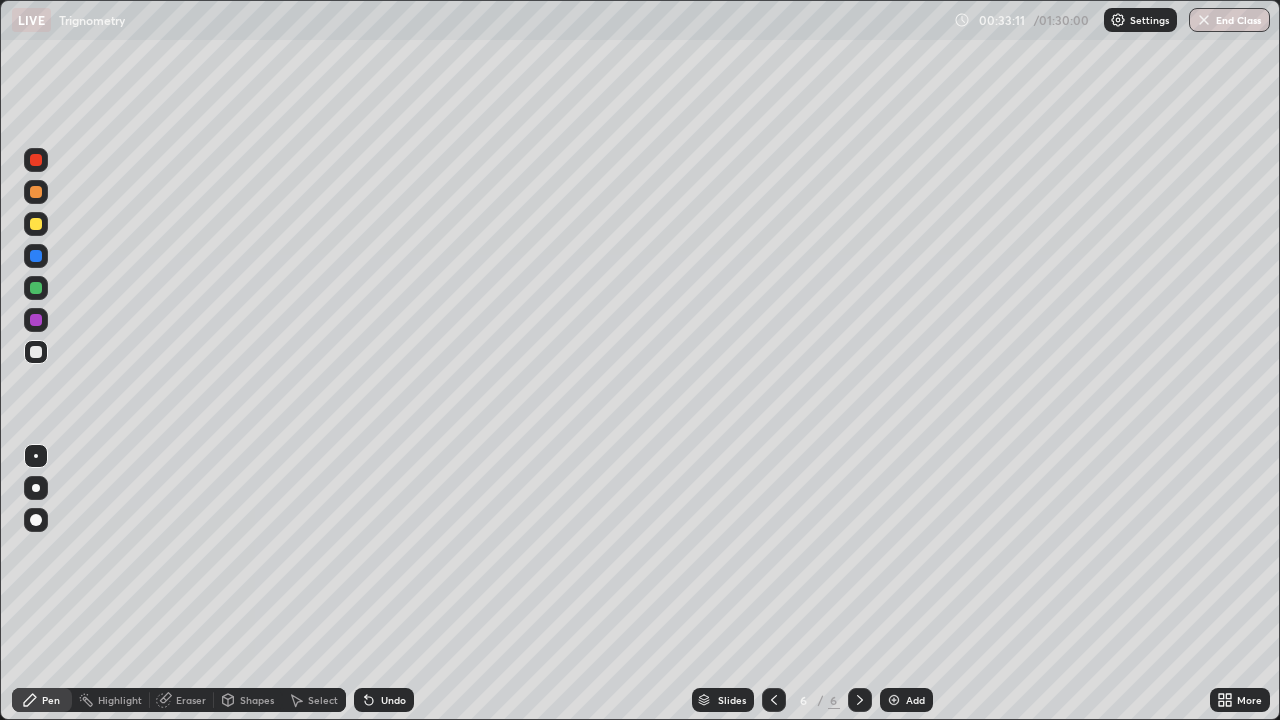click on "Undo" at bounding box center [393, 700] 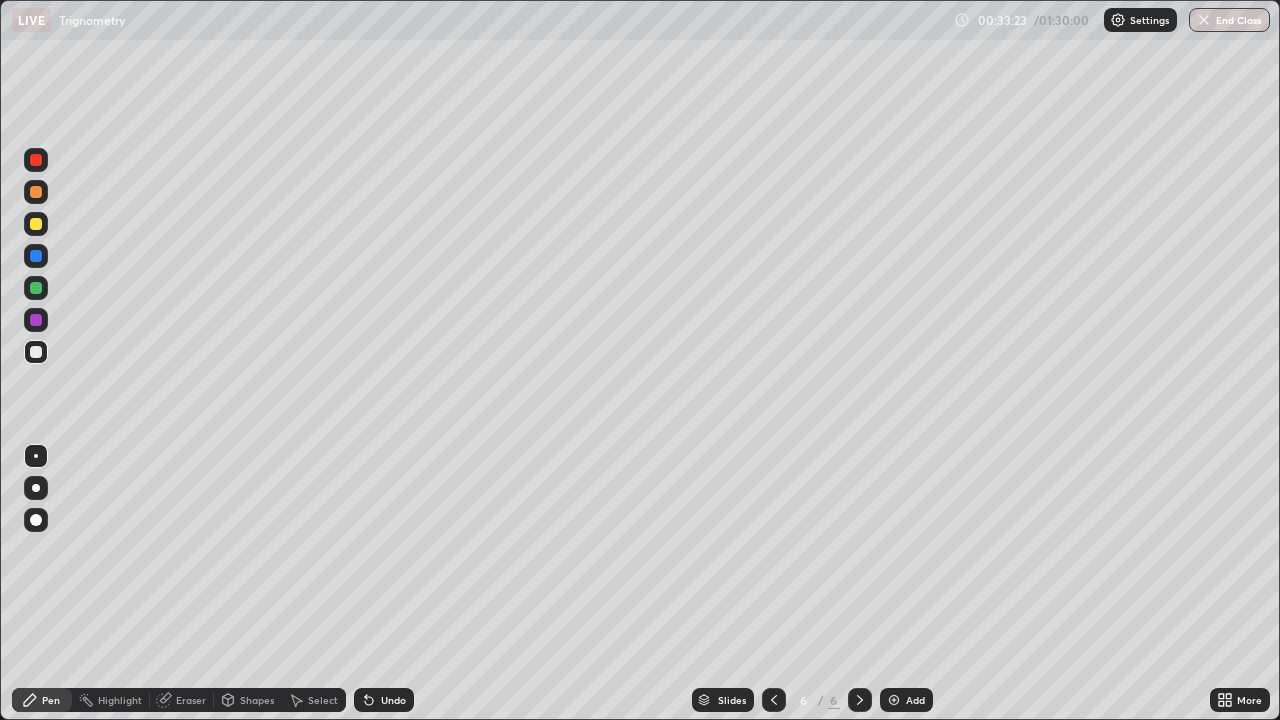 click on "Shapes" at bounding box center [248, 700] 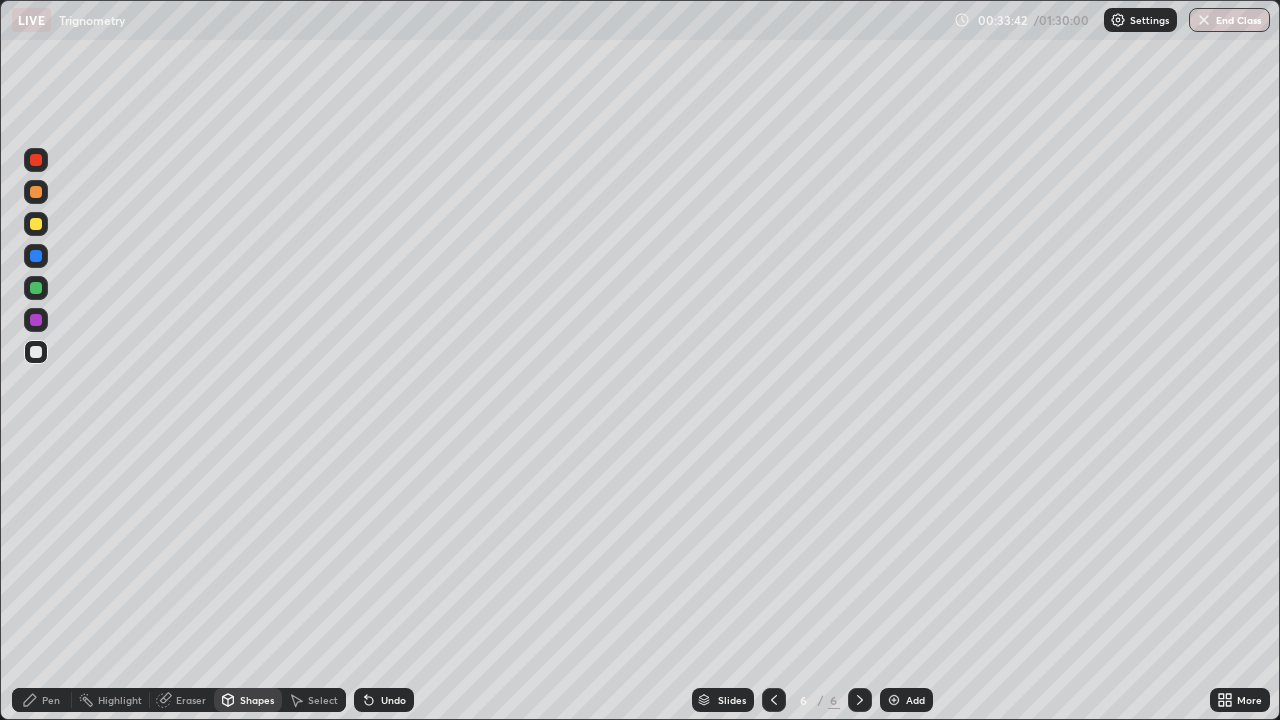 click at bounding box center [36, 288] 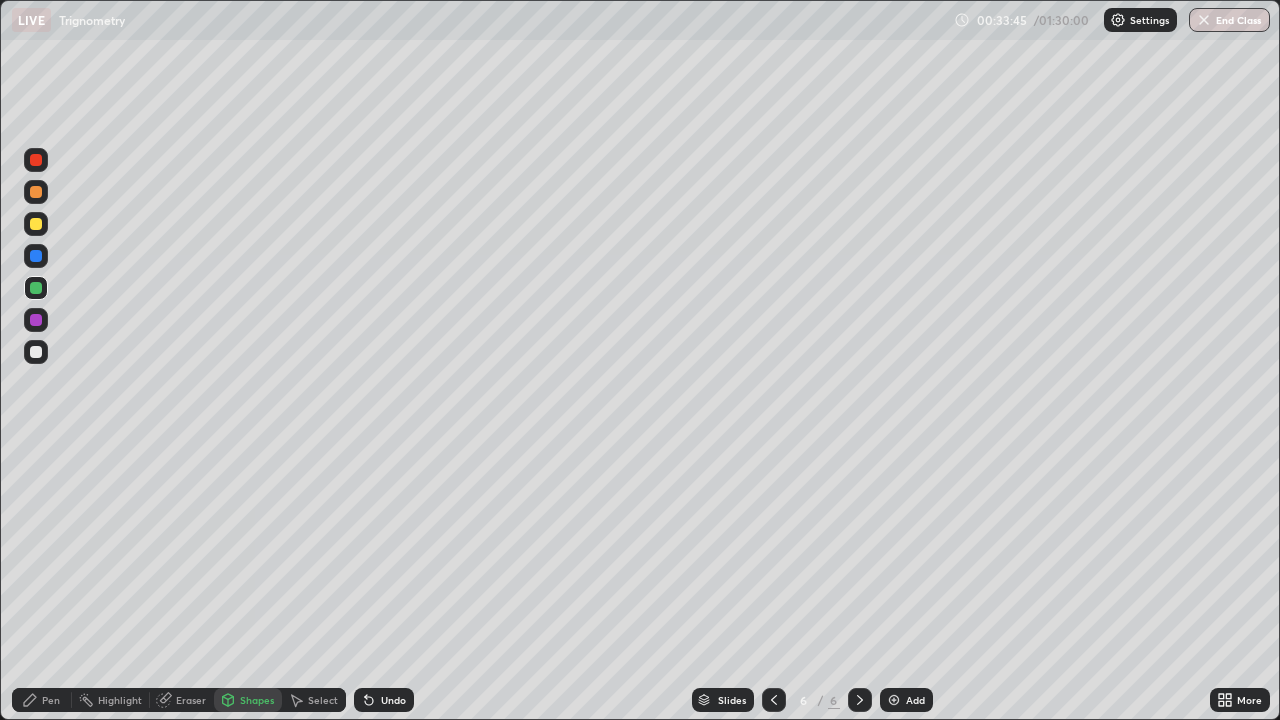 click 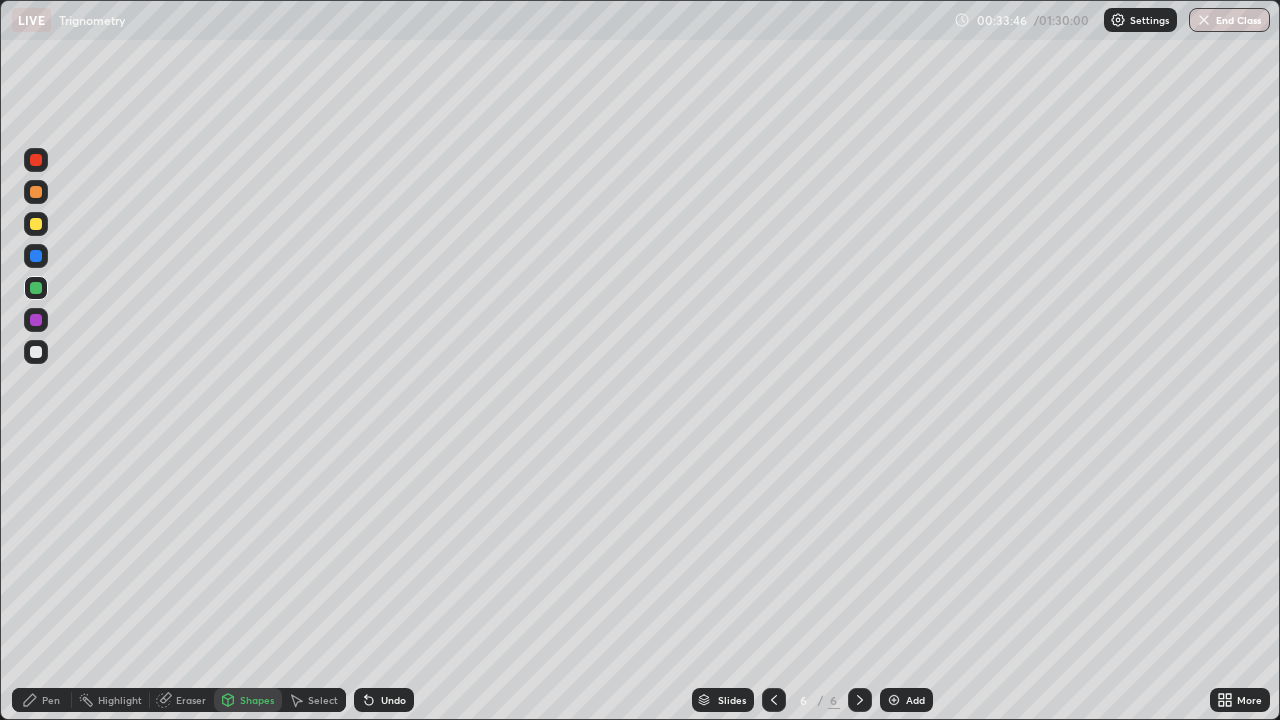click on "Pen" at bounding box center [51, 700] 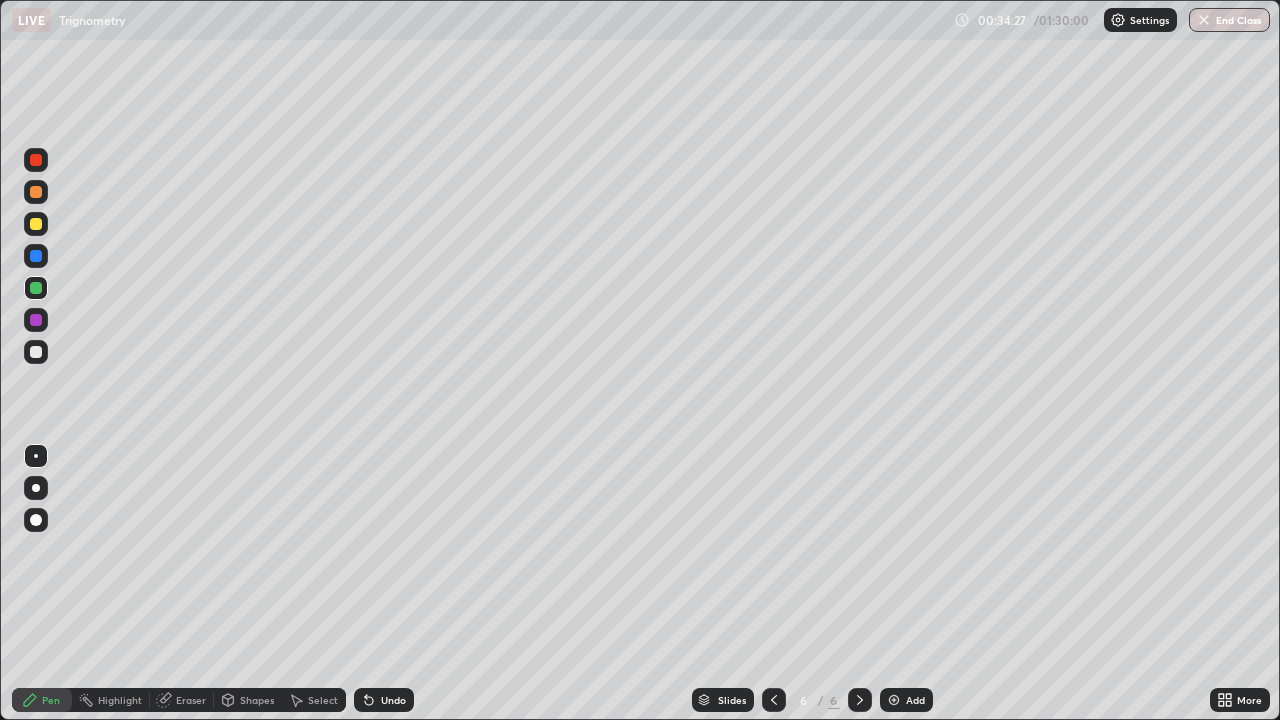 click on "Shapes" at bounding box center [257, 700] 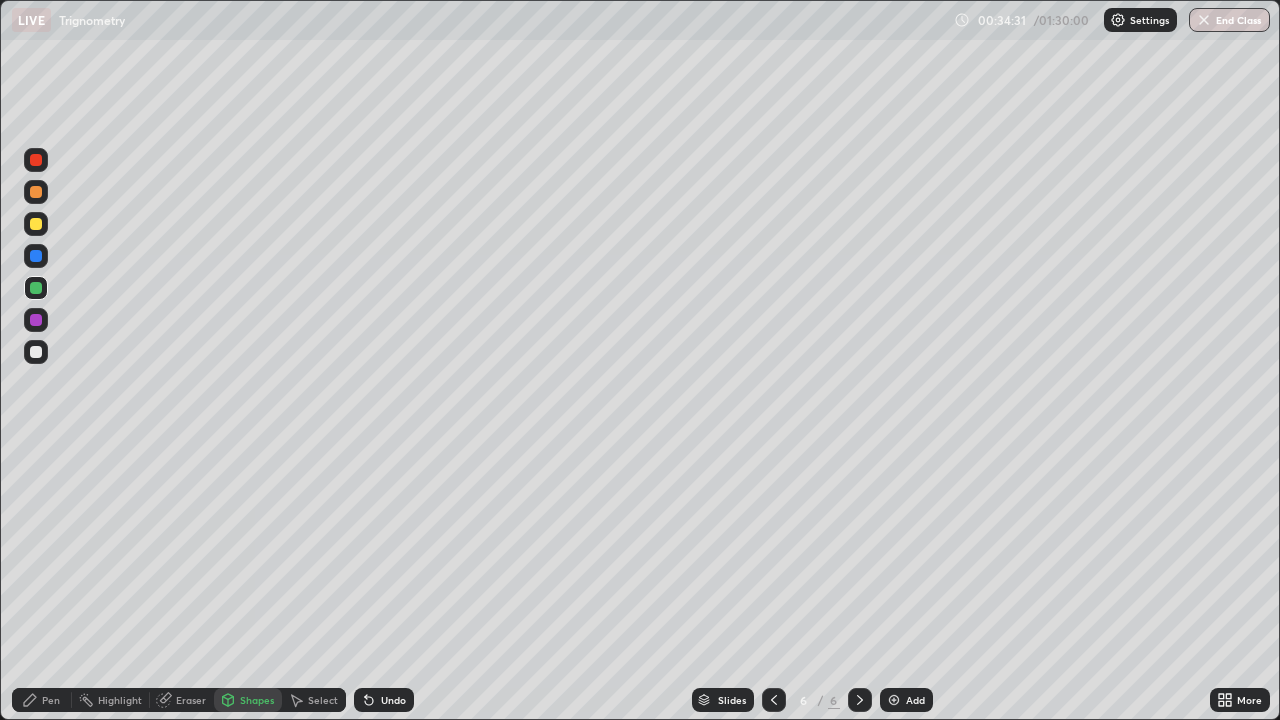 click on "Pen" at bounding box center [42, 700] 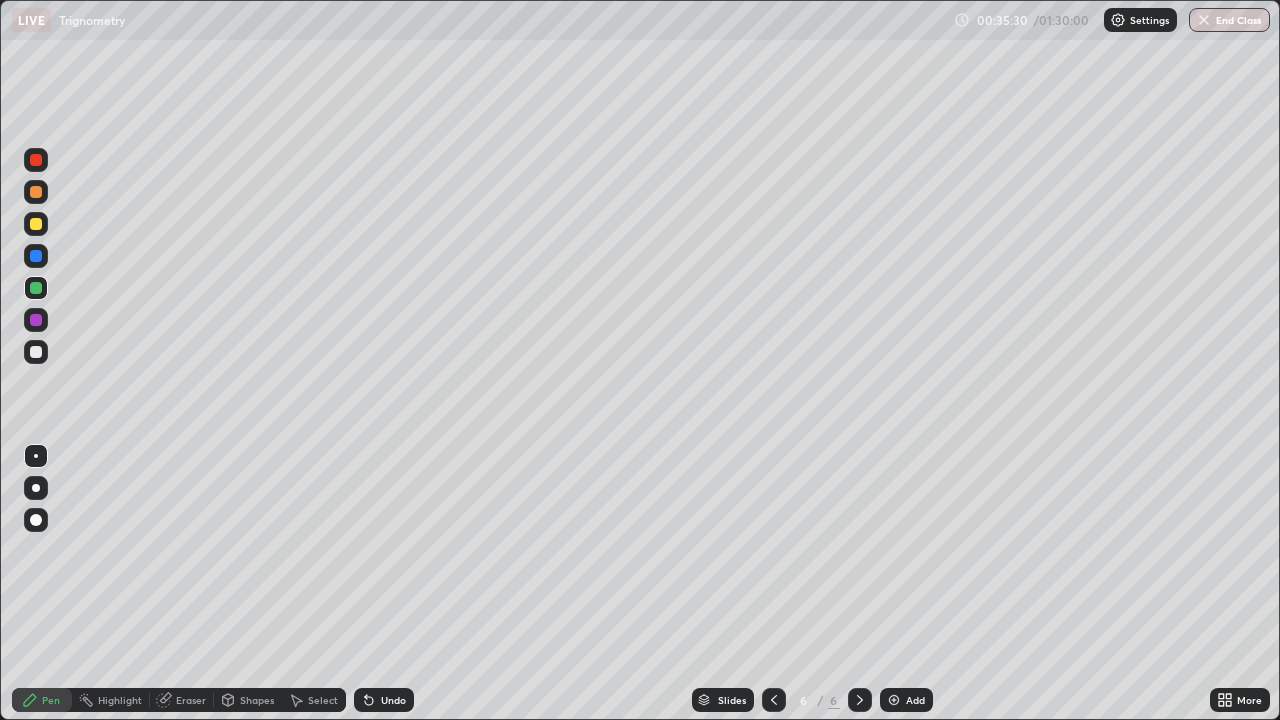 click on "Undo" at bounding box center [384, 700] 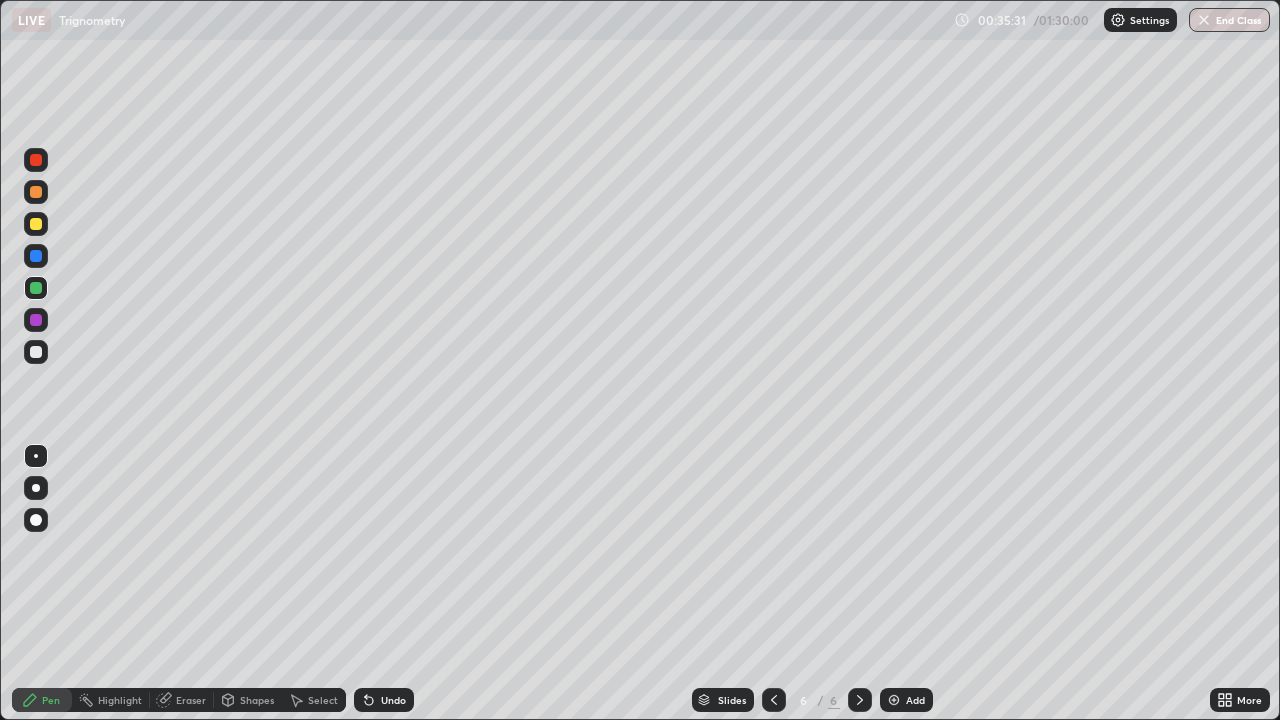 click on "Shapes" at bounding box center (257, 700) 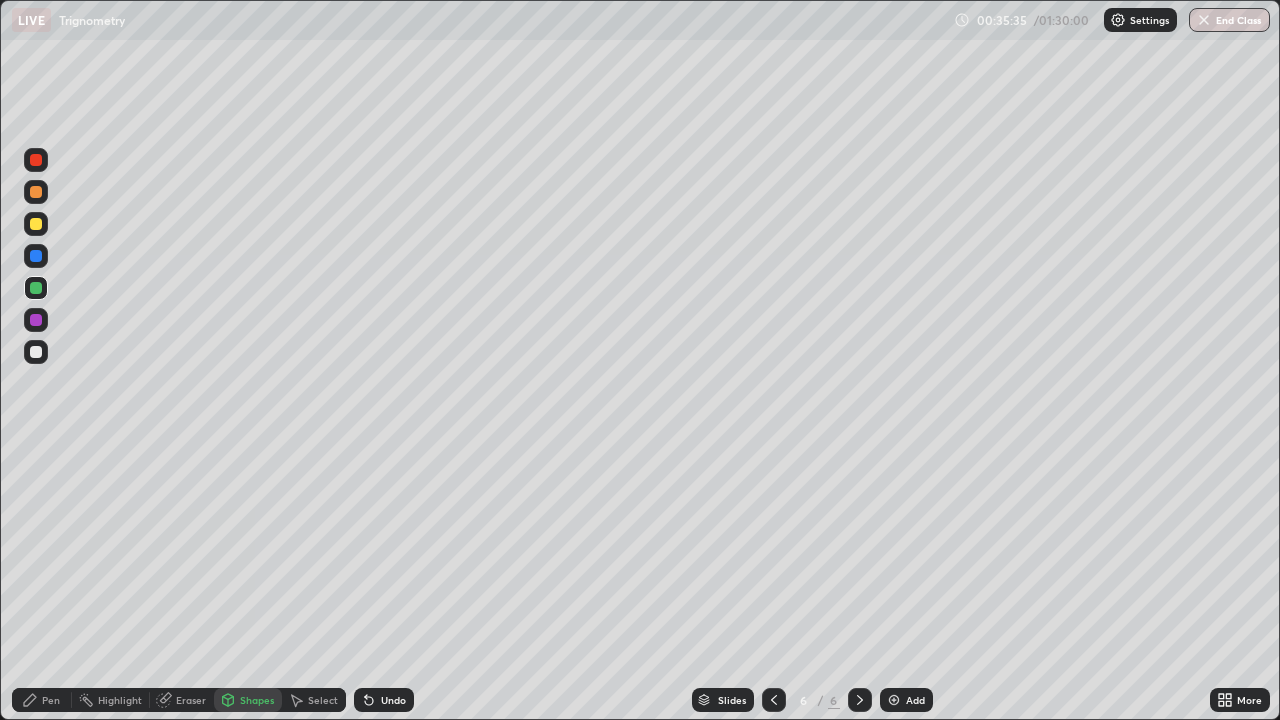 click on "Pen" at bounding box center [42, 700] 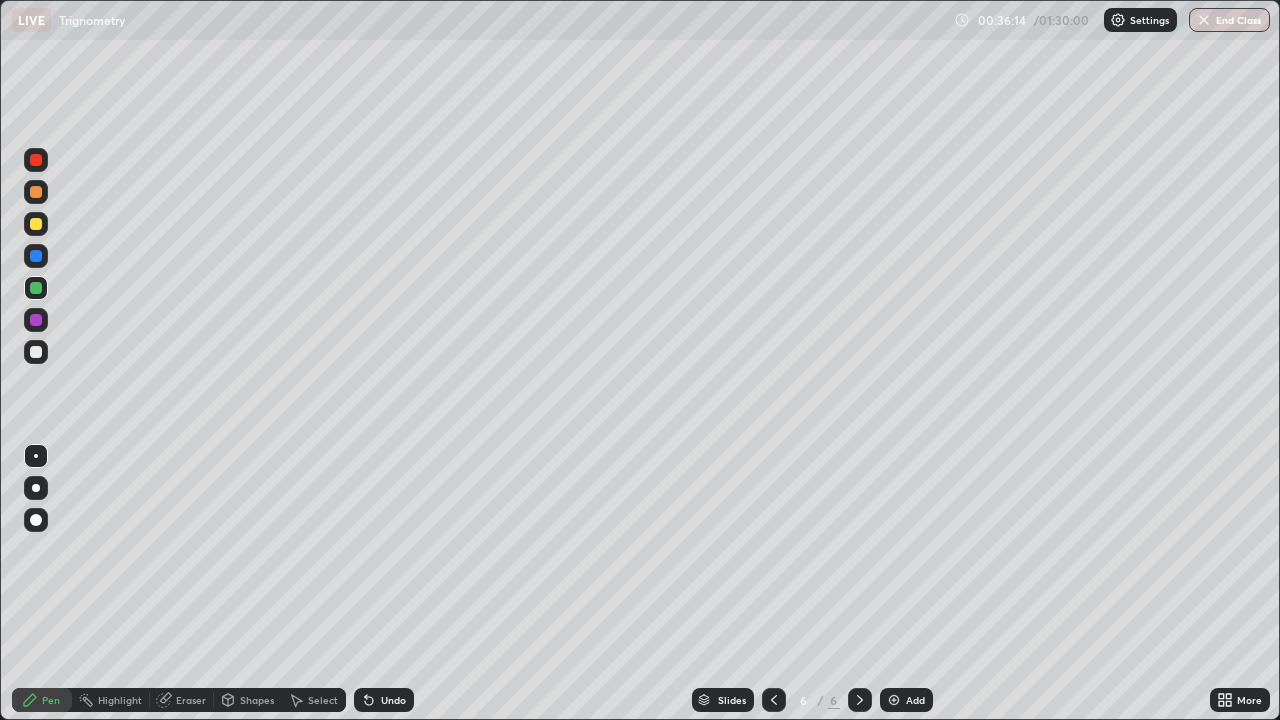click on "Shapes" at bounding box center [257, 700] 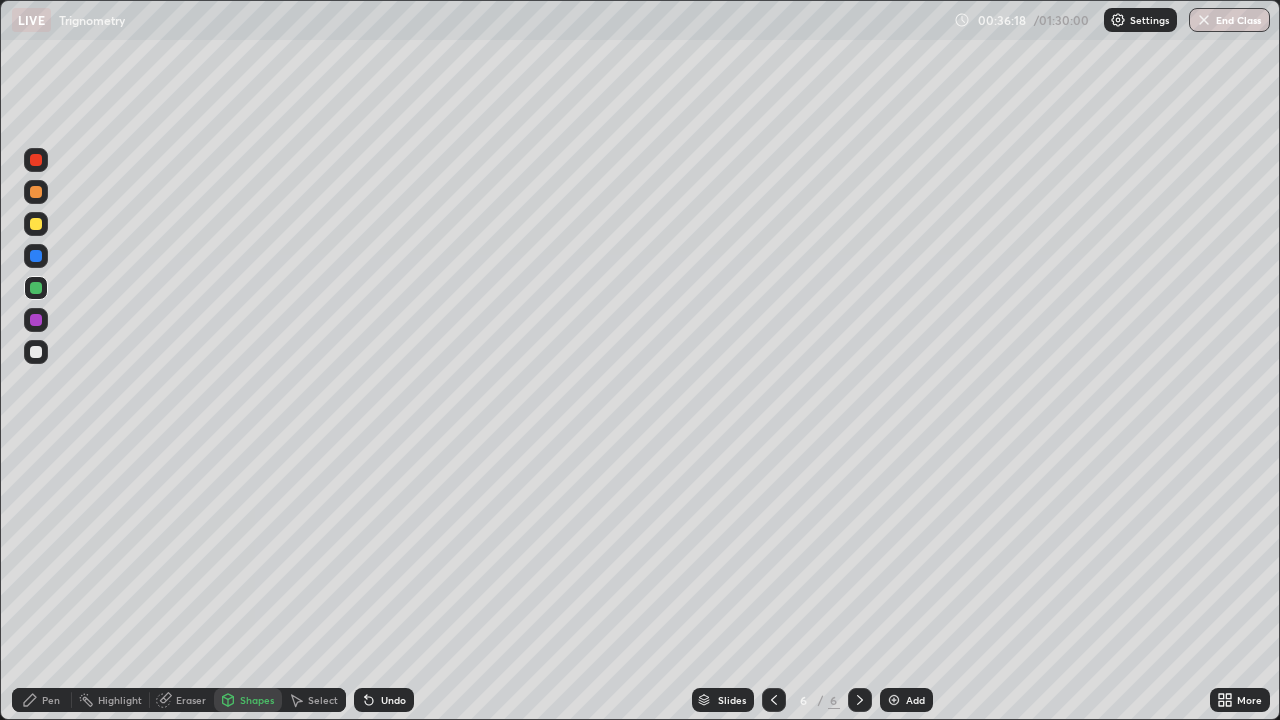 click on "Pen" at bounding box center [51, 700] 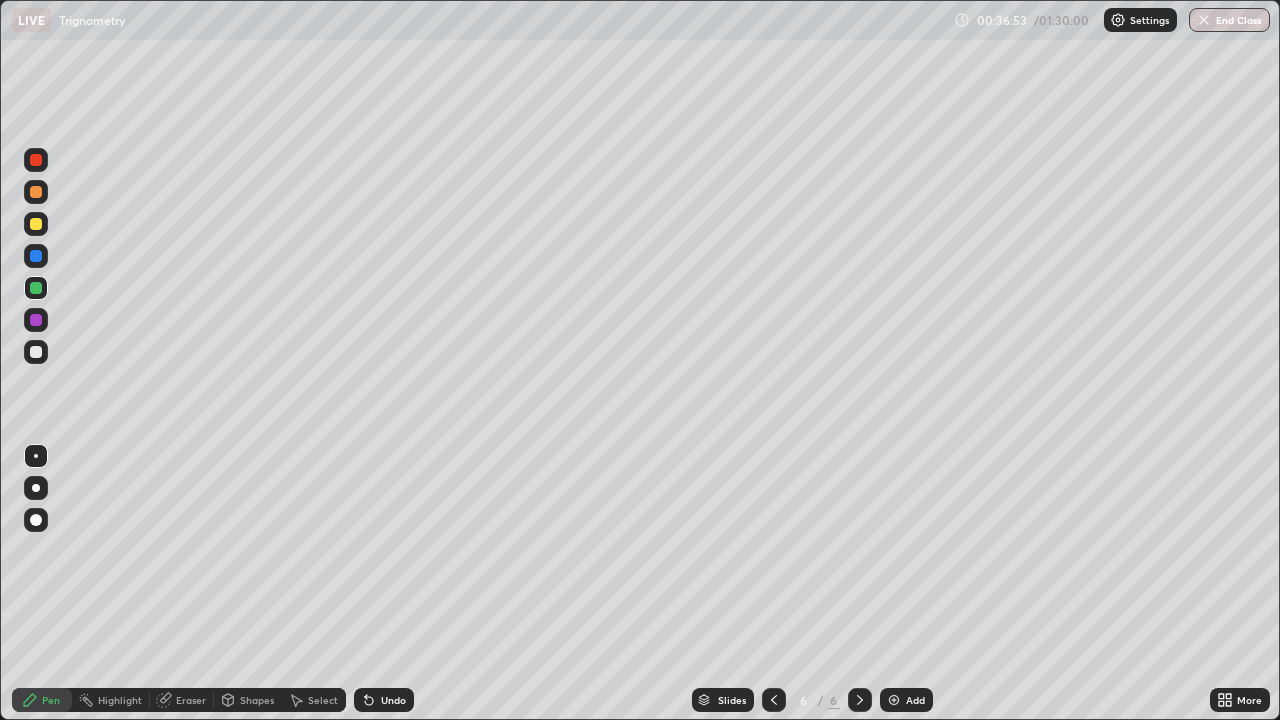 click on "Shapes" at bounding box center (257, 700) 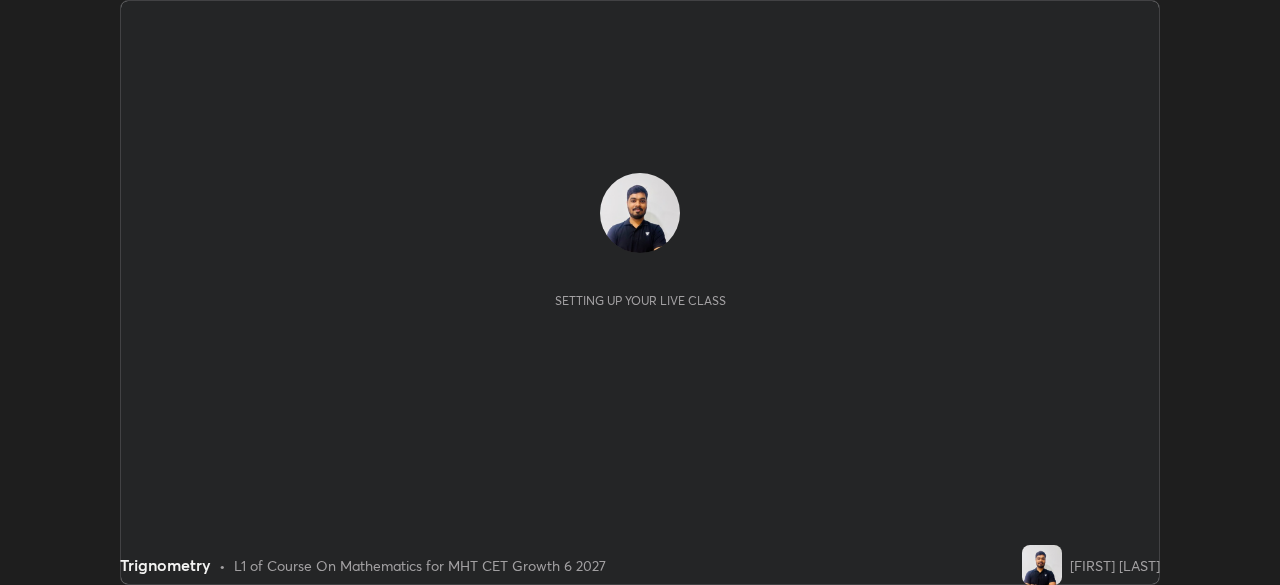 scroll, scrollTop: 0, scrollLeft: 0, axis: both 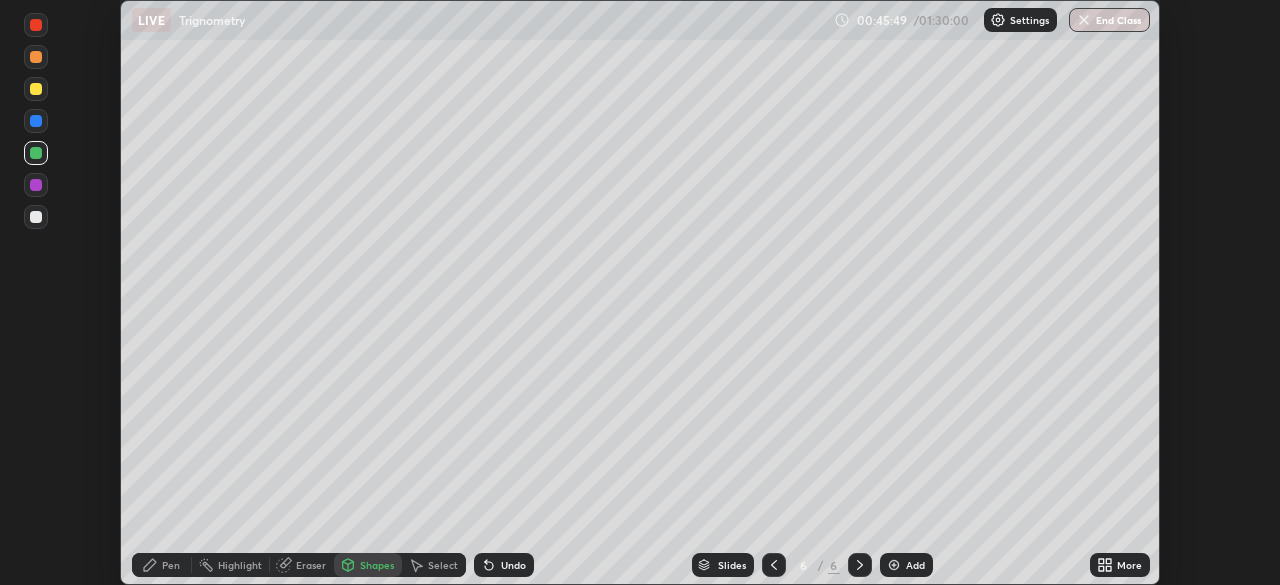 click on "More" at bounding box center (1129, 565) 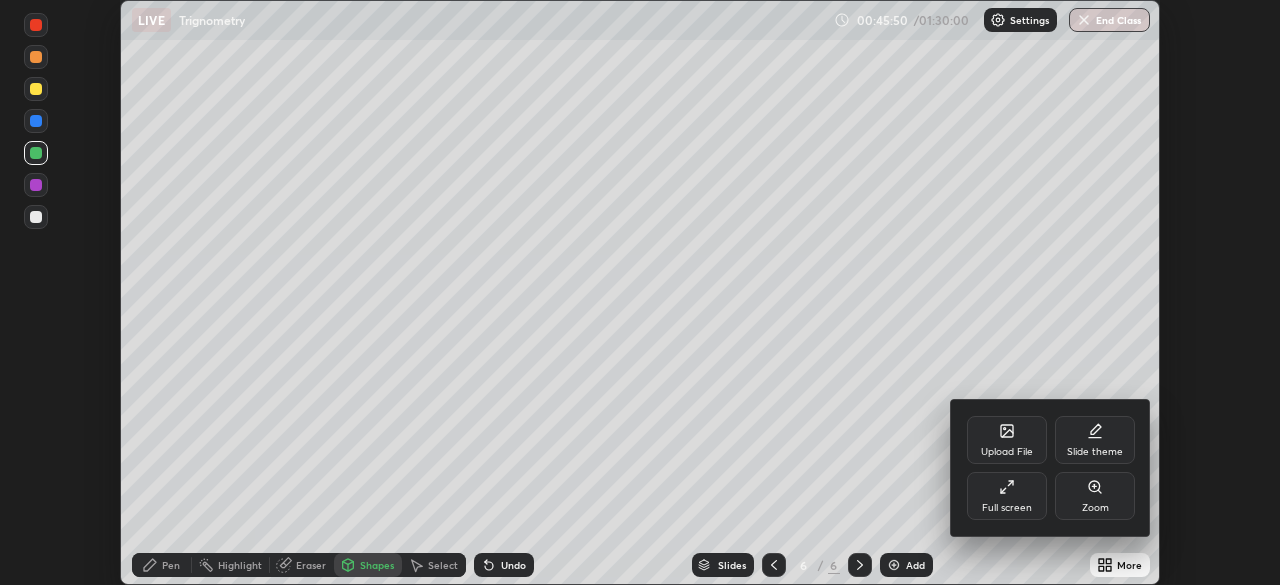 click on "Full screen" at bounding box center [1007, 496] 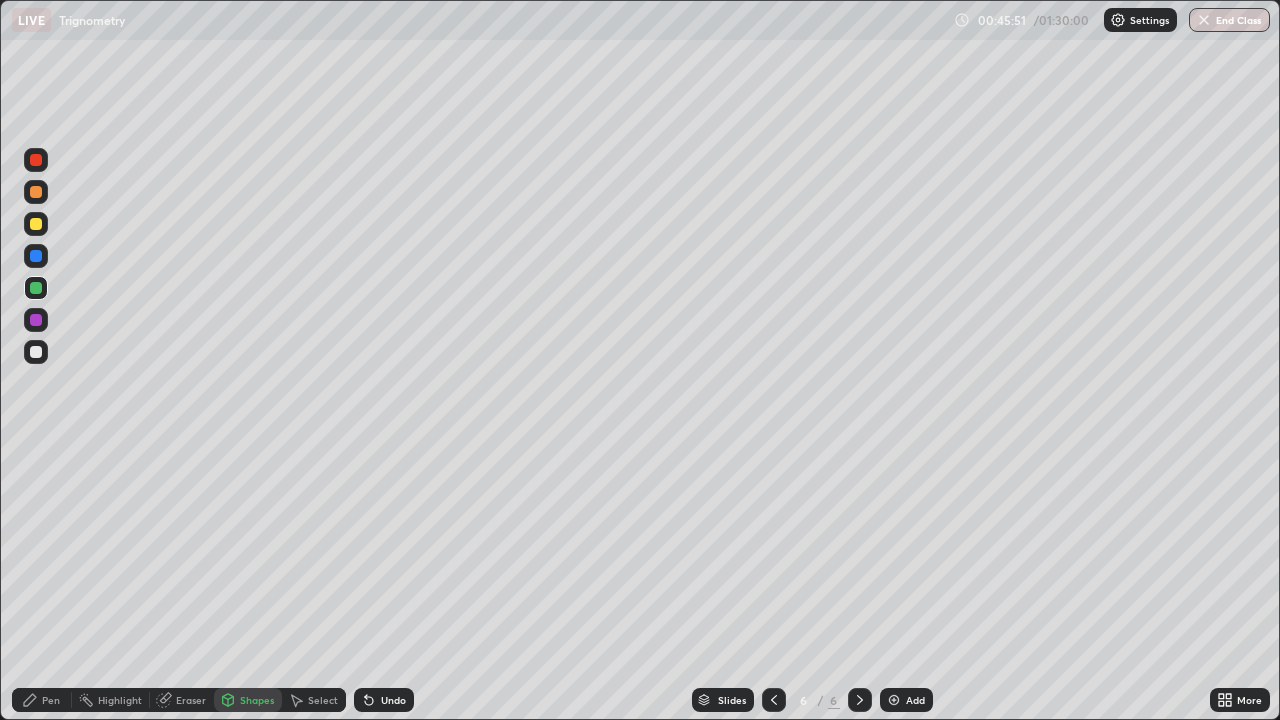 scroll, scrollTop: 99280, scrollLeft: 98720, axis: both 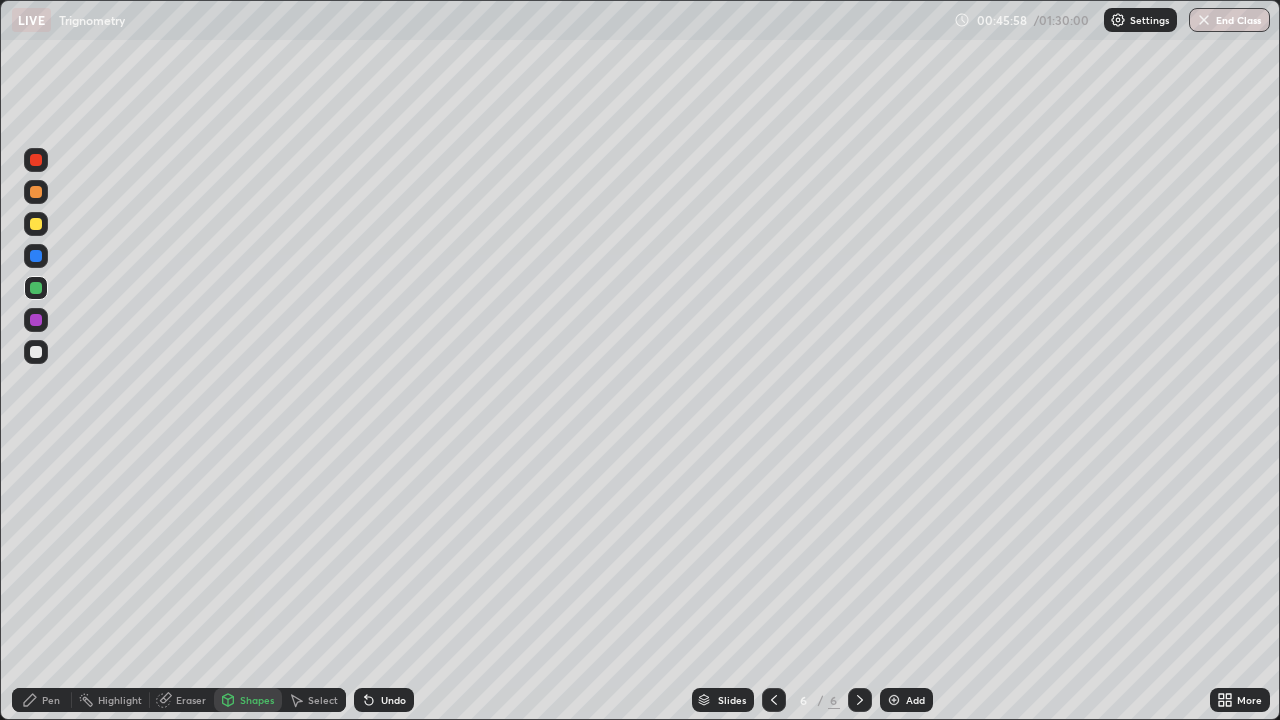 click on "Undo" at bounding box center [384, 700] 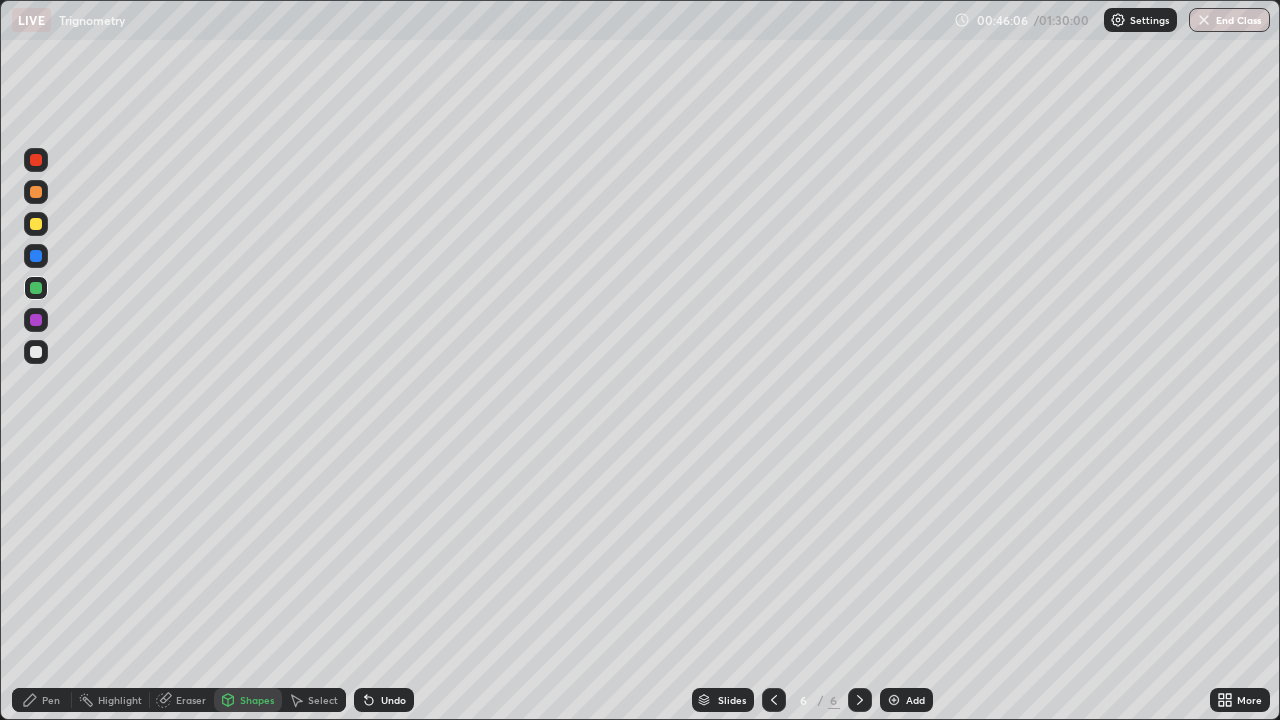 click on "Undo" at bounding box center (393, 700) 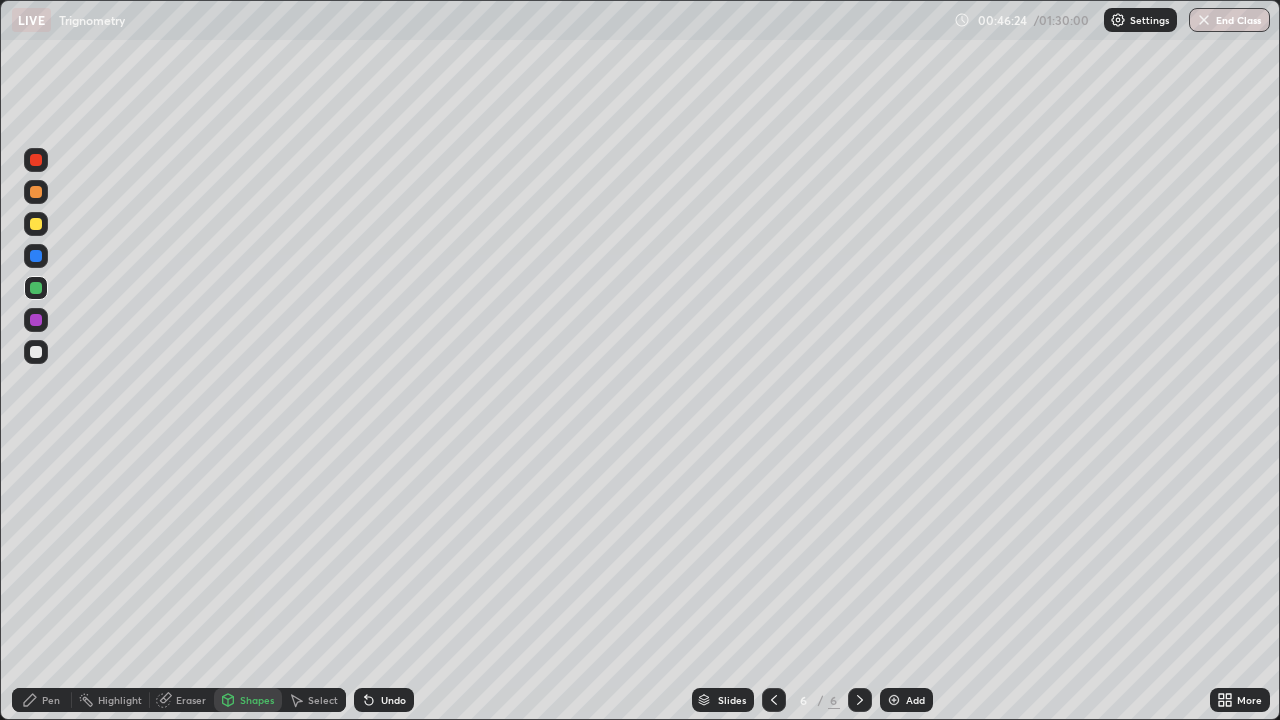 click at bounding box center [36, 352] 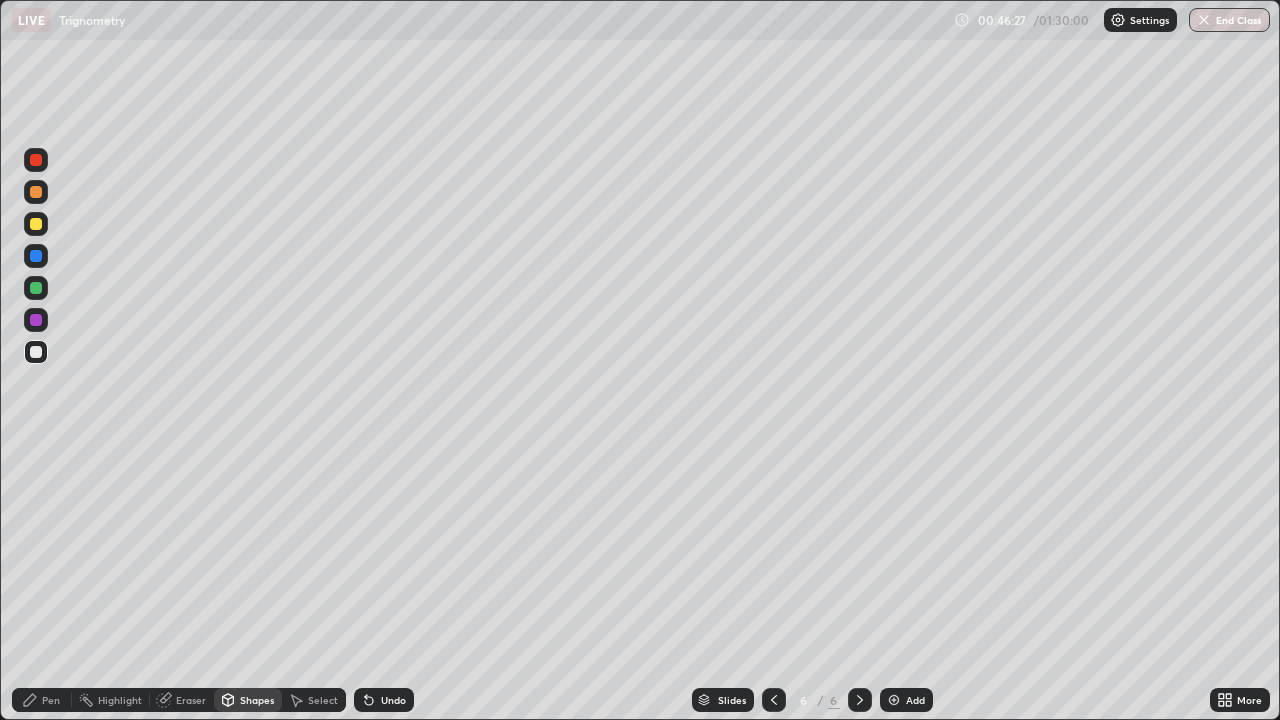 click 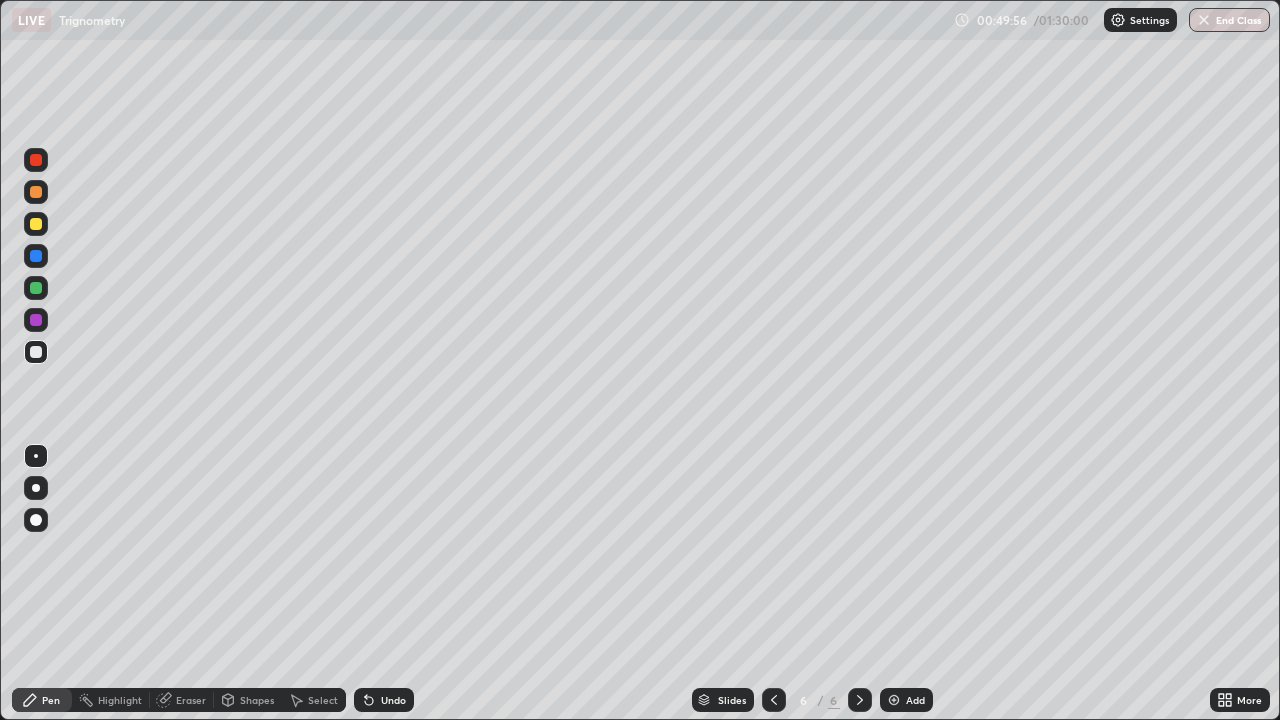 click at bounding box center [894, 700] 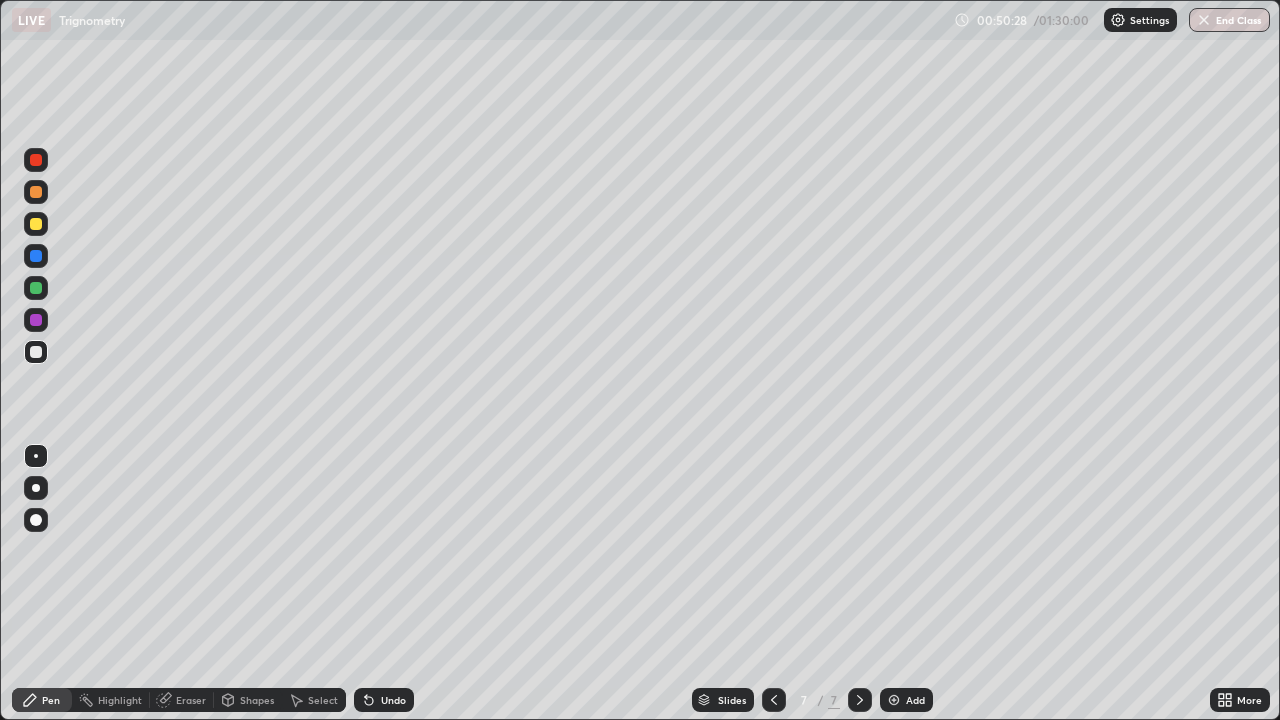 click on "Undo" at bounding box center [393, 700] 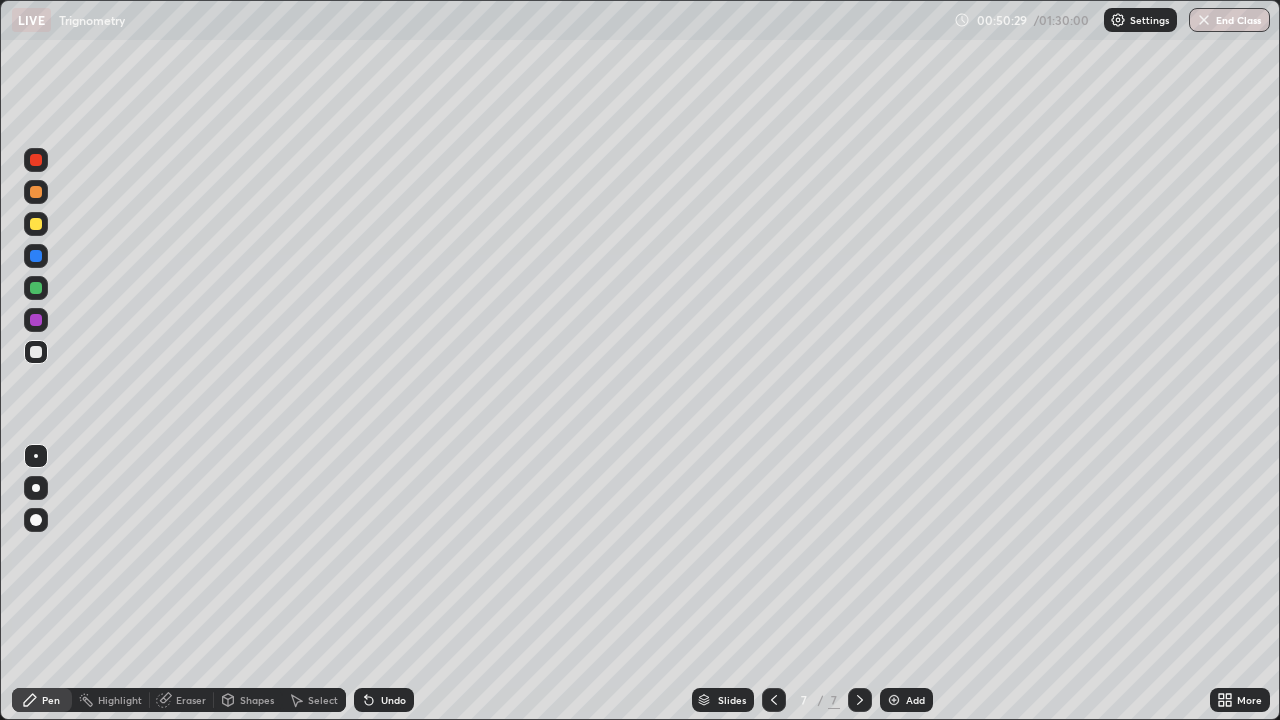 click on "Undo" at bounding box center (384, 700) 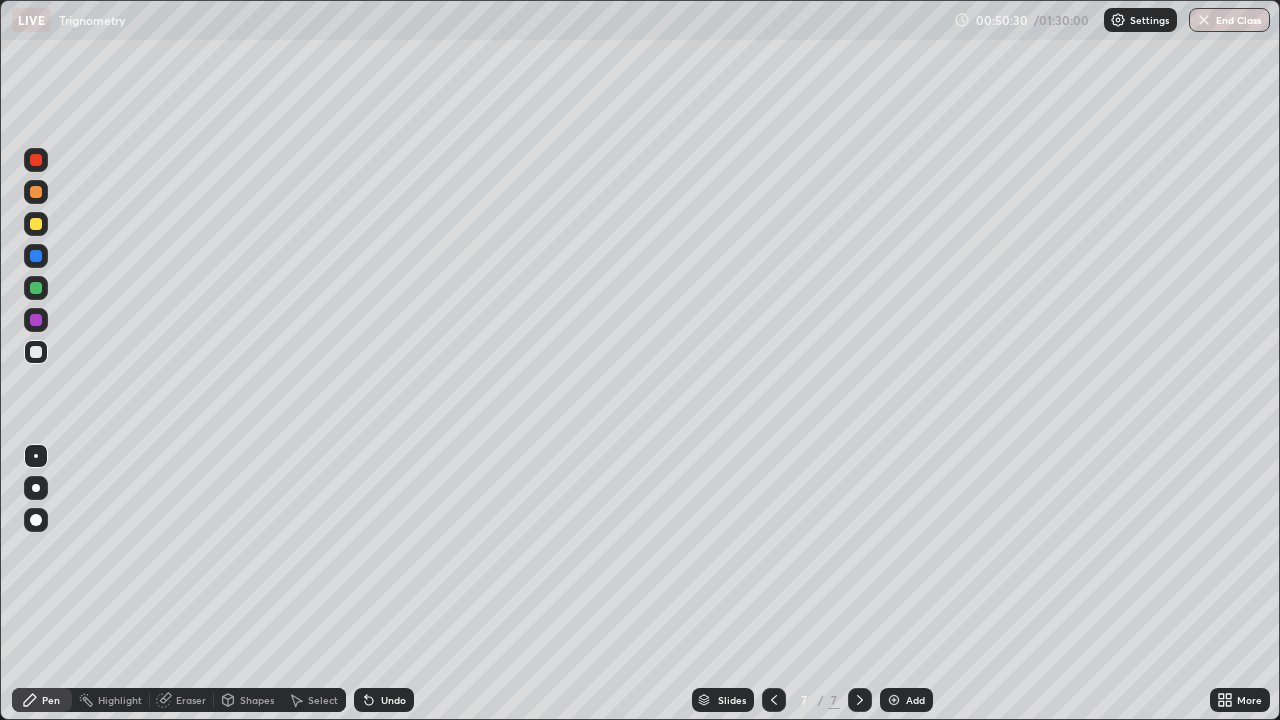click on "Undo" at bounding box center [393, 700] 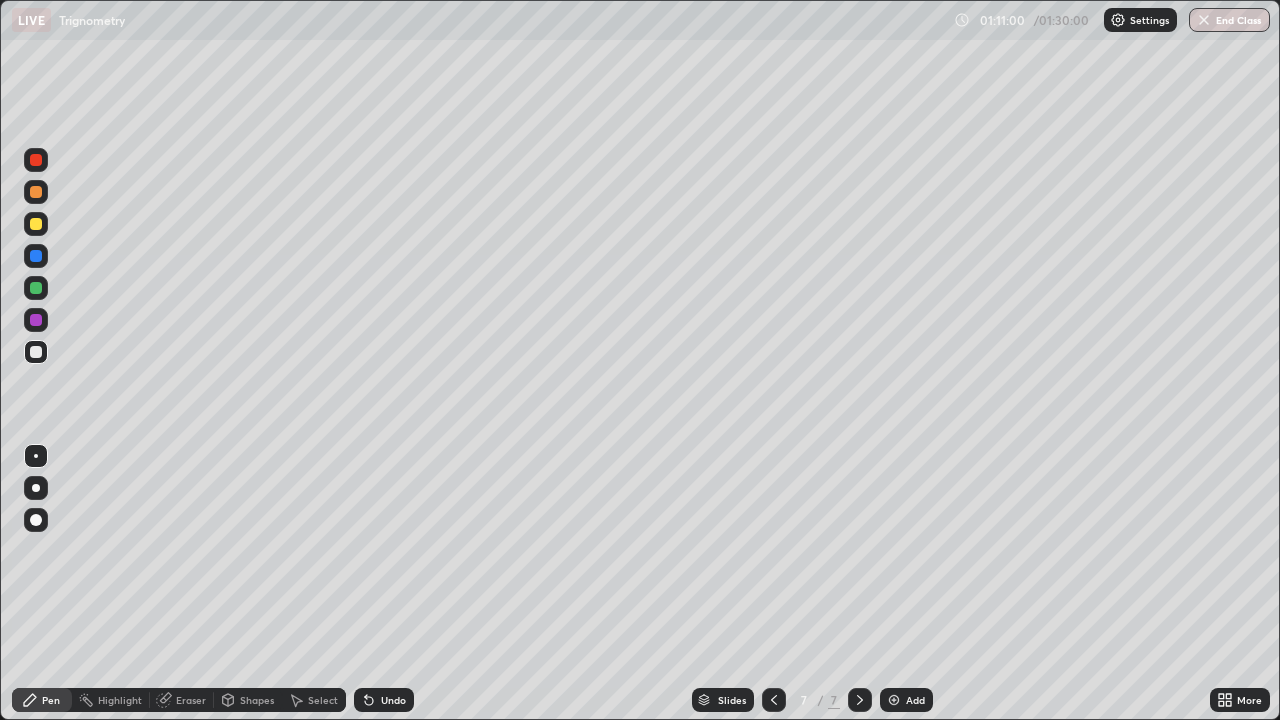 click at bounding box center (36, 224) 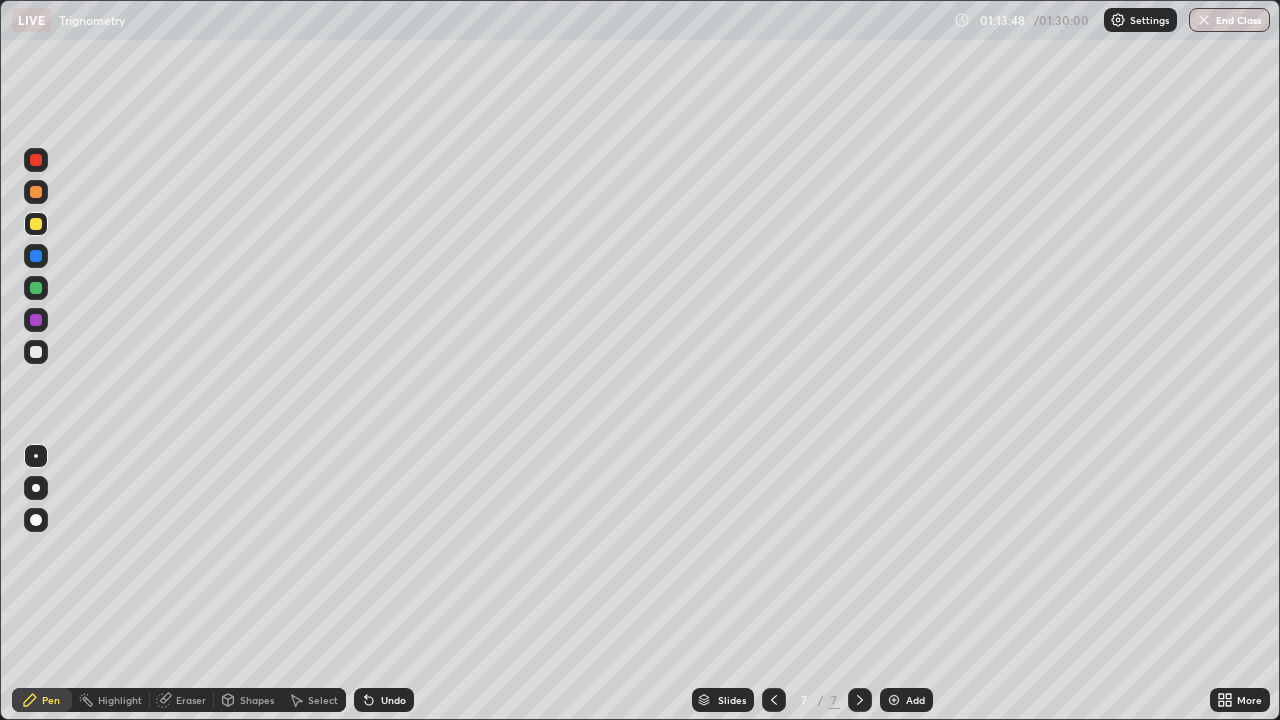 click on "Add" at bounding box center [915, 700] 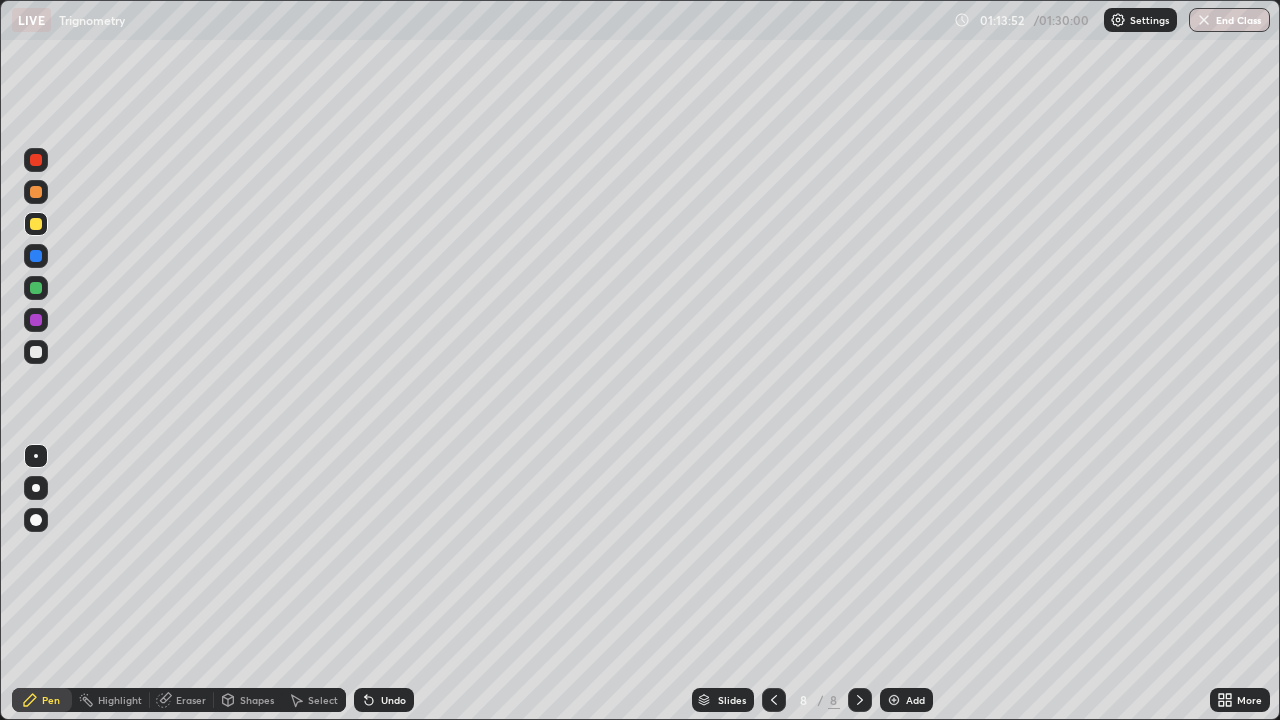 click on "Shapes" at bounding box center [257, 700] 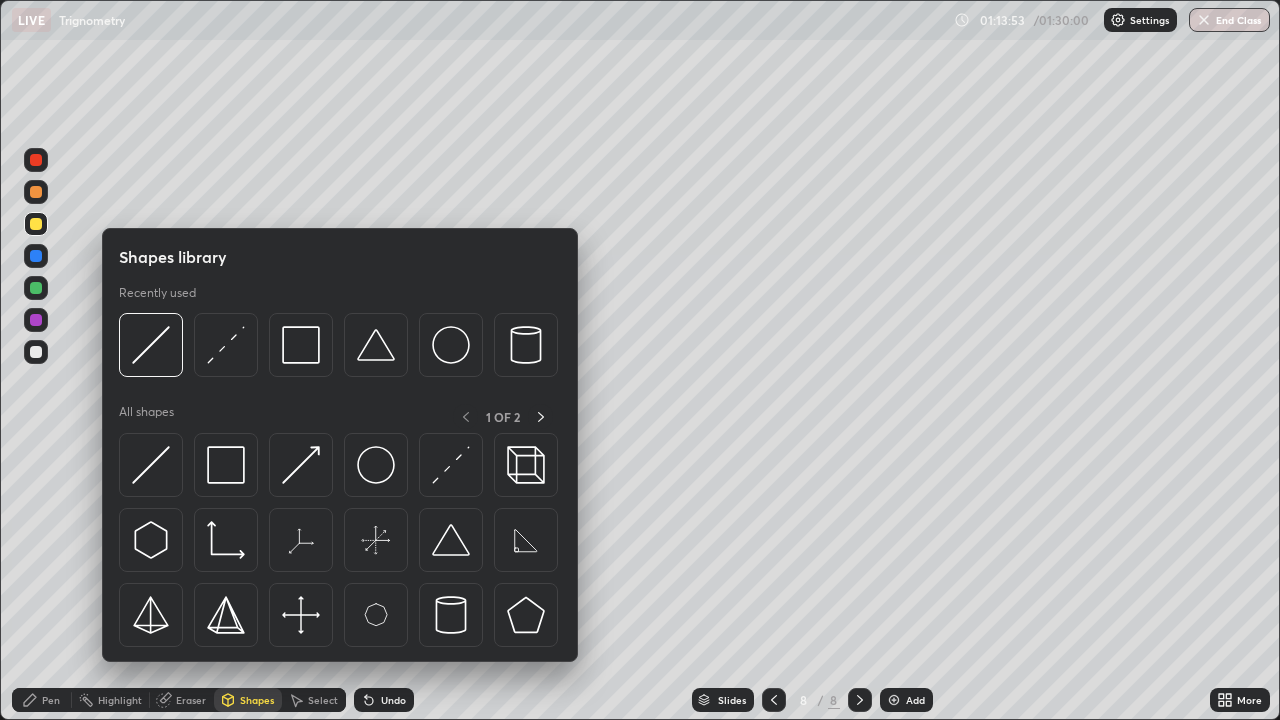 click at bounding box center (151, 465) 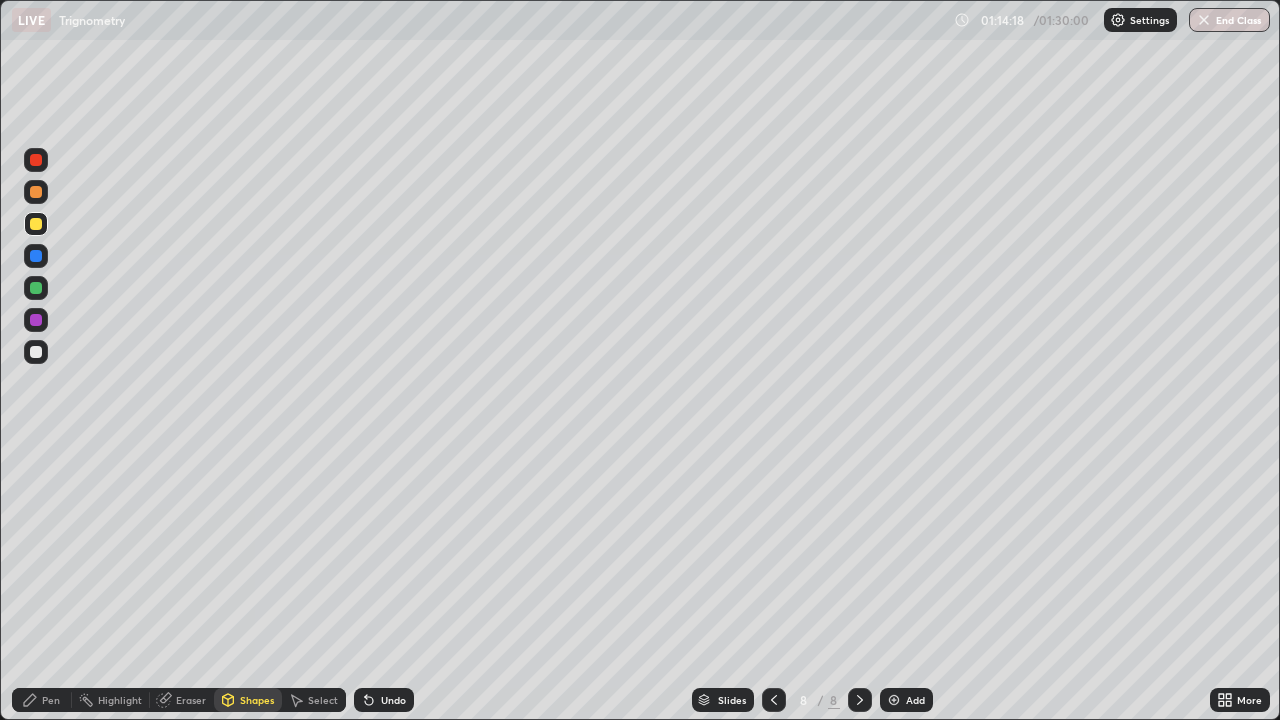click on "Undo" at bounding box center [384, 700] 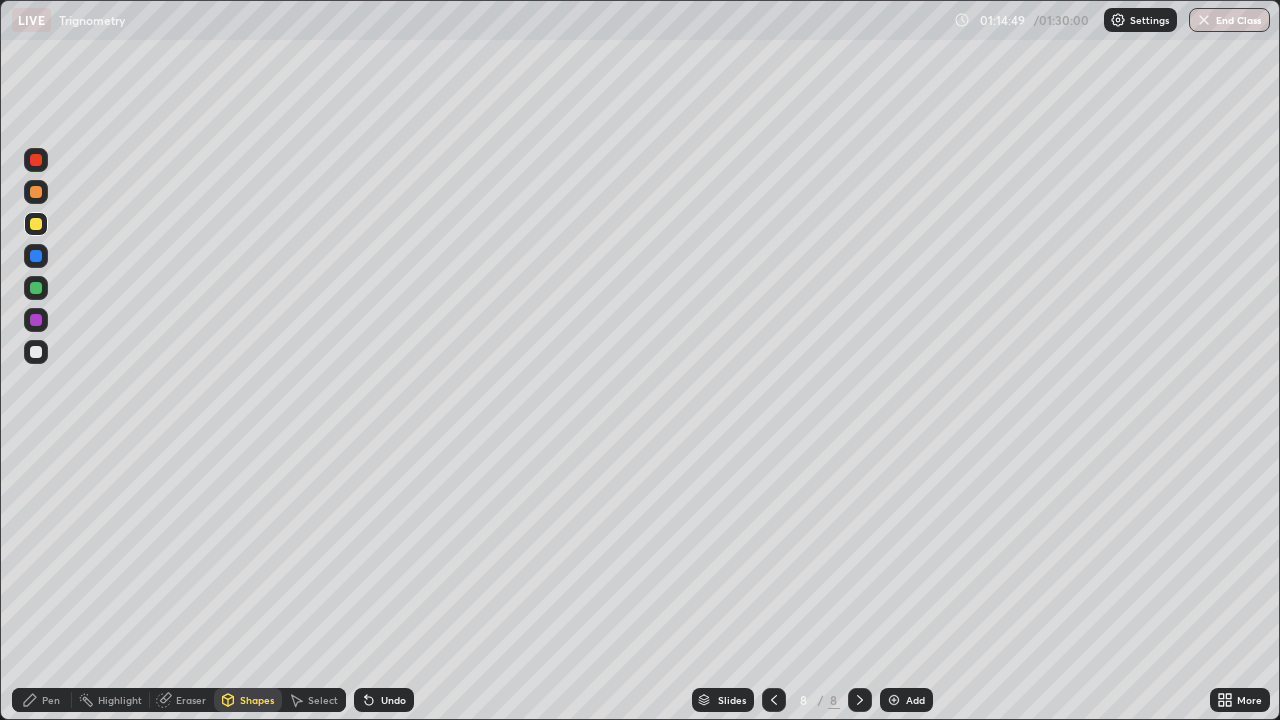 click on "Undo" at bounding box center (393, 700) 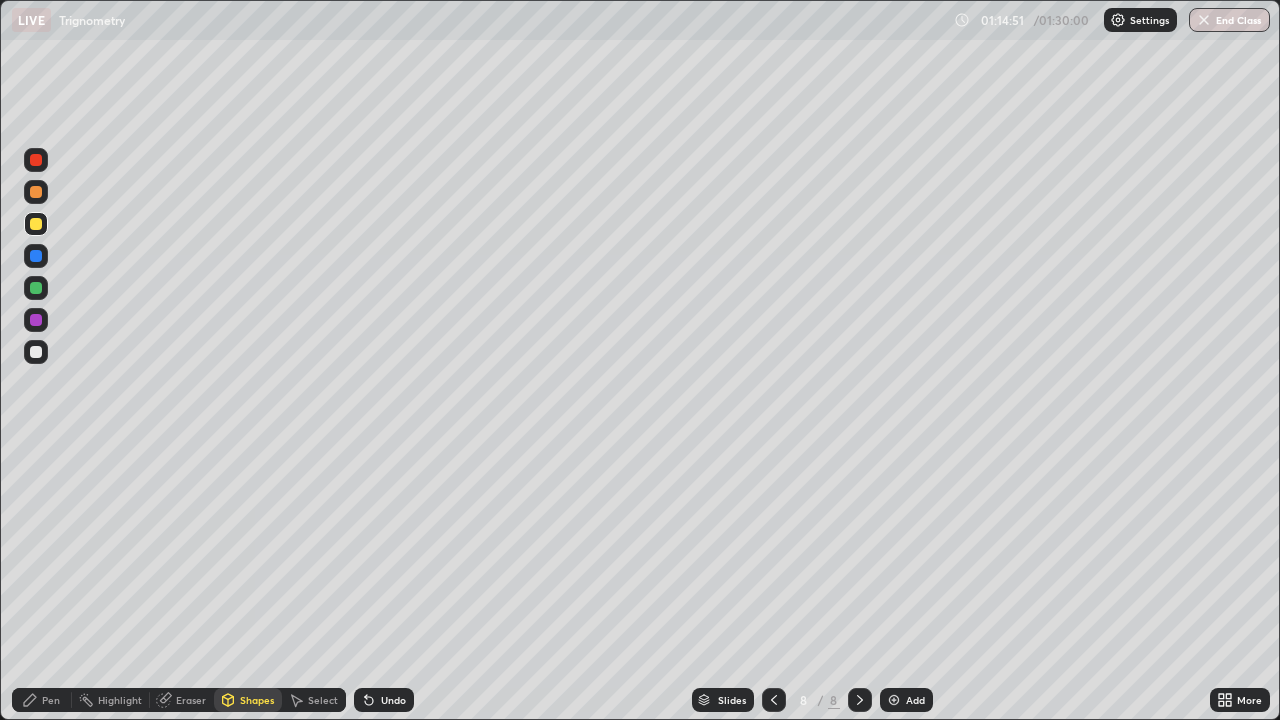 click on "Shapes" at bounding box center [257, 700] 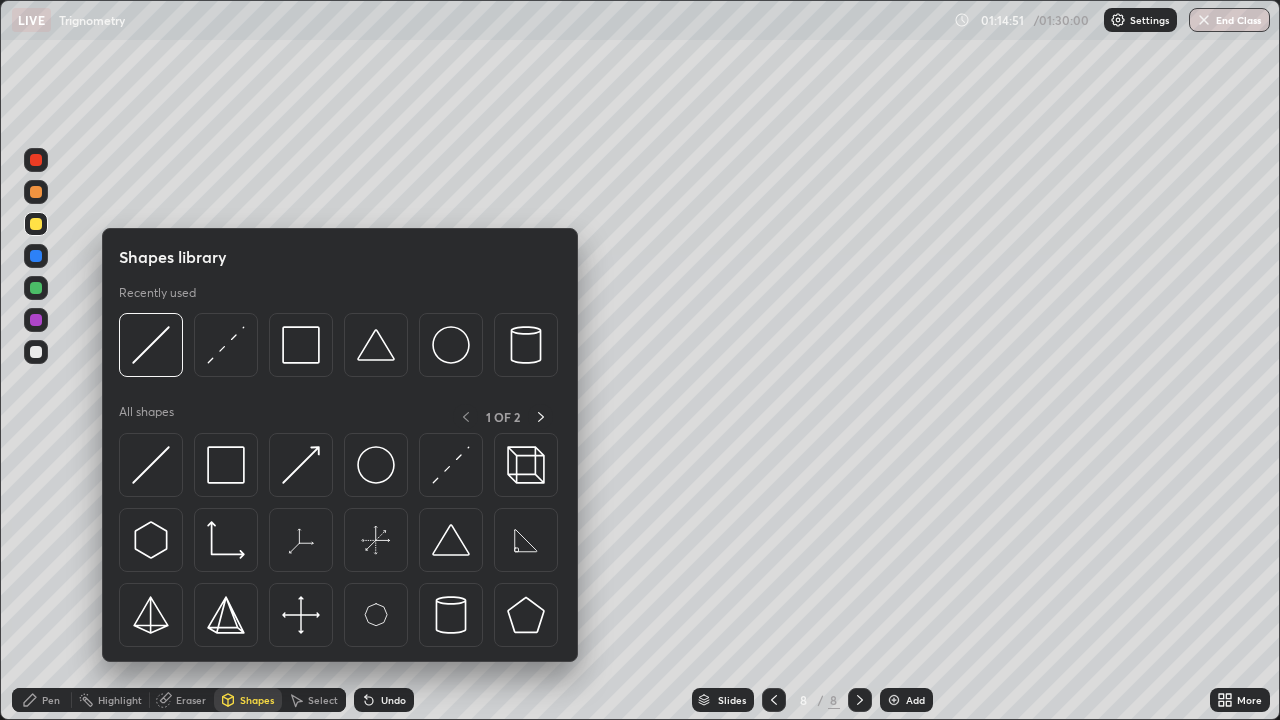 click at bounding box center [376, 465] 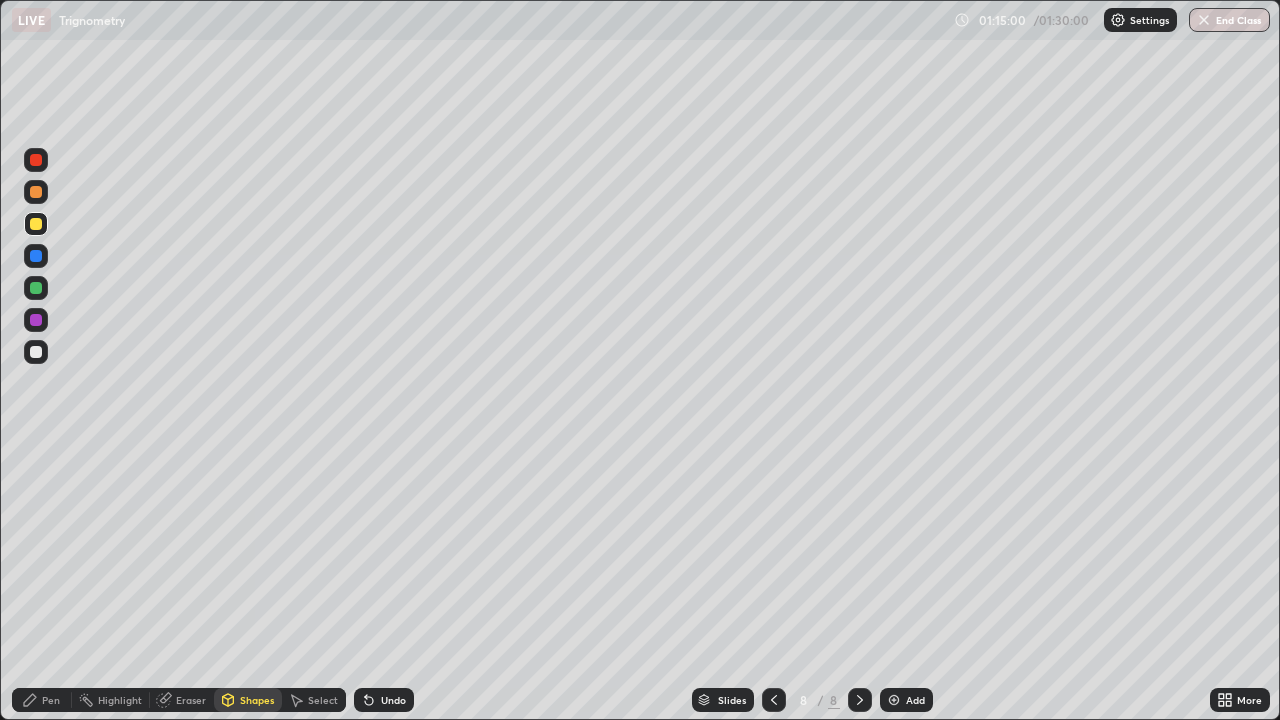 click on "Pen" at bounding box center [42, 700] 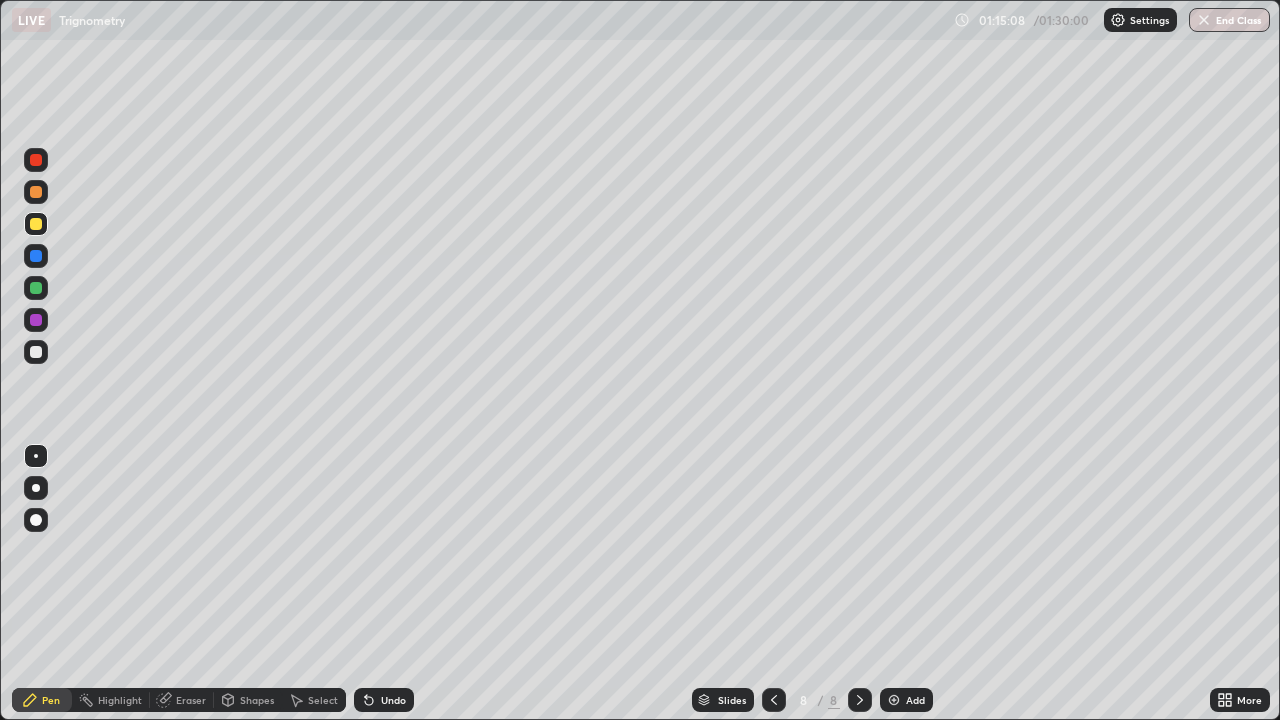 click at bounding box center [36, 352] 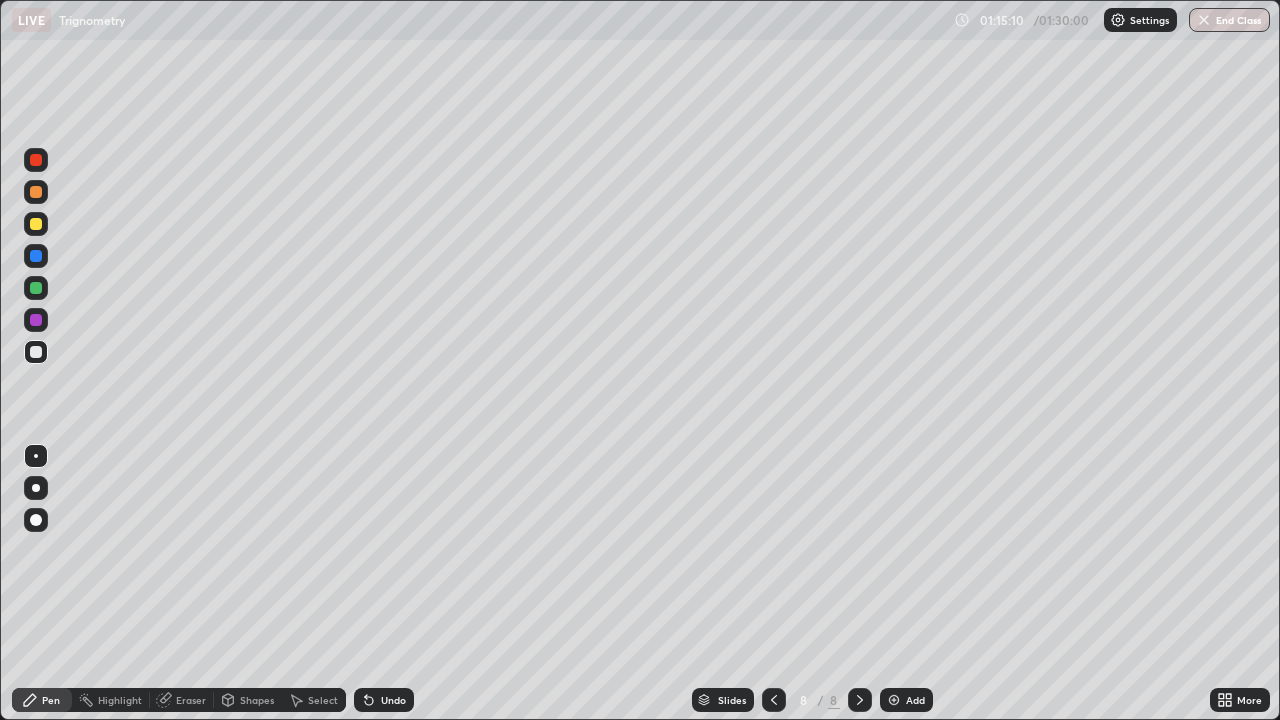 click on "Shapes" at bounding box center [257, 700] 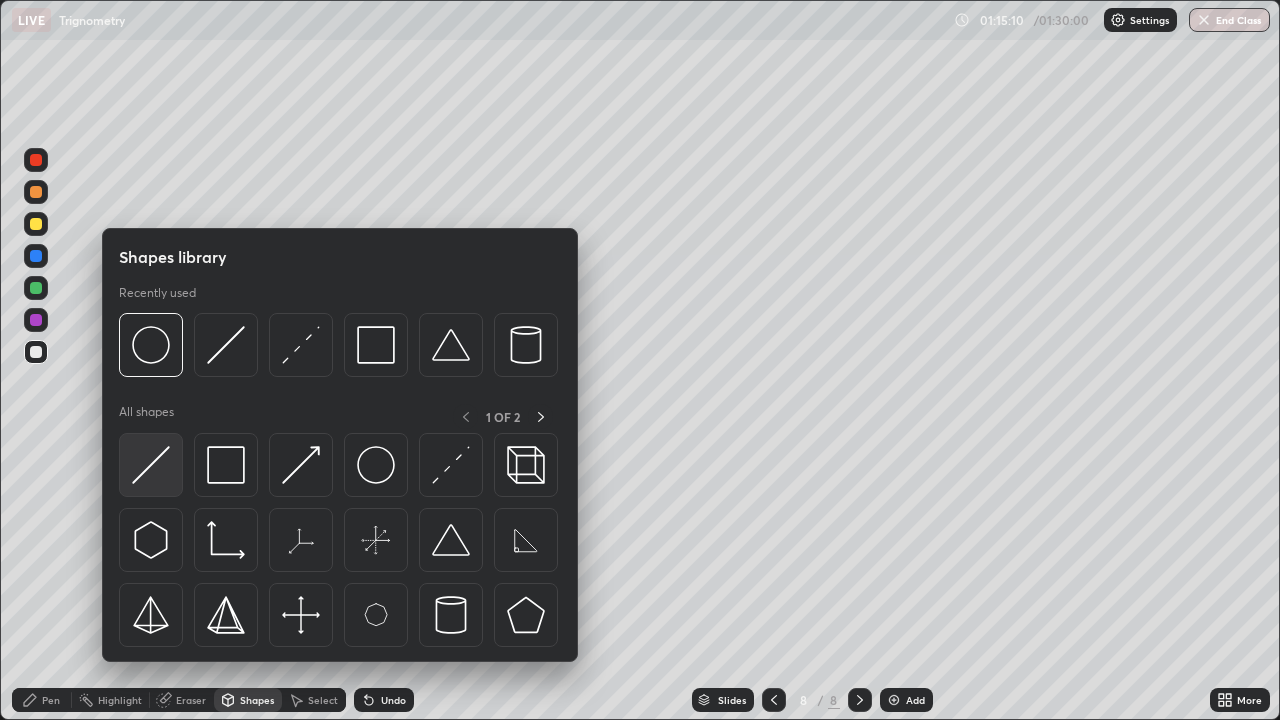 click at bounding box center [151, 465] 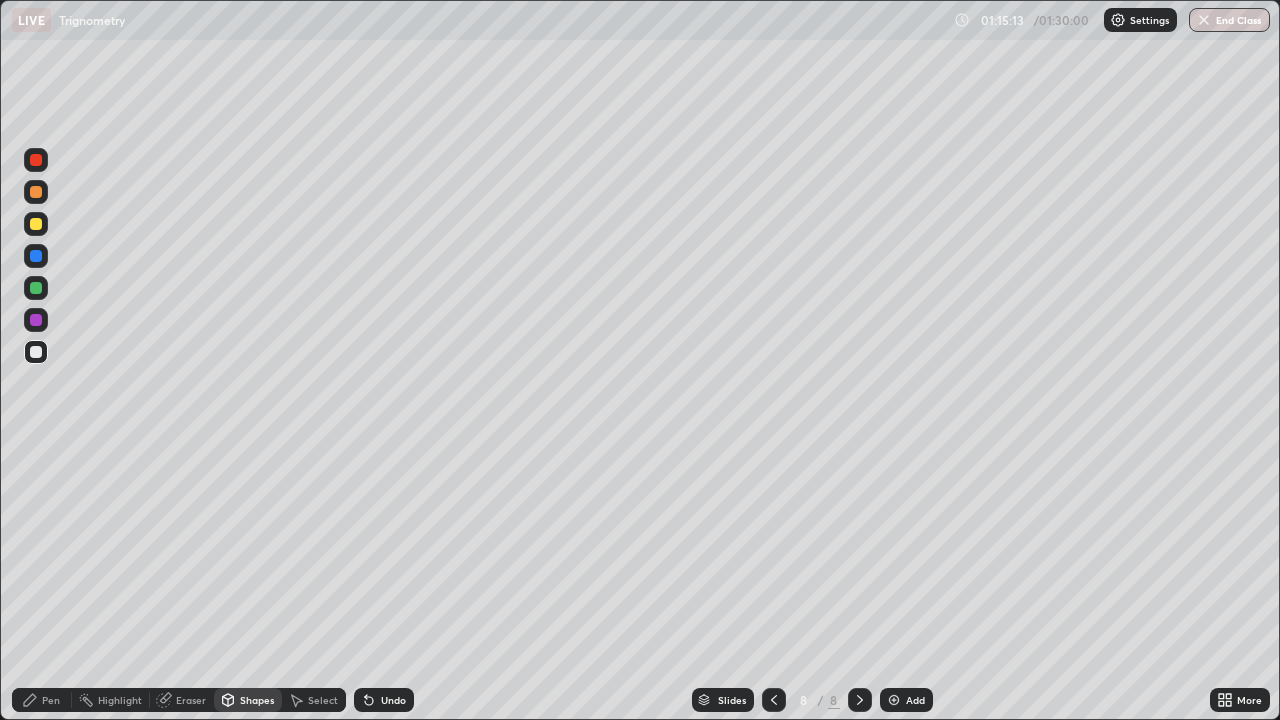 click 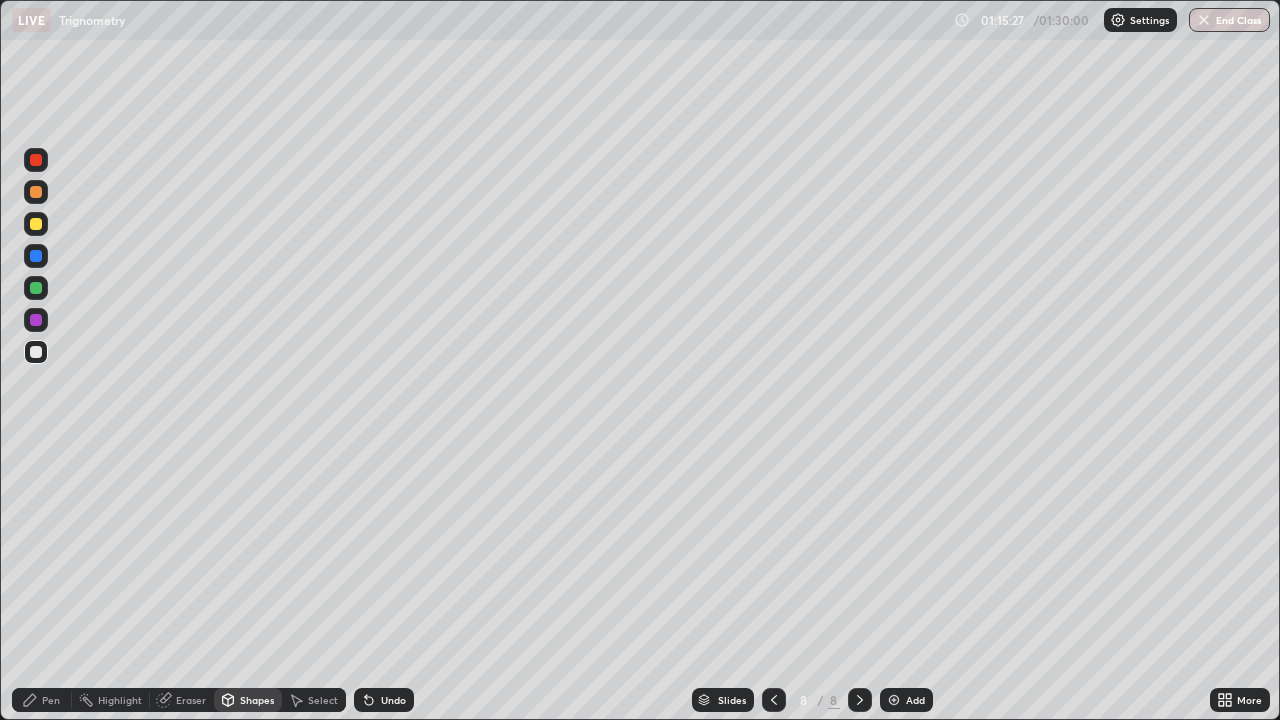 click on "Undo" at bounding box center [393, 700] 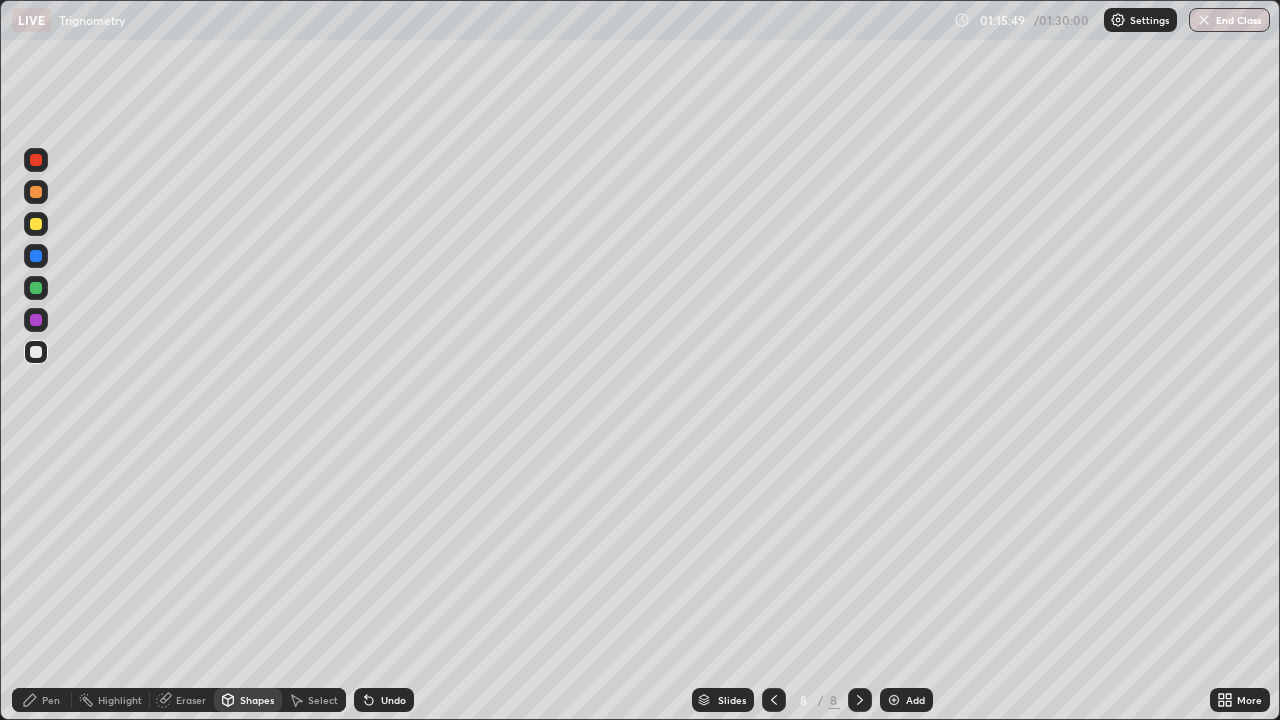 click on "Shapes" at bounding box center (248, 700) 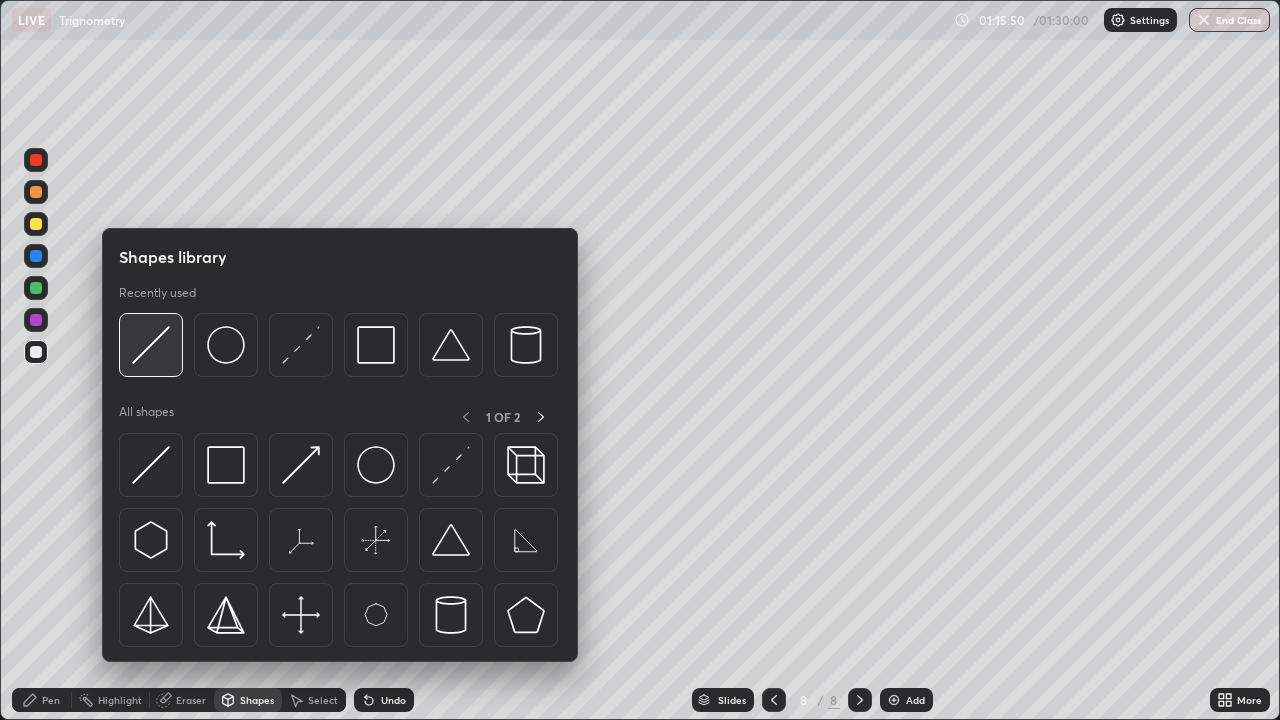 click at bounding box center [151, 345] 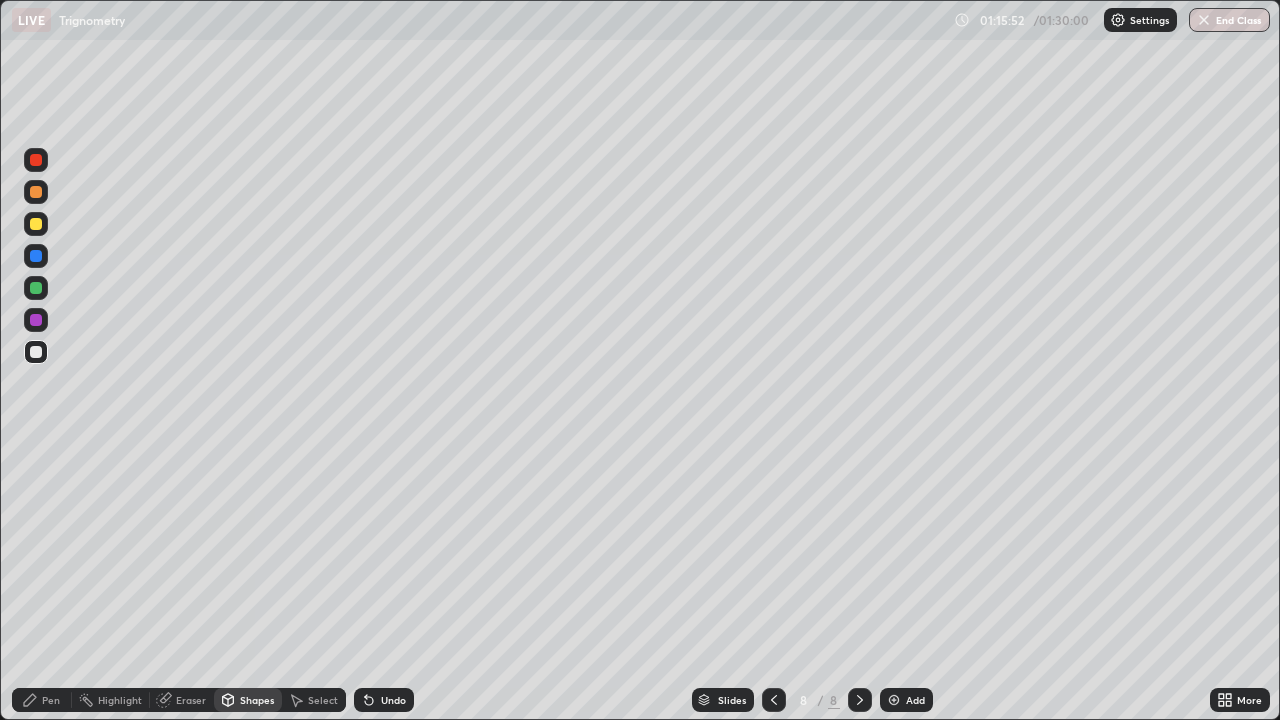 click 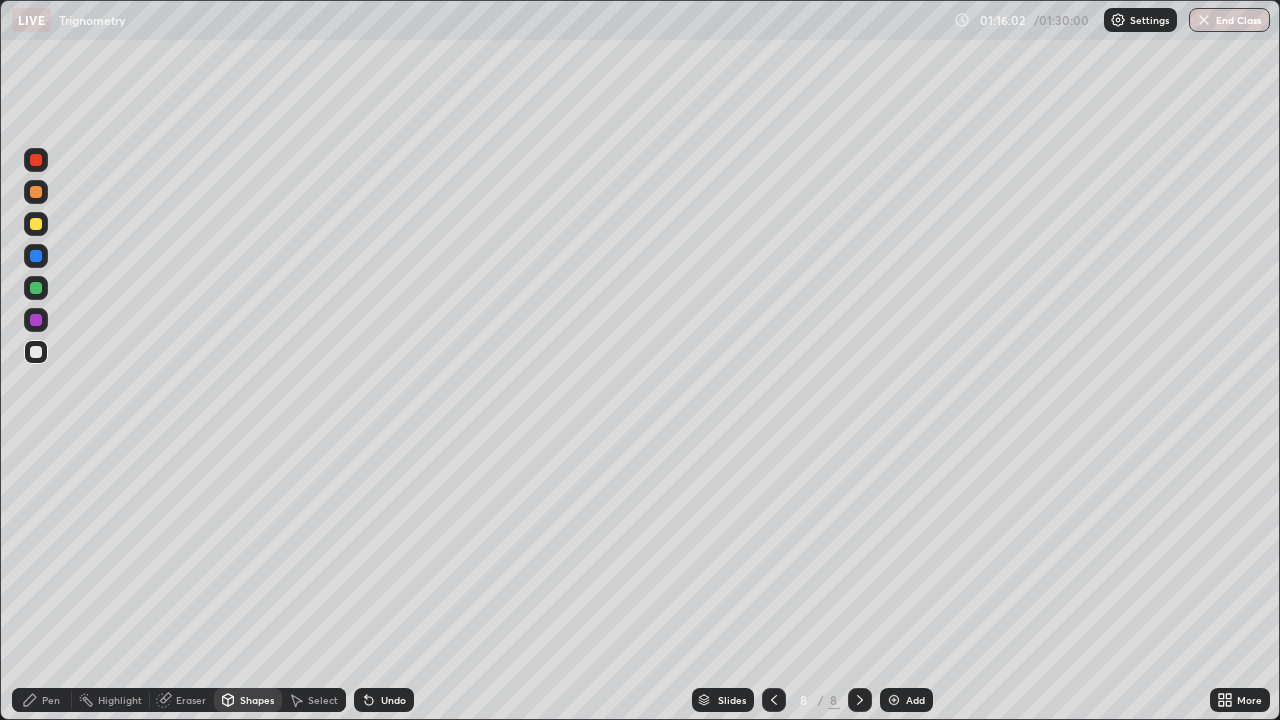click 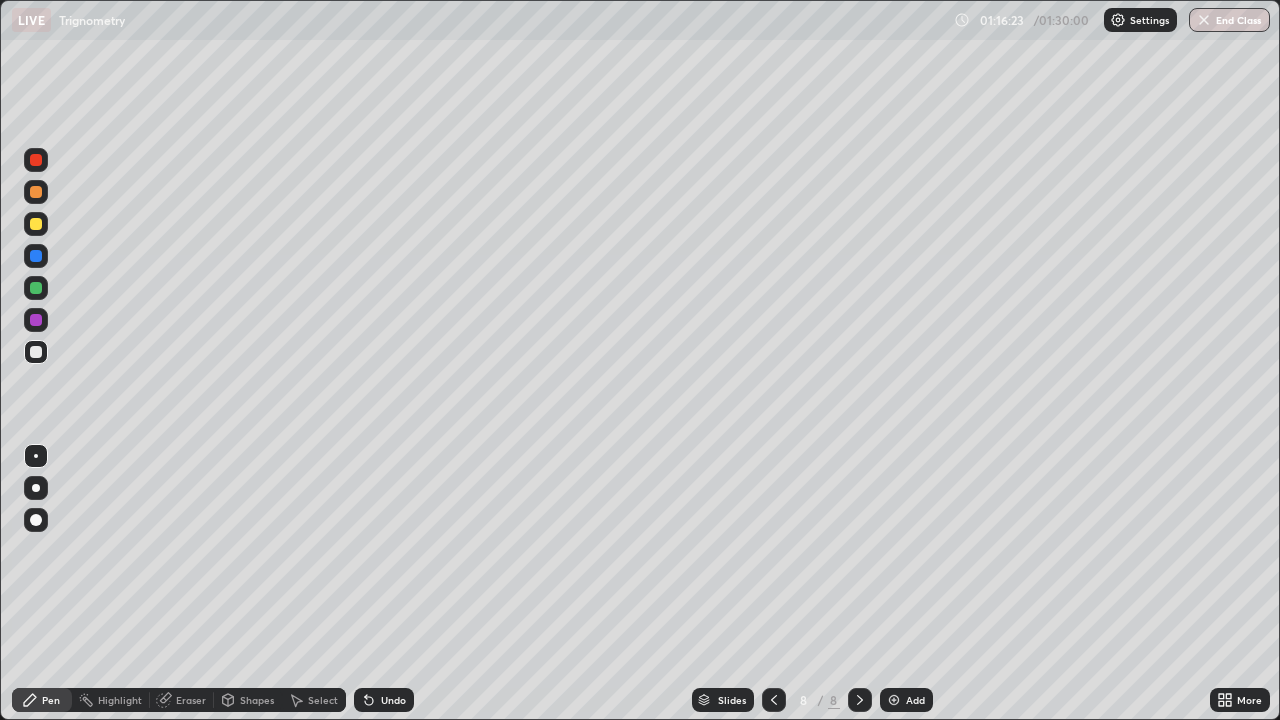 click 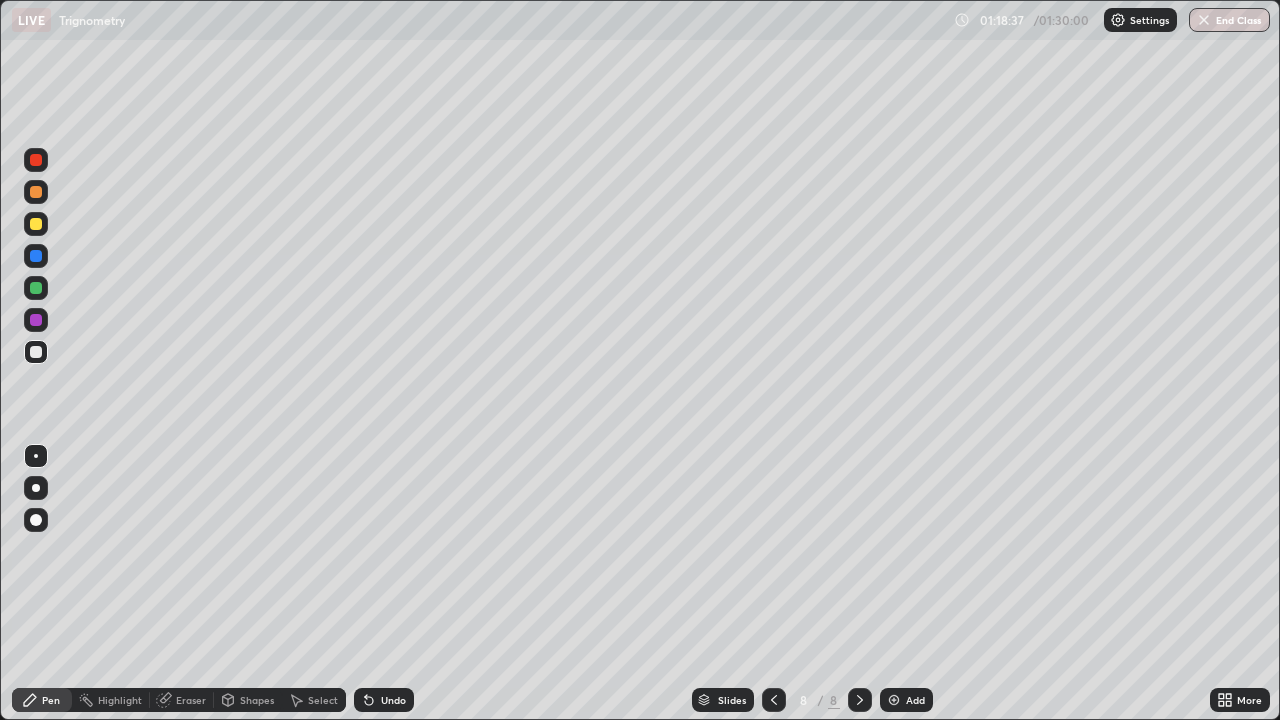 click on "Select" at bounding box center [323, 700] 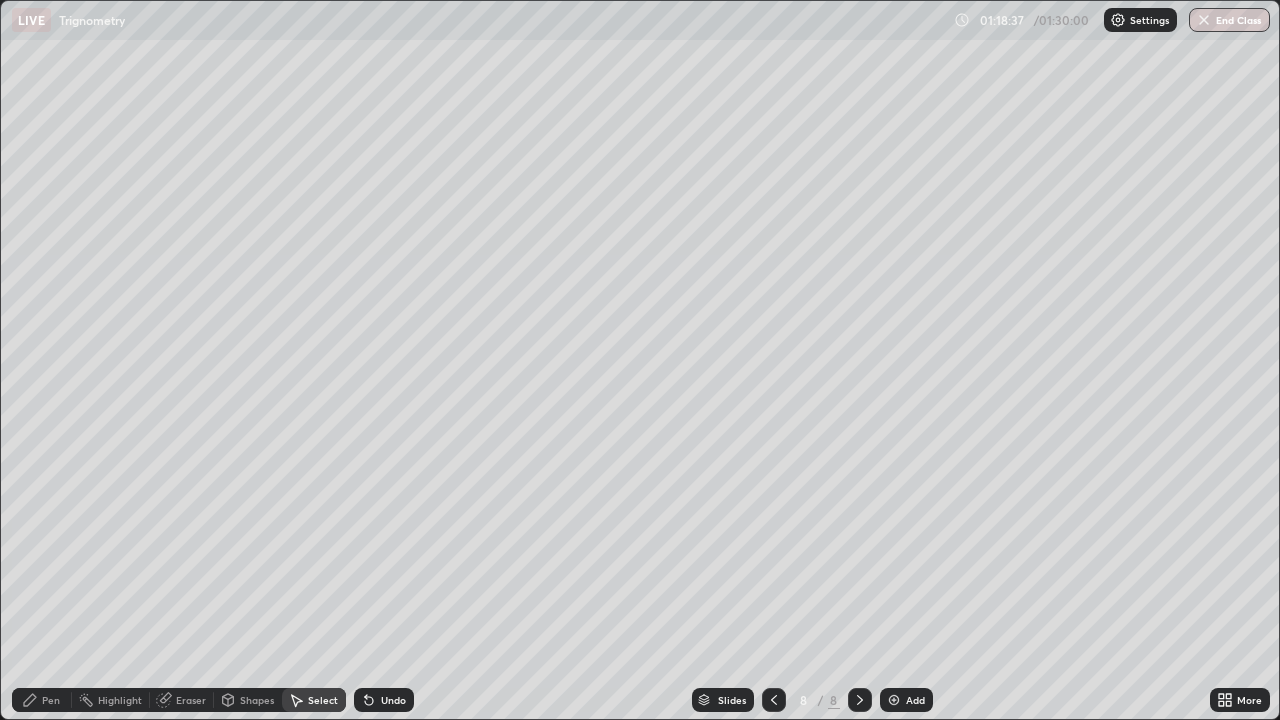 click on "Shapes" at bounding box center [257, 700] 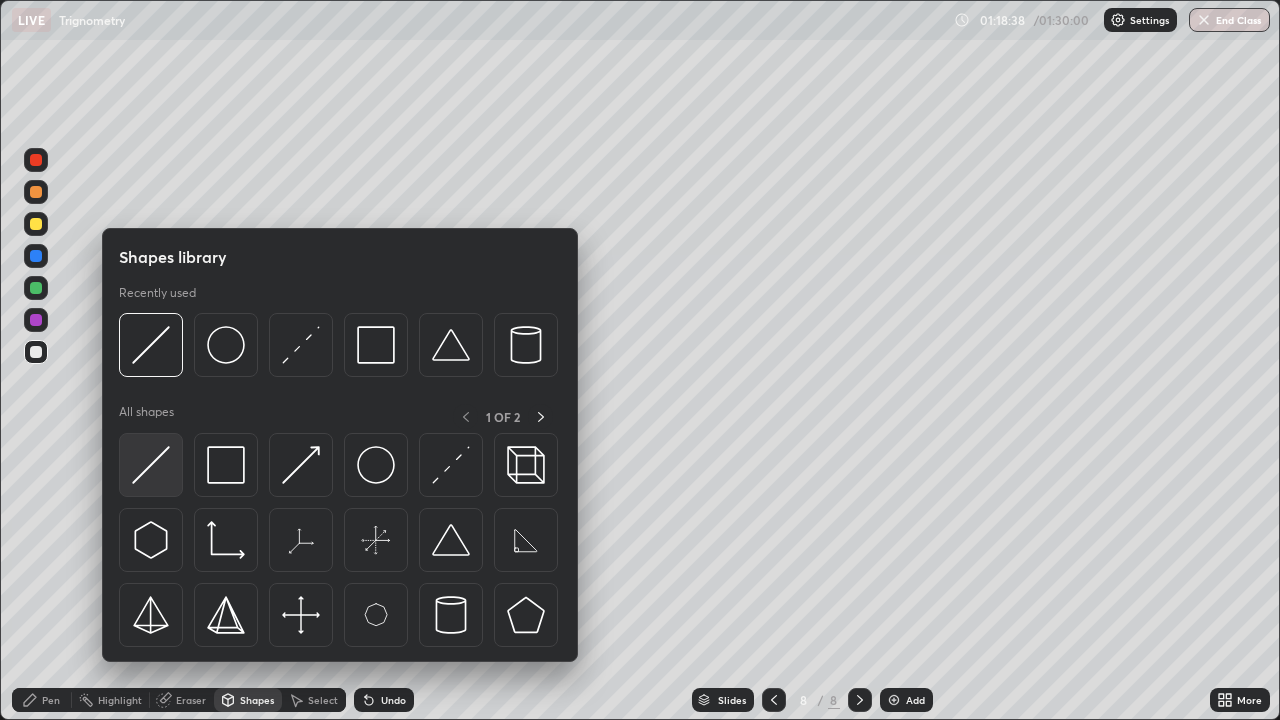 click at bounding box center [151, 465] 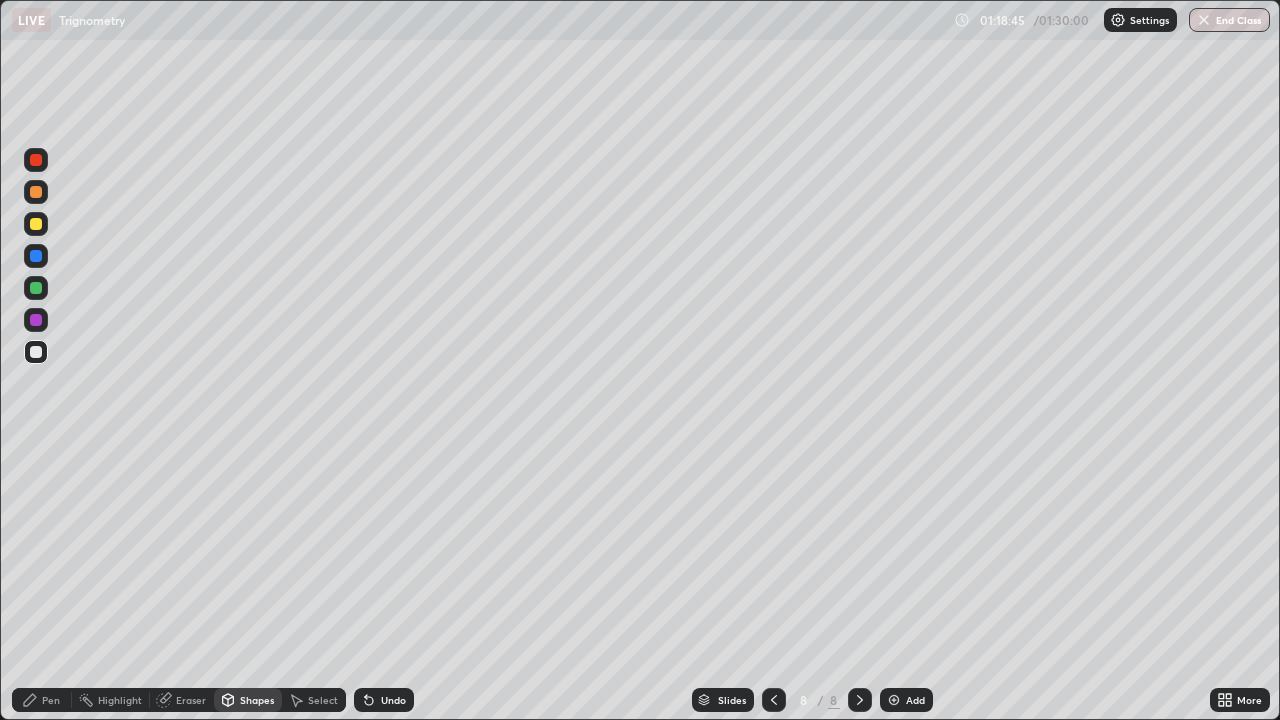 click on "Pen" at bounding box center [51, 700] 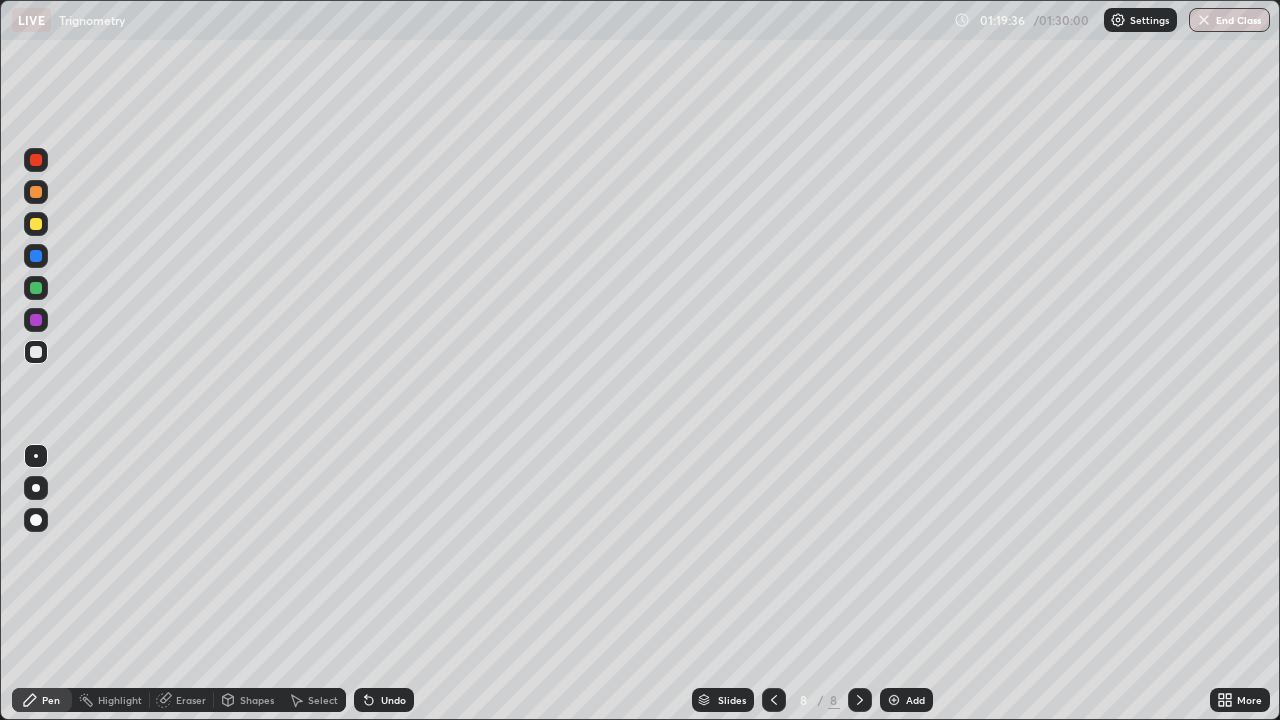 click on "Shapes" at bounding box center [257, 700] 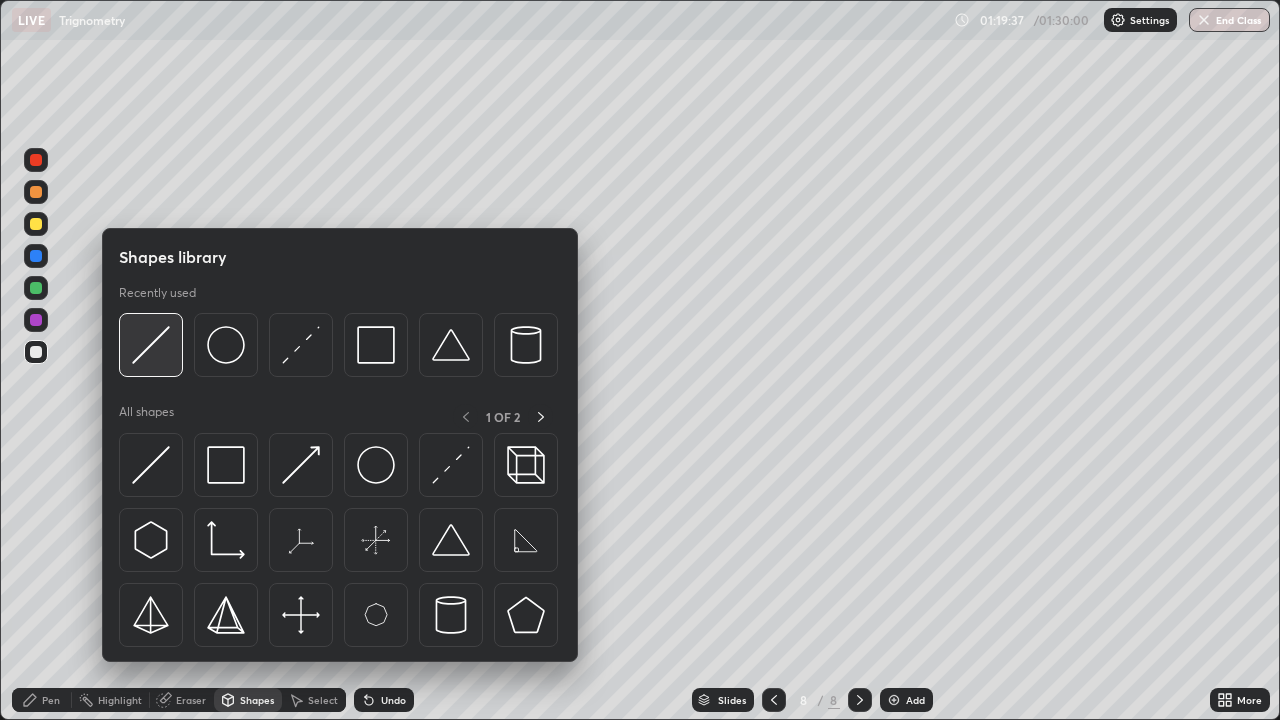click at bounding box center (151, 345) 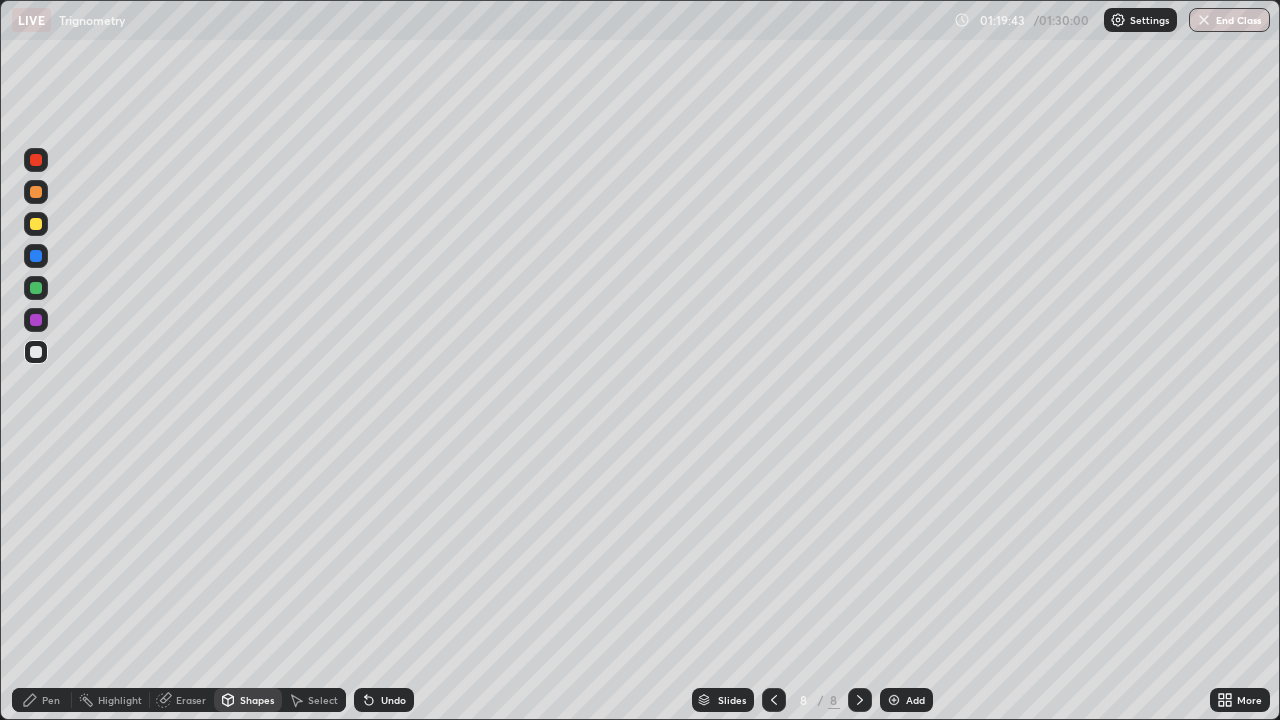 click on "Pen" at bounding box center (51, 700) 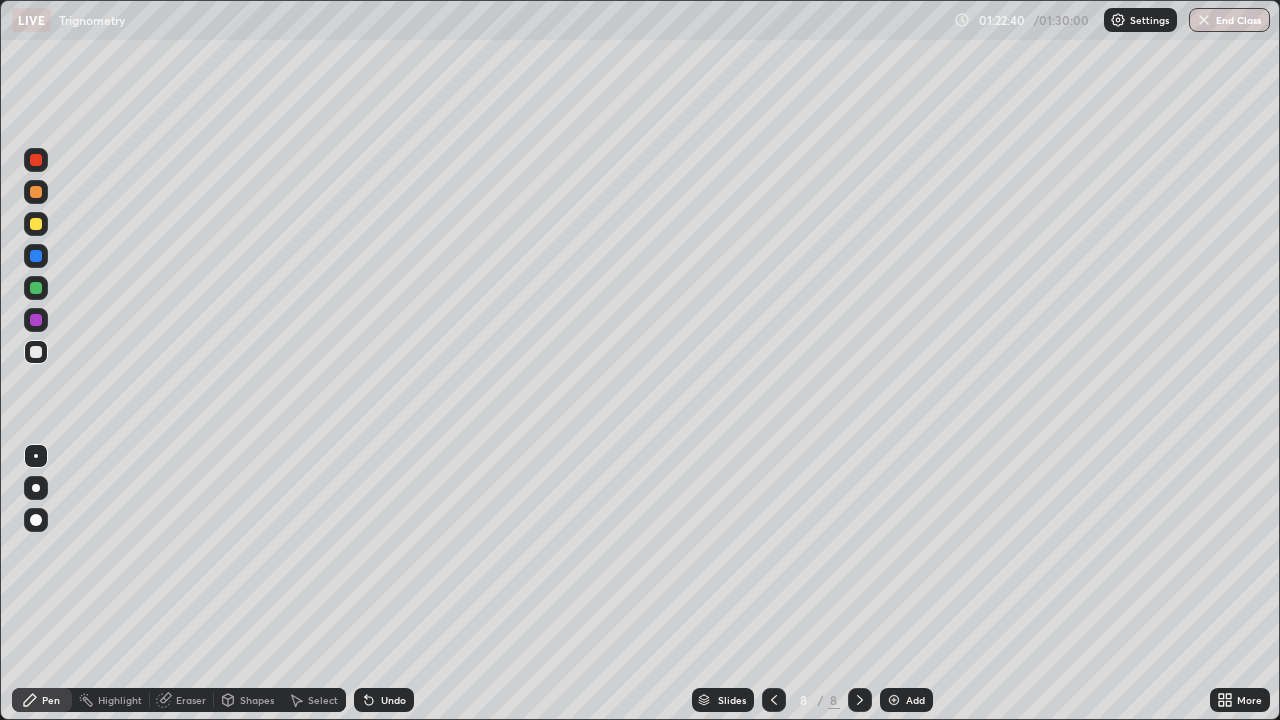 click on "Add" at bounding box center (915, 700) 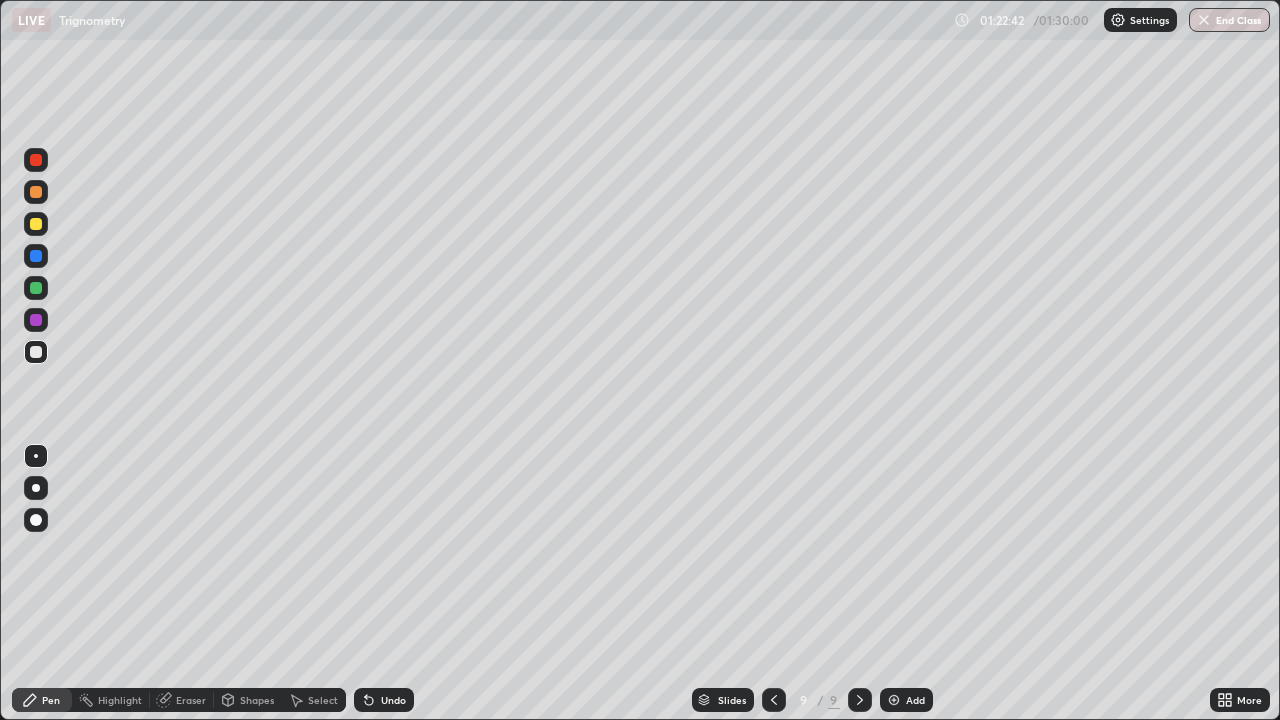 click on "Shapes" at bounding box center [257, 700] 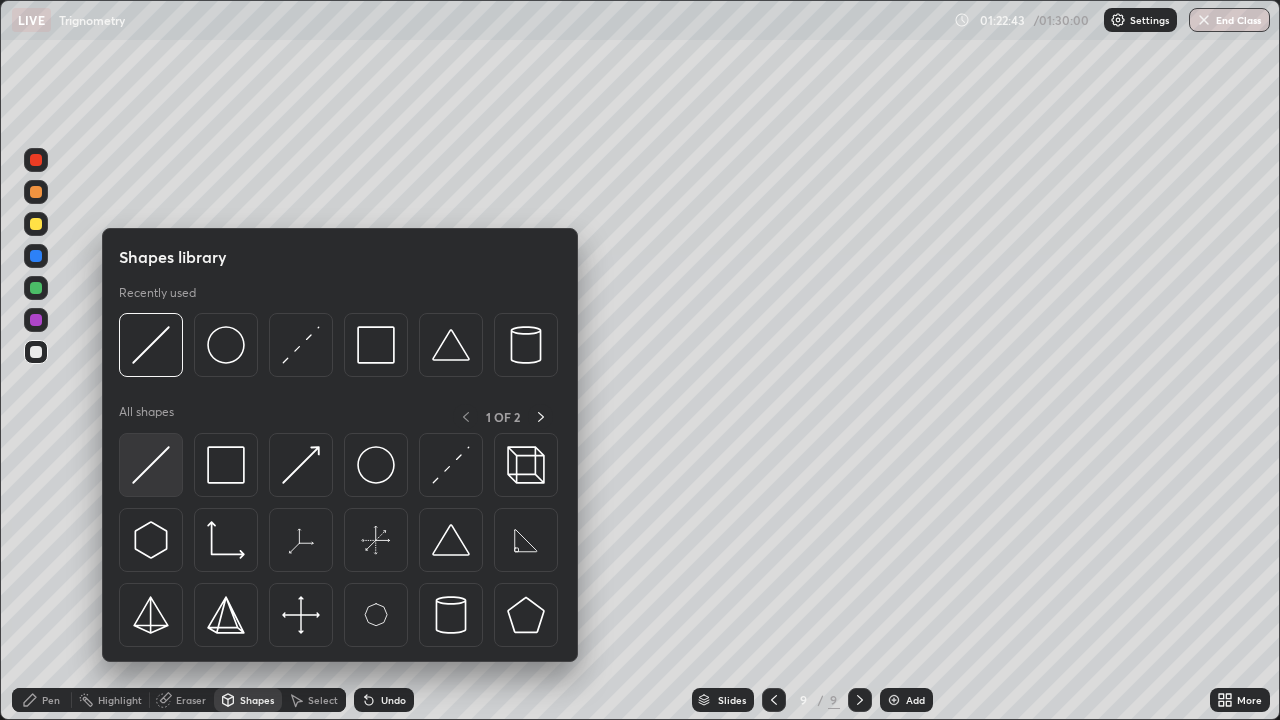 click at bounding box center [151, 465] 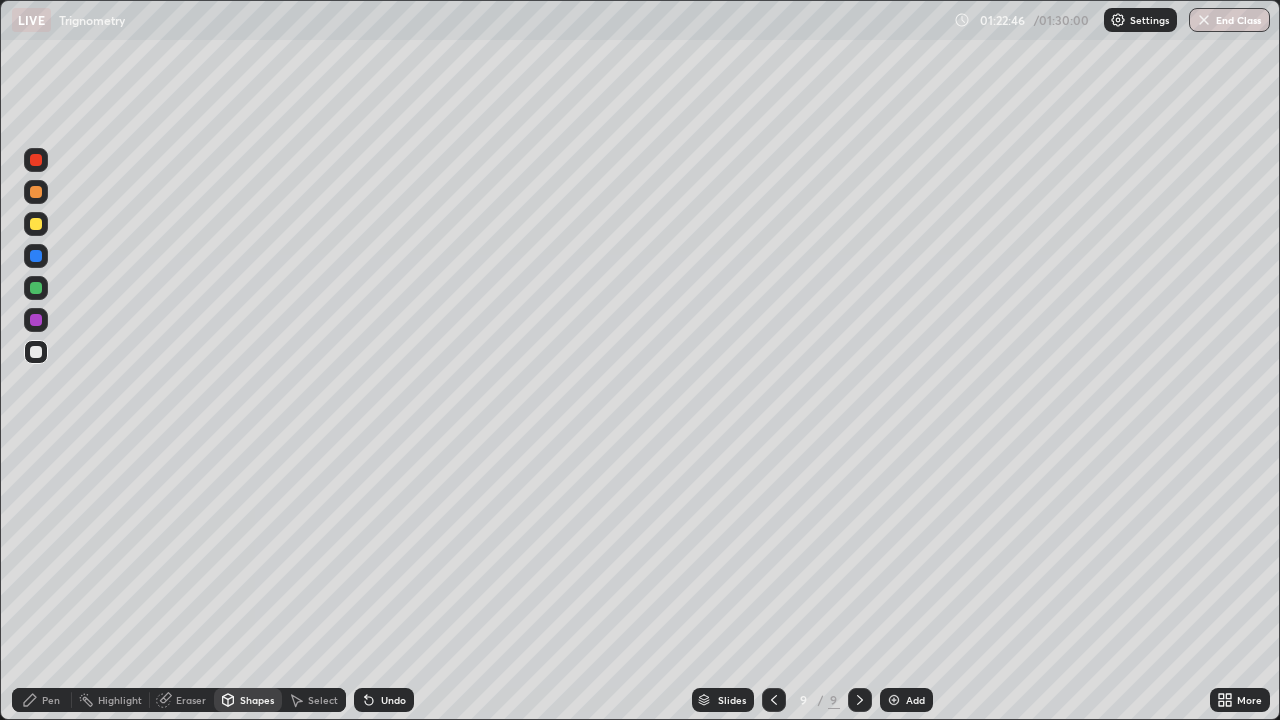 click on "Undo" at bounding box center [384, 700] 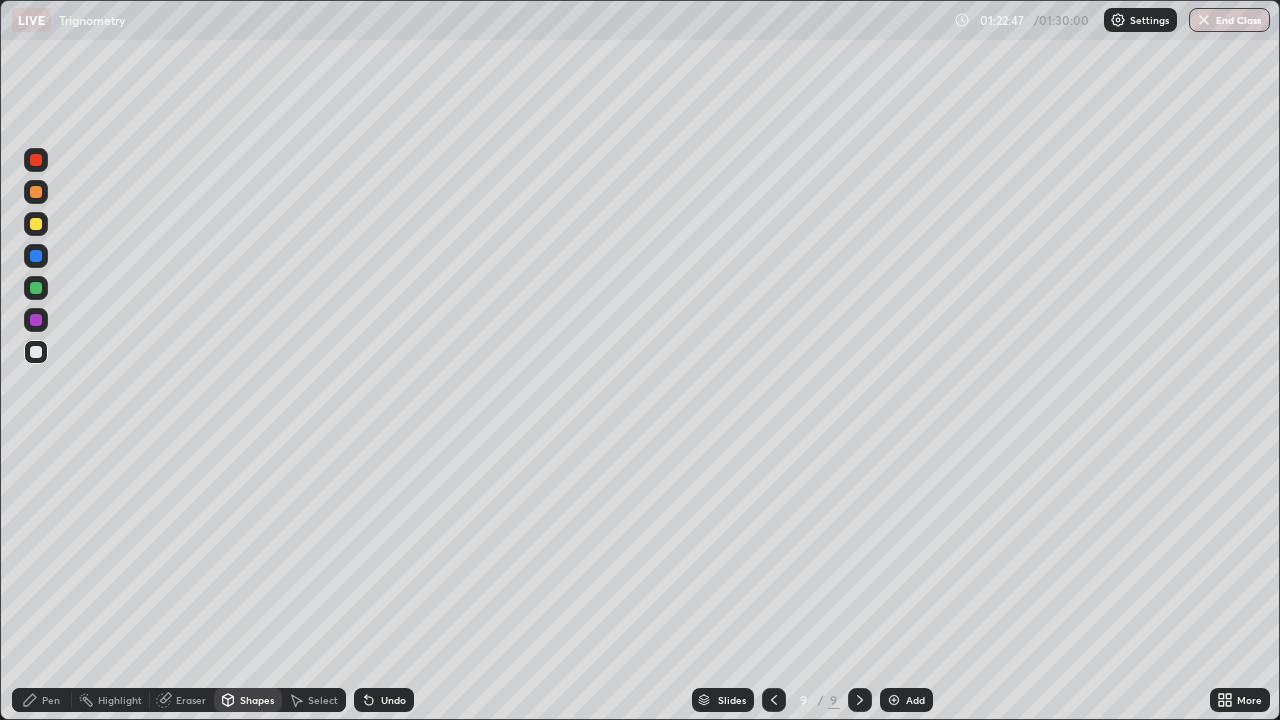 click on "Shapes" at bounding box center (257, 700) 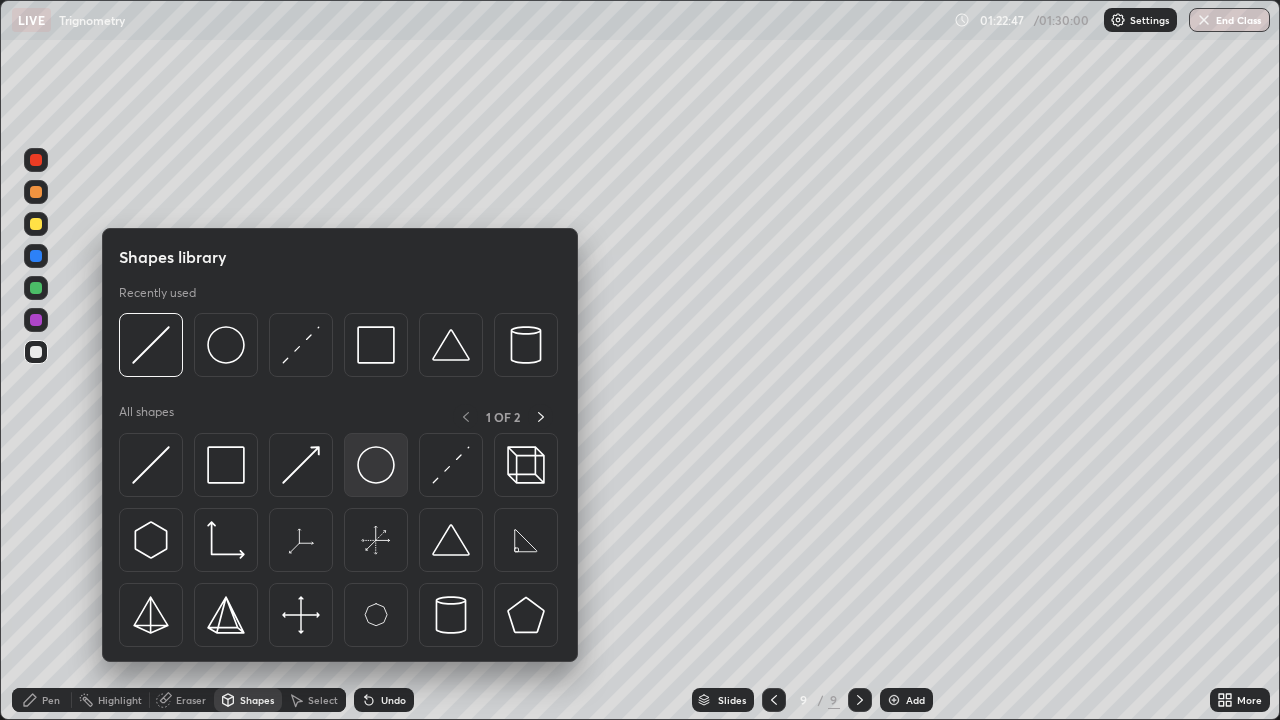 click at bounding box center (376, 465) 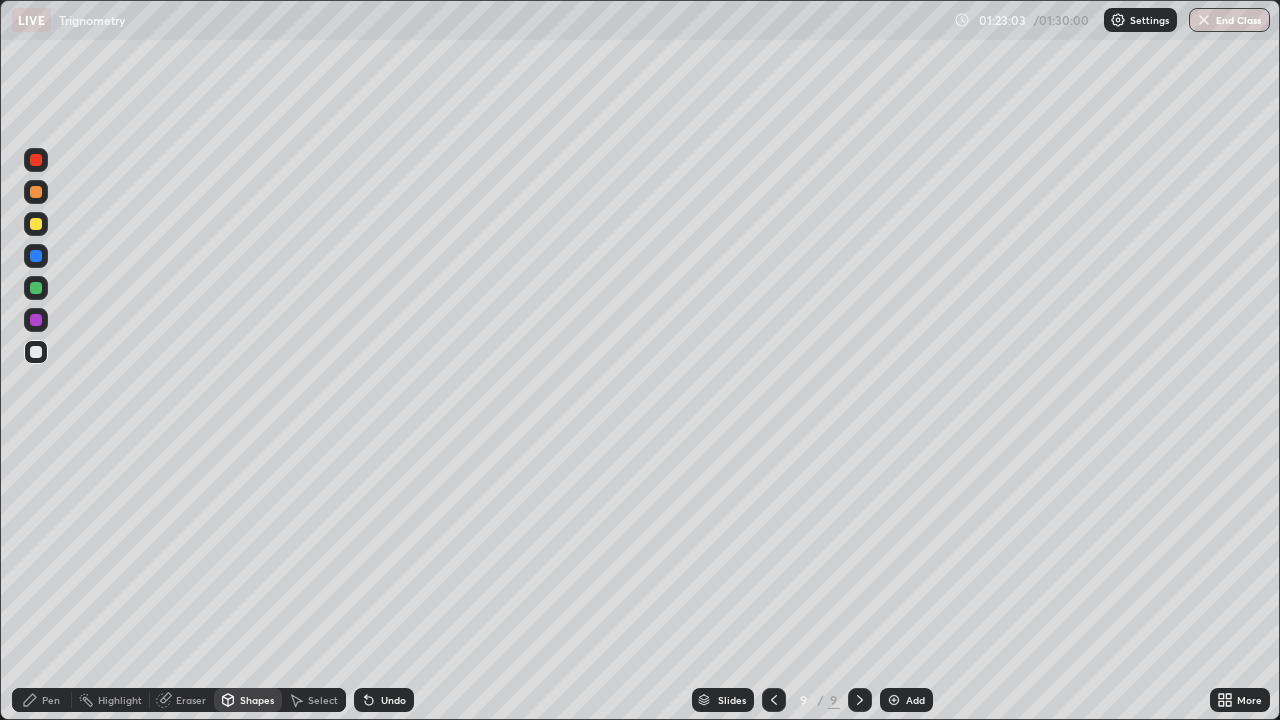 click at bounding box center (36, 224) 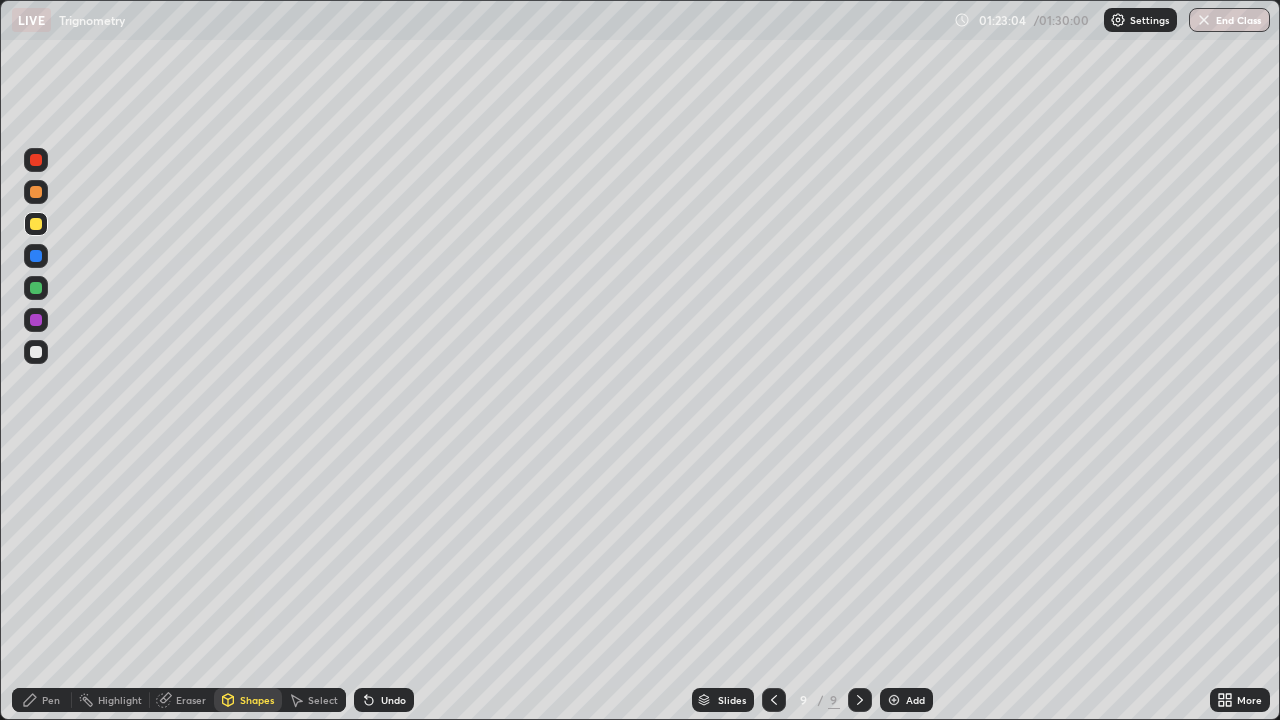 click on "Select" at bounding box center (323, 700) 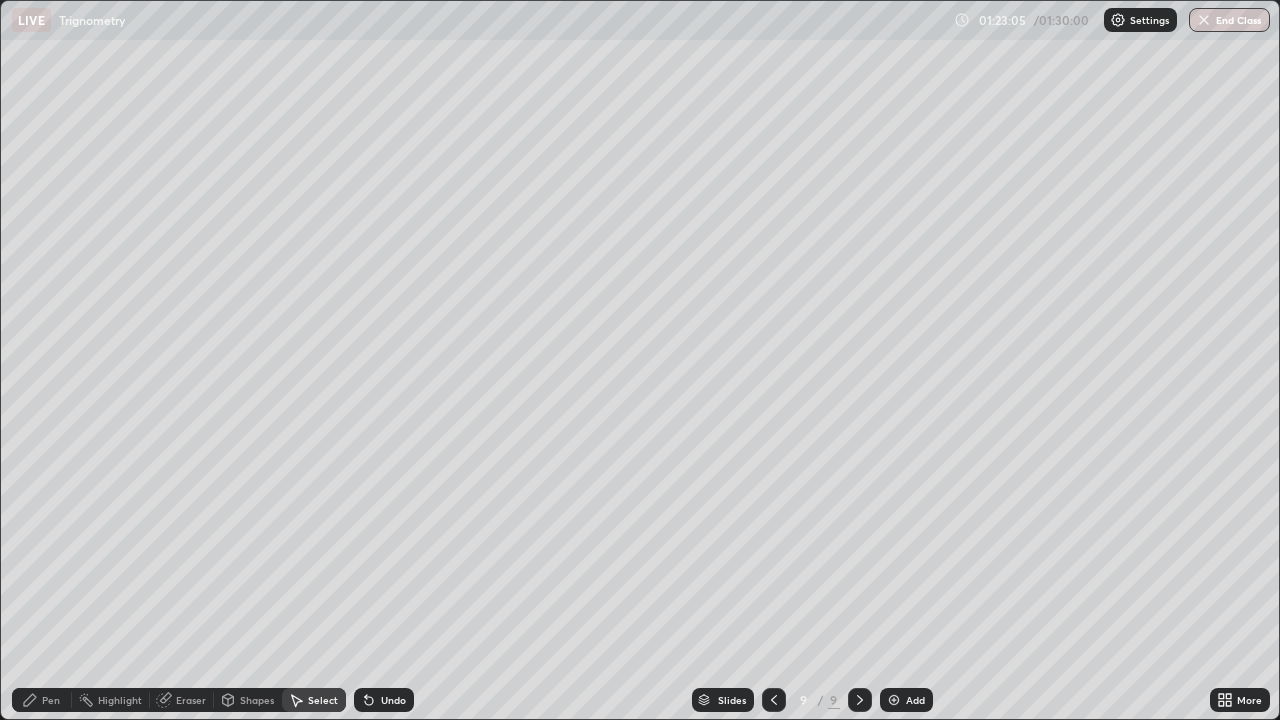 click on "Shapes" at bounding box center [248, 700] 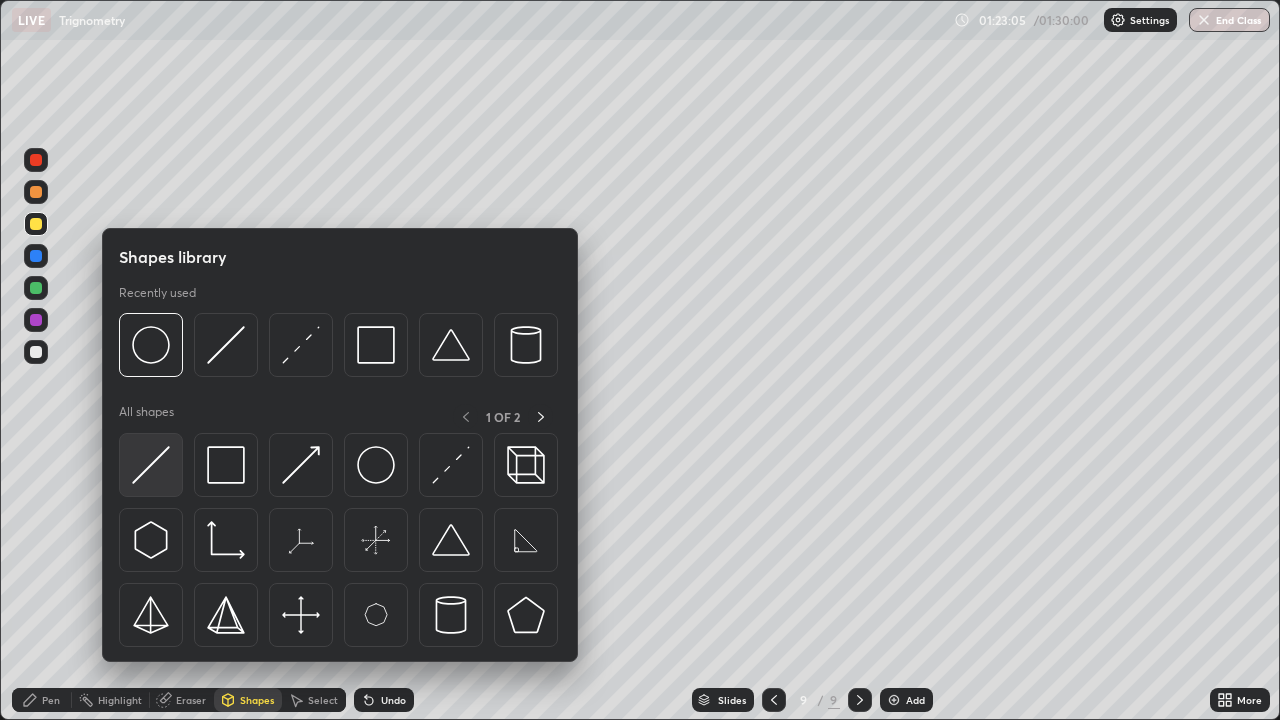 click at bounding box center [151, 465] 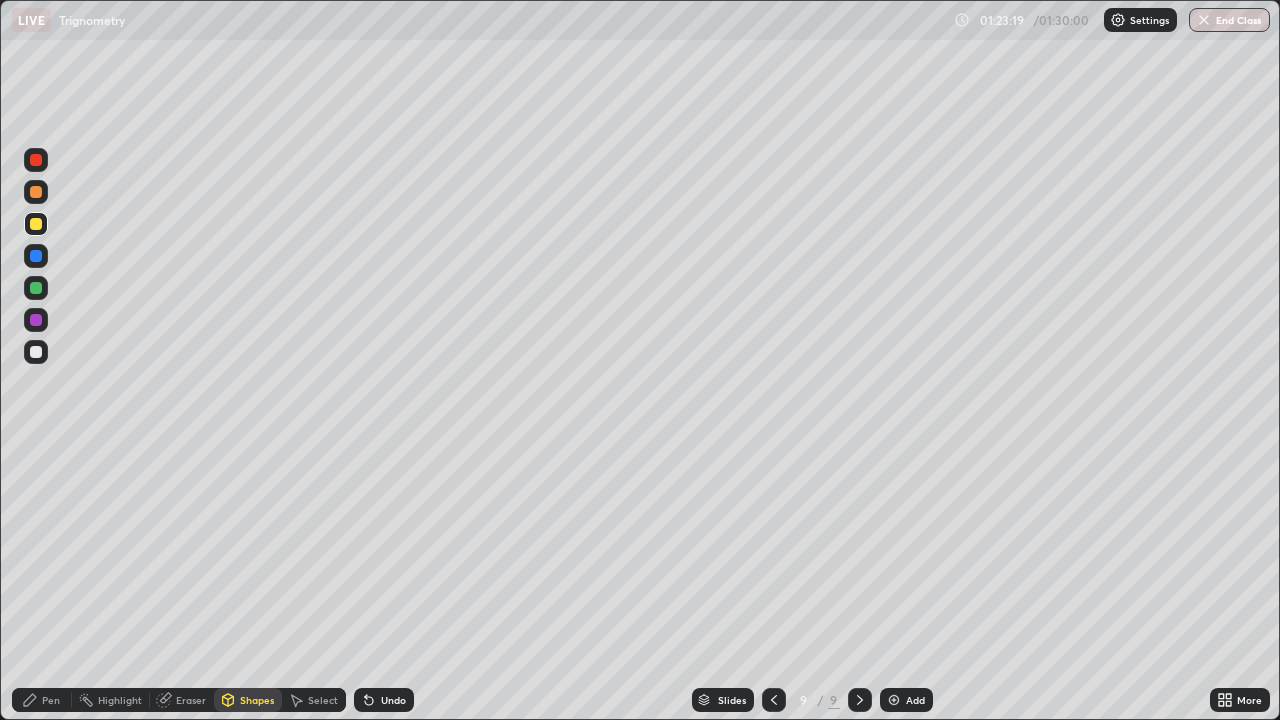 click on "Pen" at bounding box center (51, 700) 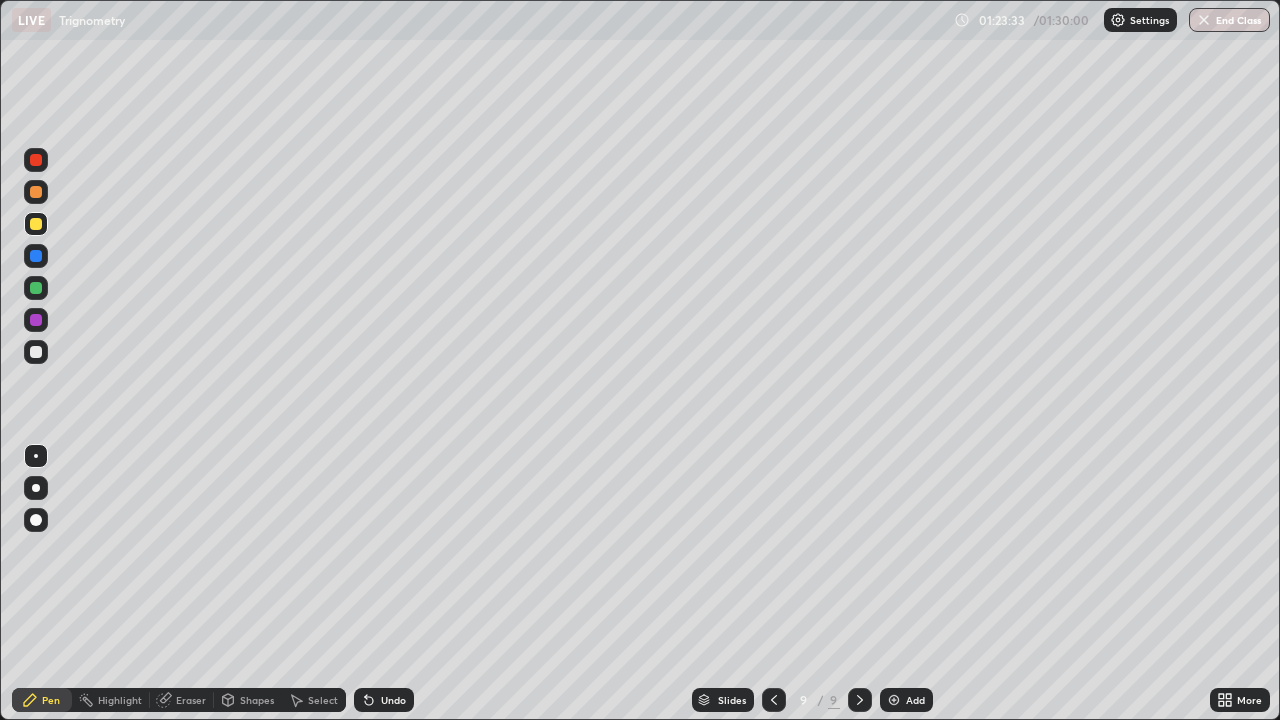 click at bounding box center (36, 224) 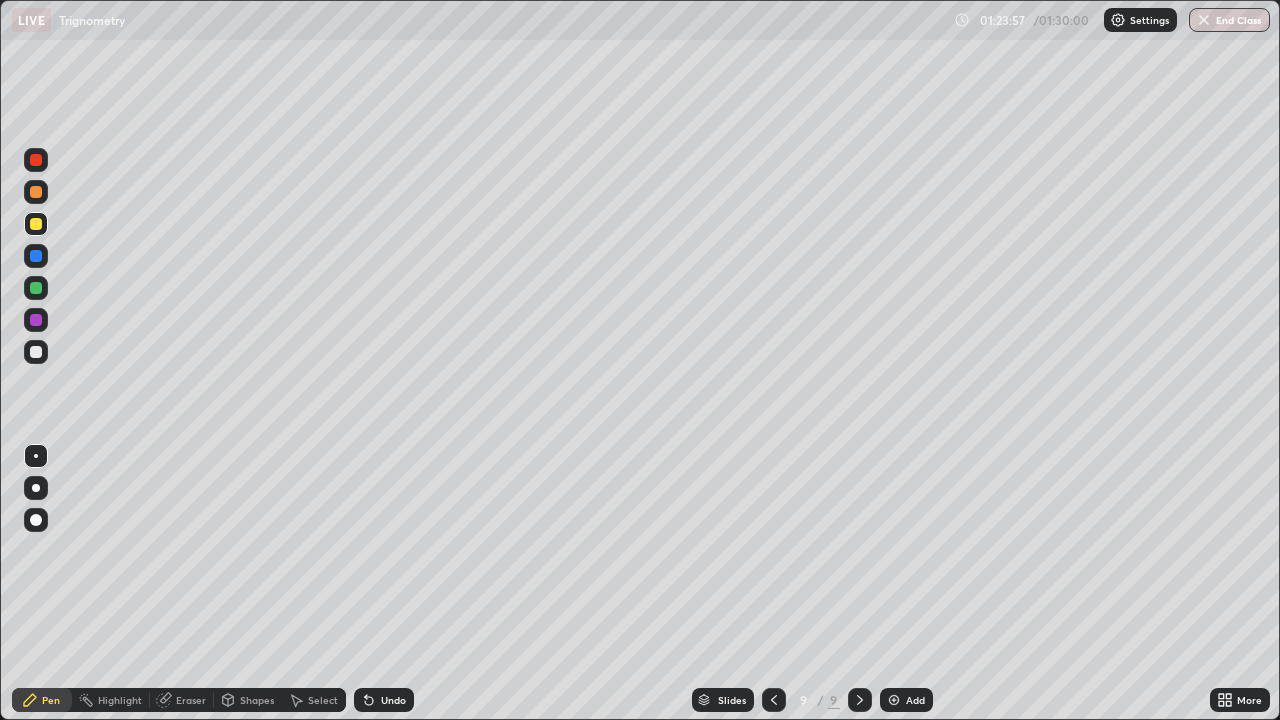 click at bounding box center (36, 288) 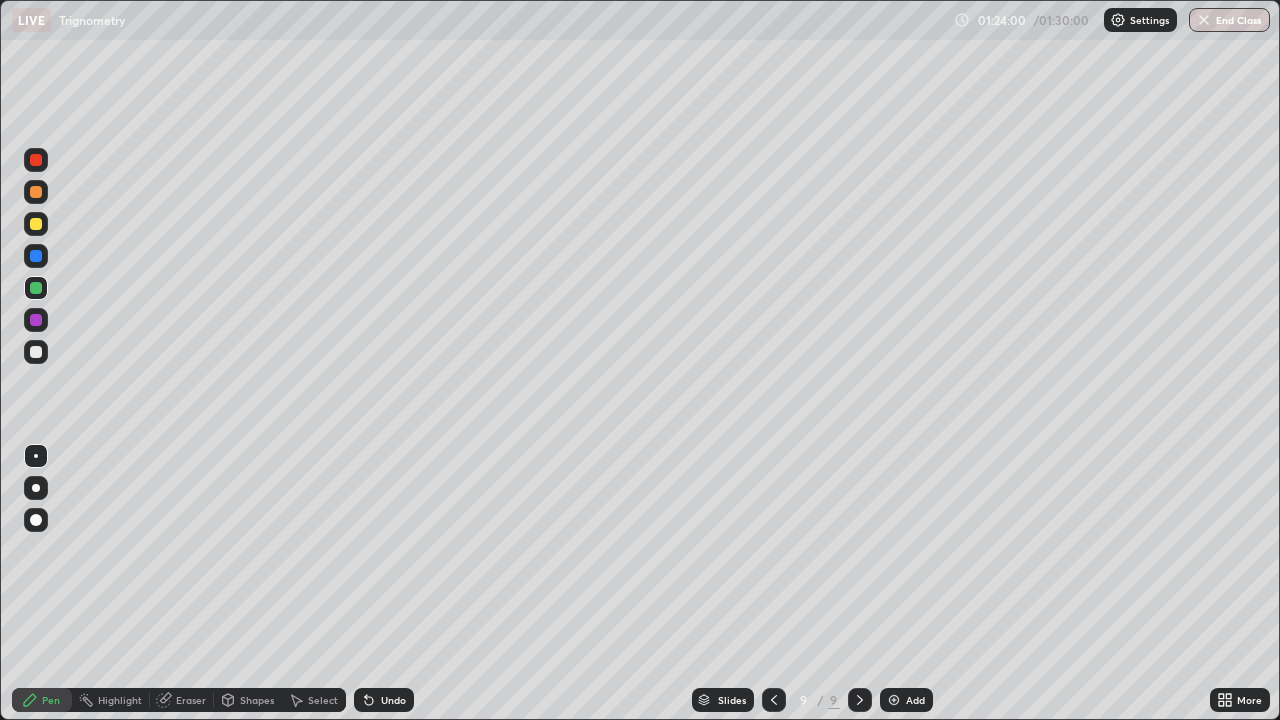 click on "Shapes" at bounding box center (257, 700) 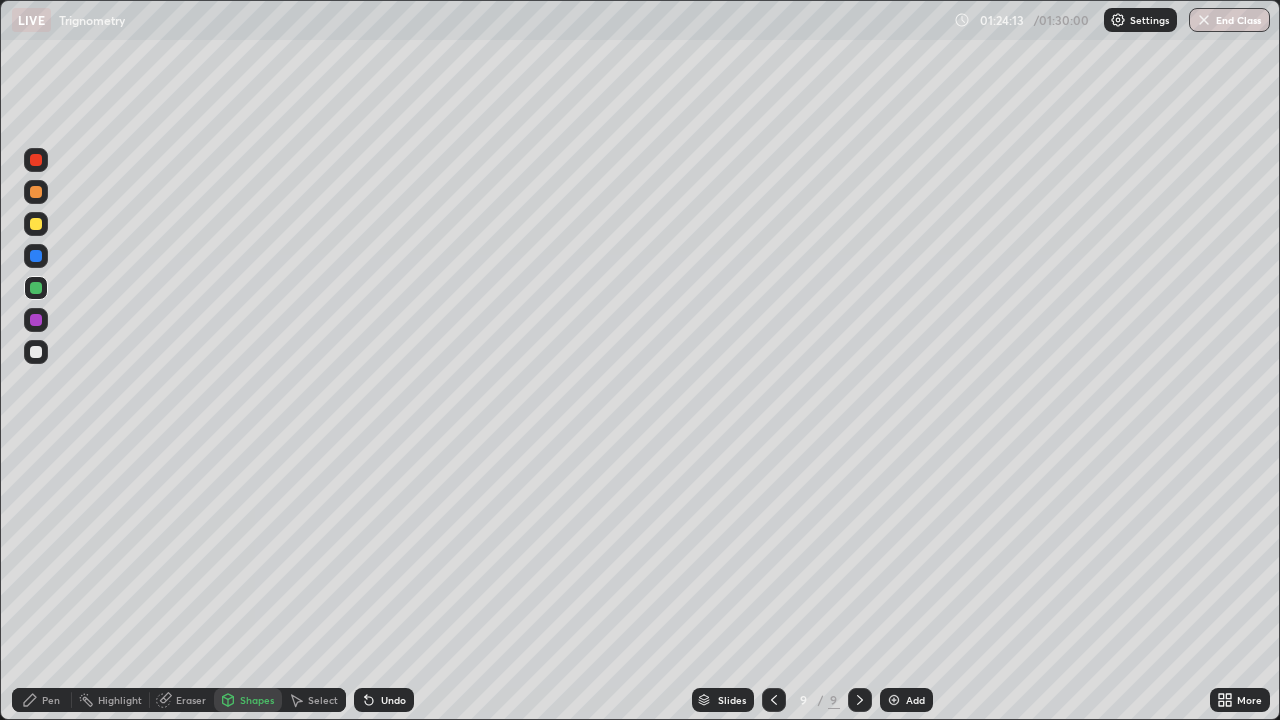 click on "Undo" at bounding box center [393, 700] 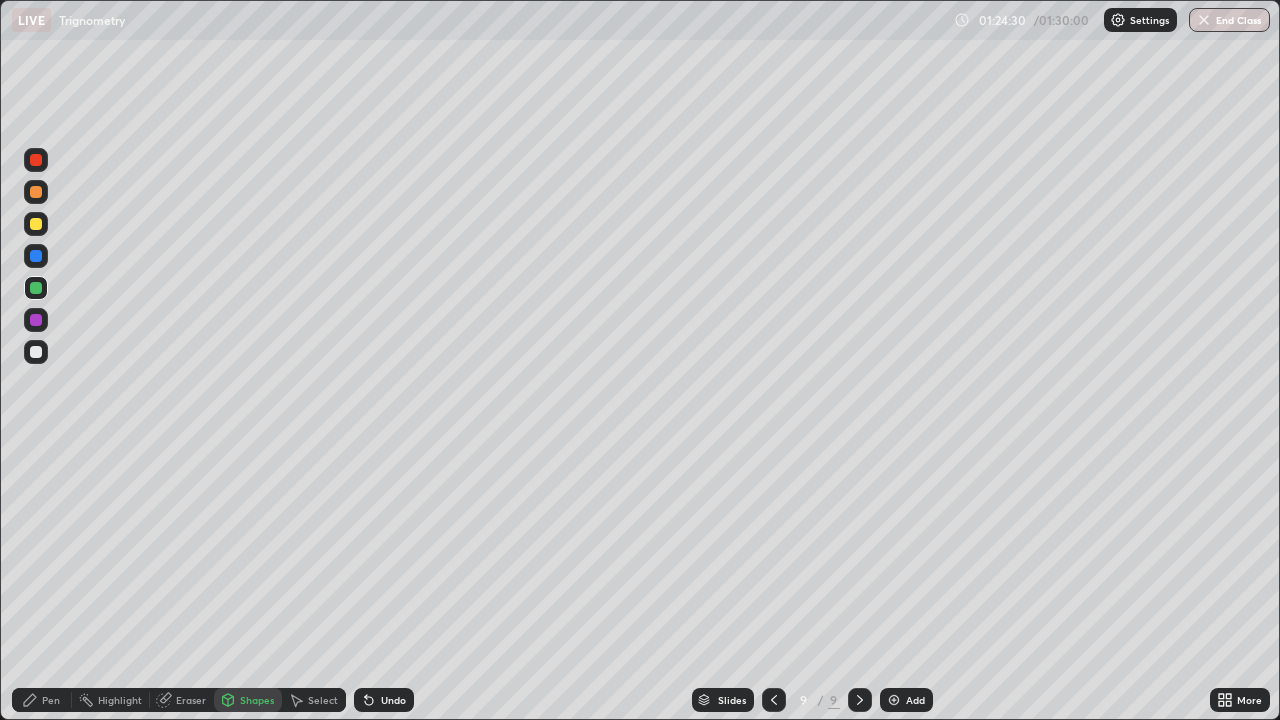 click 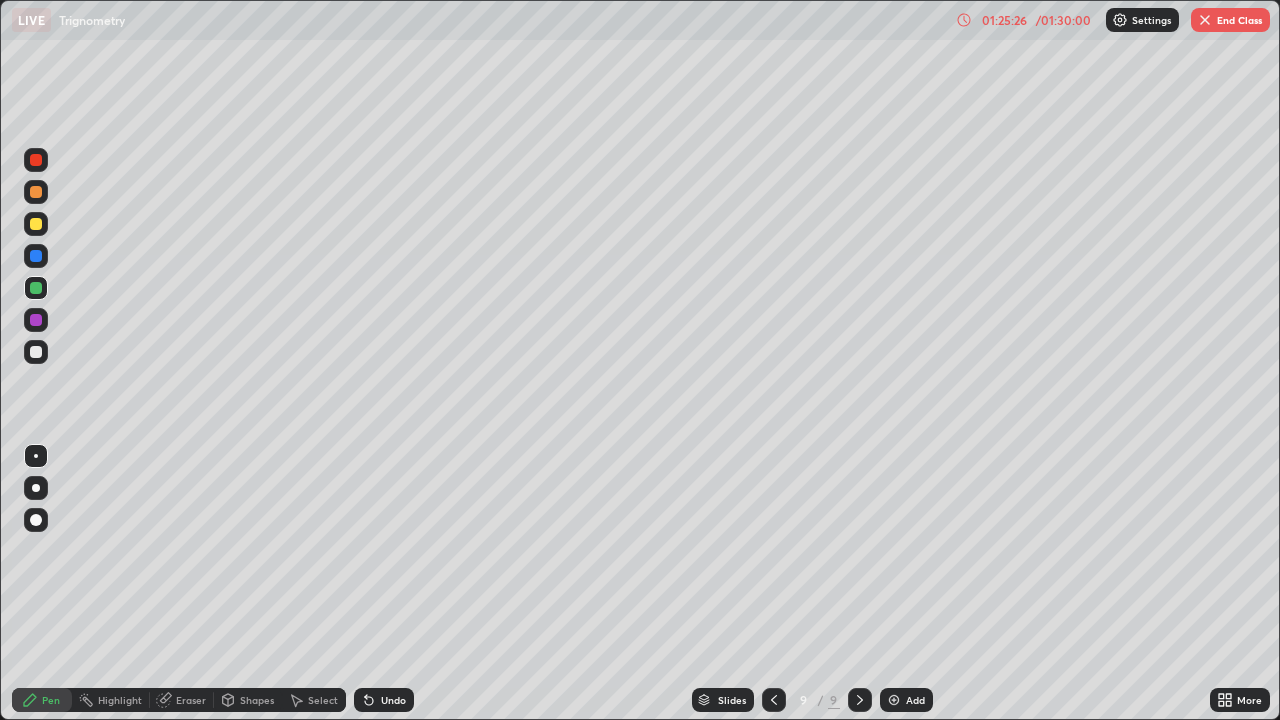 click on "Shapes" at bounding box center [257, 700] 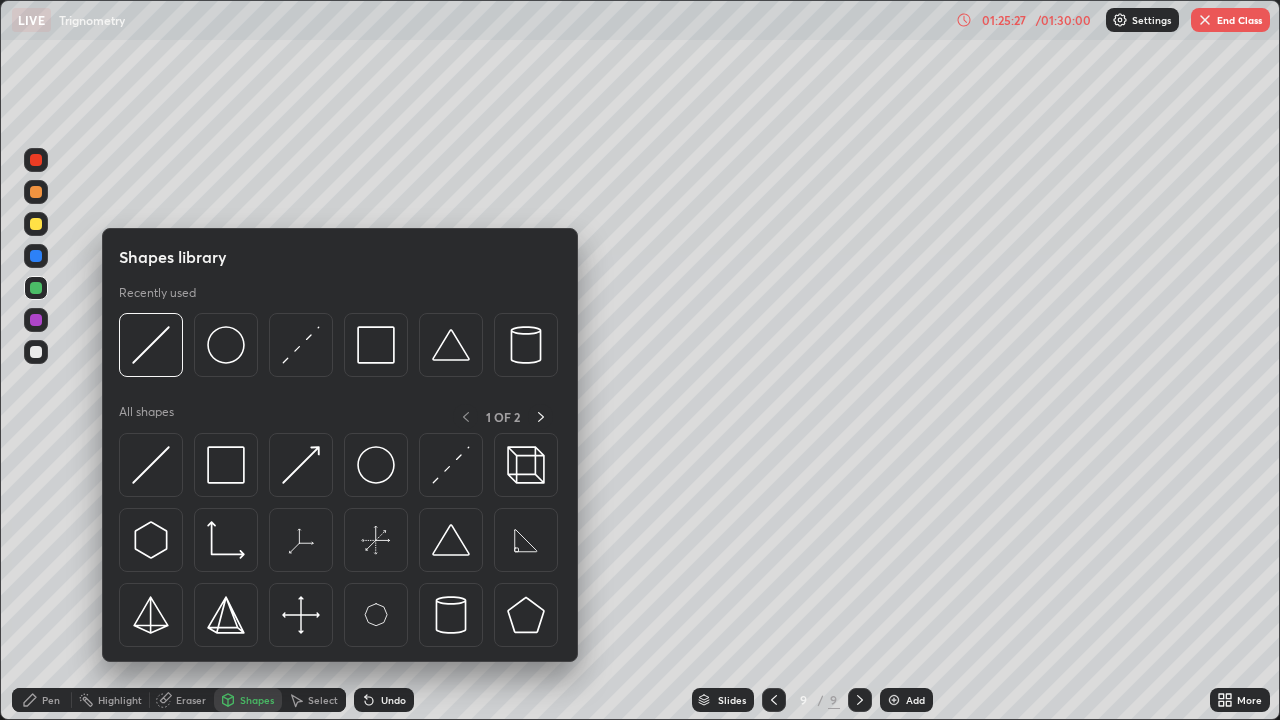 click at bounding box center (151, 465) 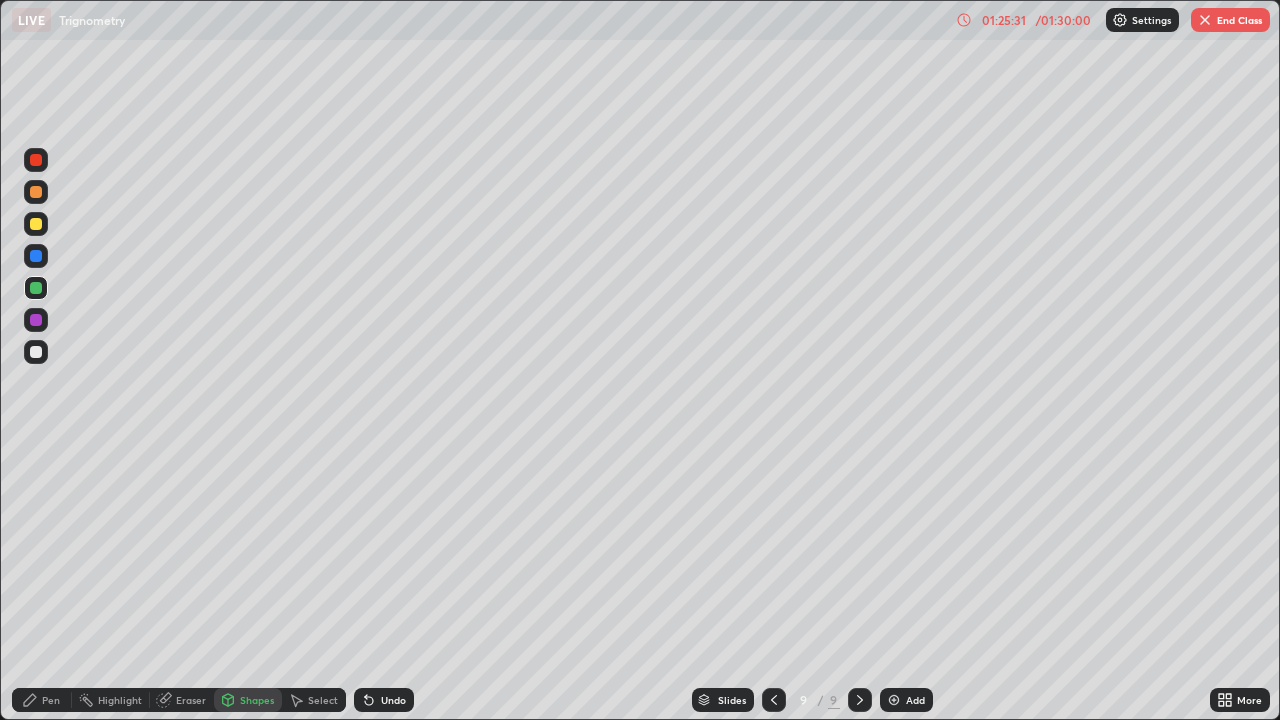 click on "Pen" at bounding box center [51, 700] 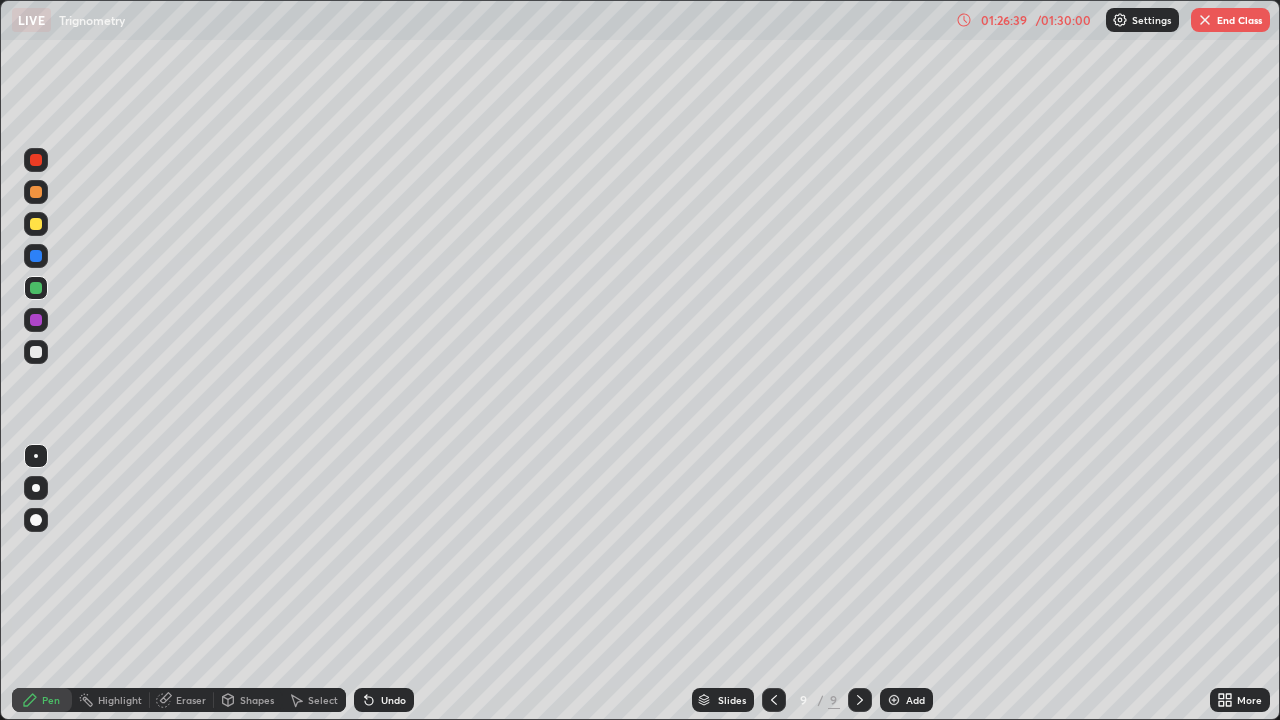 click at bounding box center [36, 320] 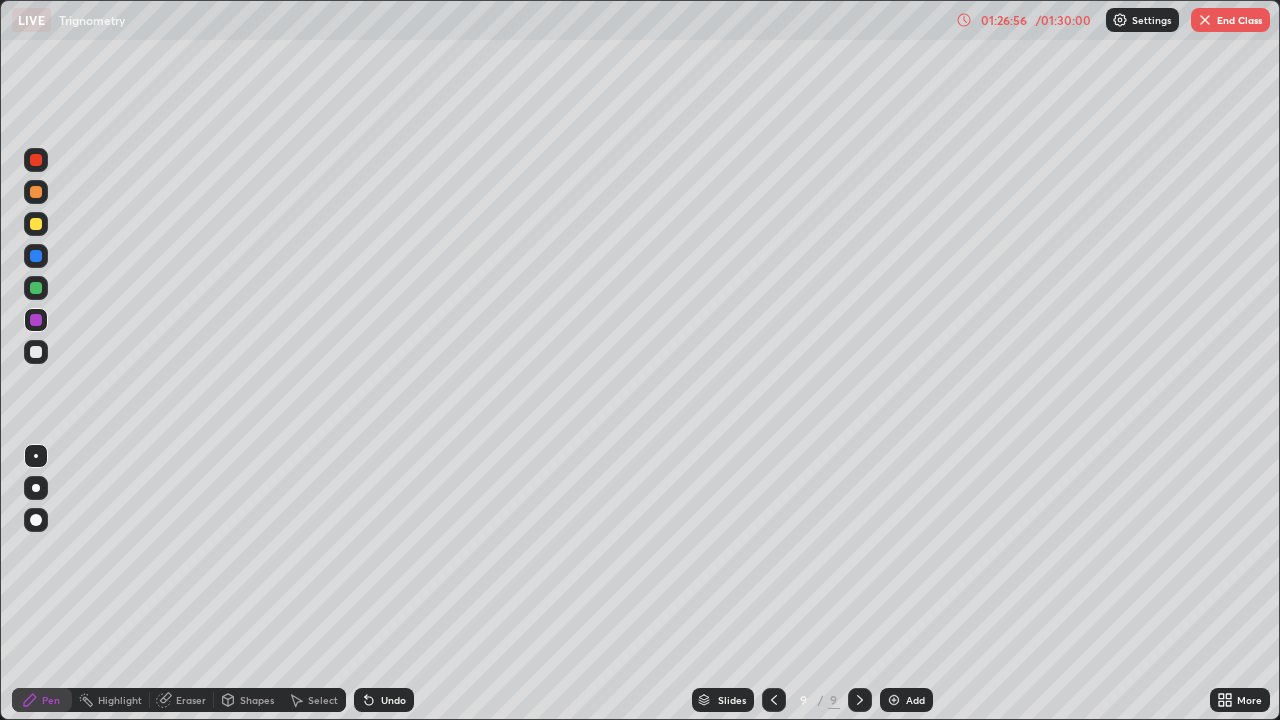 click on "Undo" at bounding box center (393, 700) 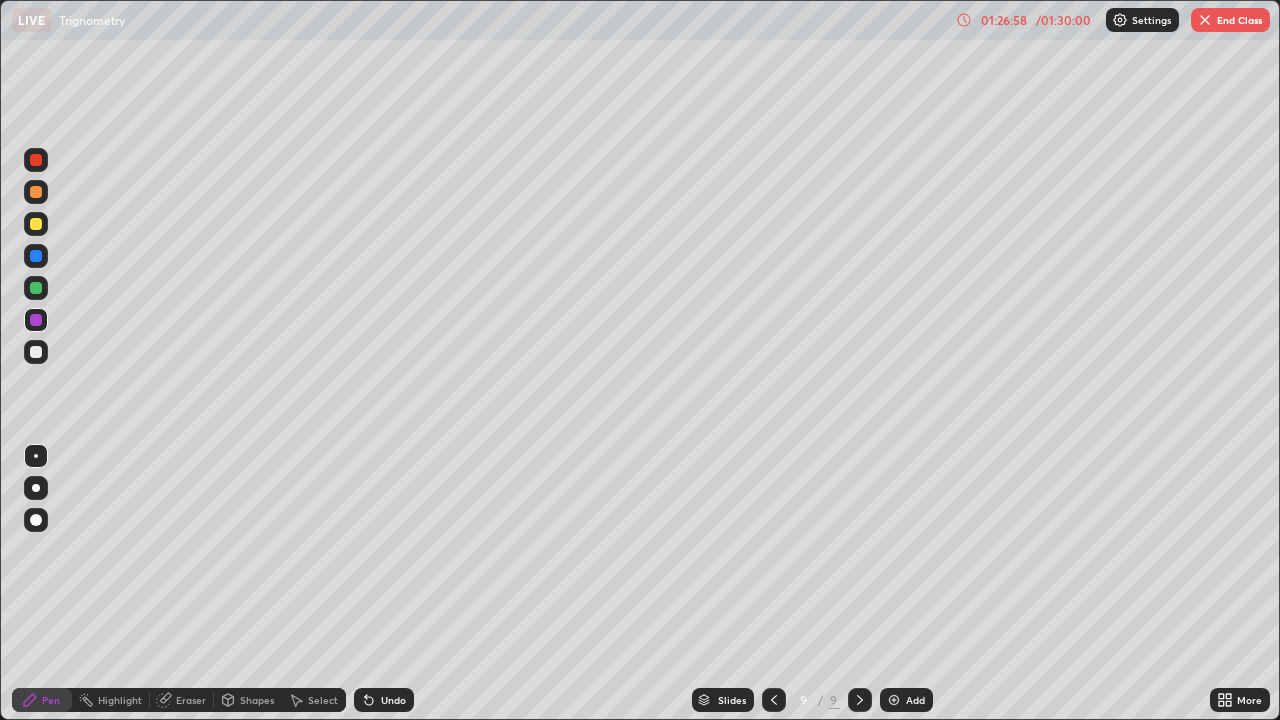 click on "Shapes" at bounding box center (248, 700) 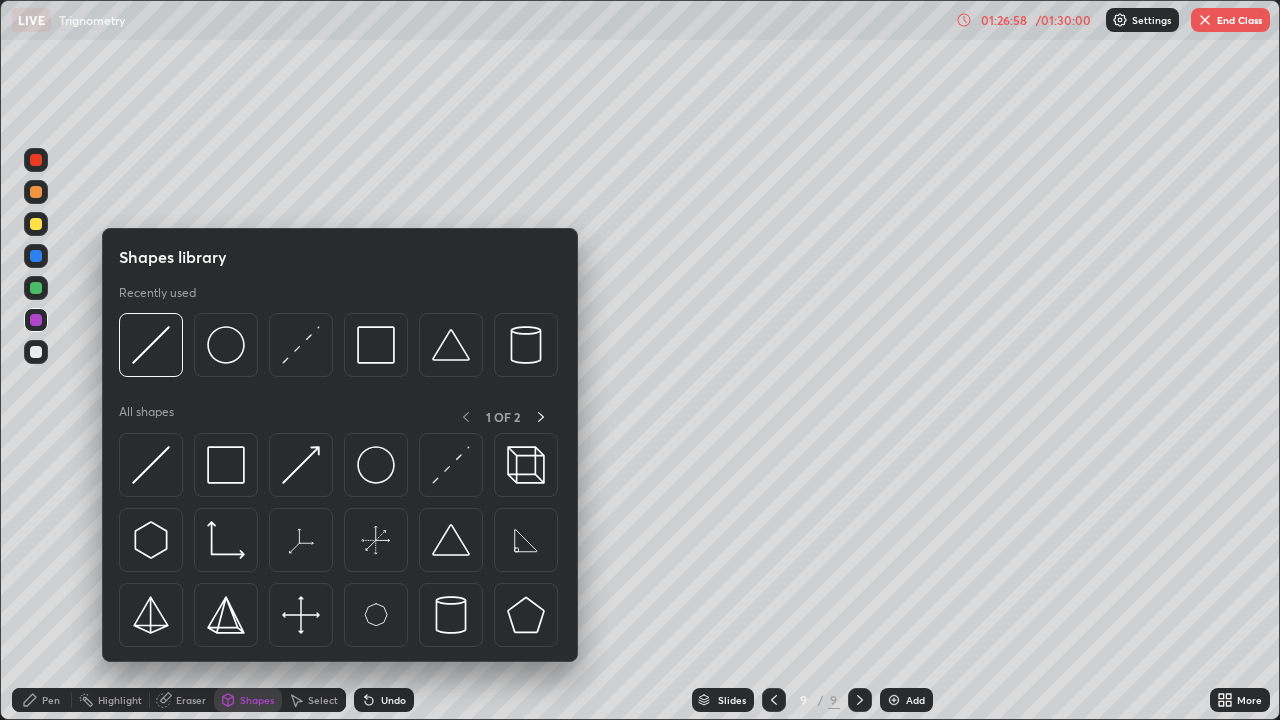 click on "Shapes" at bounding box center [257, 700] 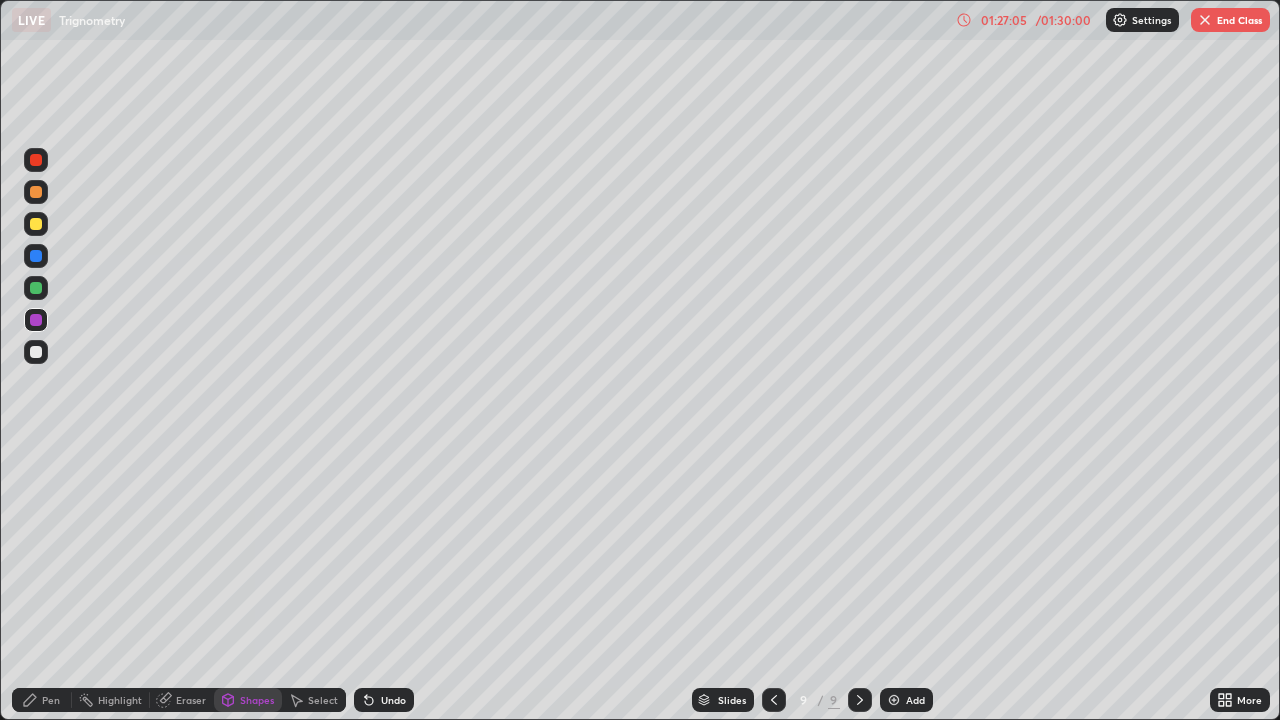 click on "Pen" at bounding box center (51, 700) 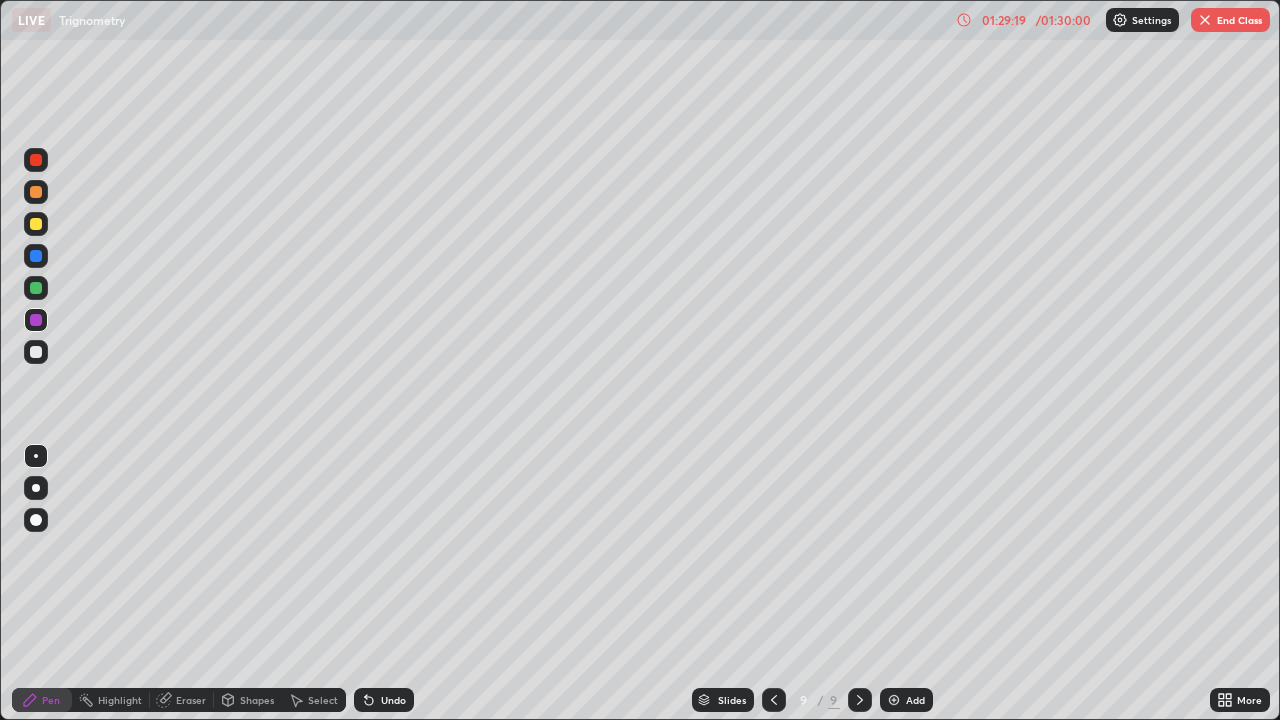 click on "More" at bounding box center (1240, 700) 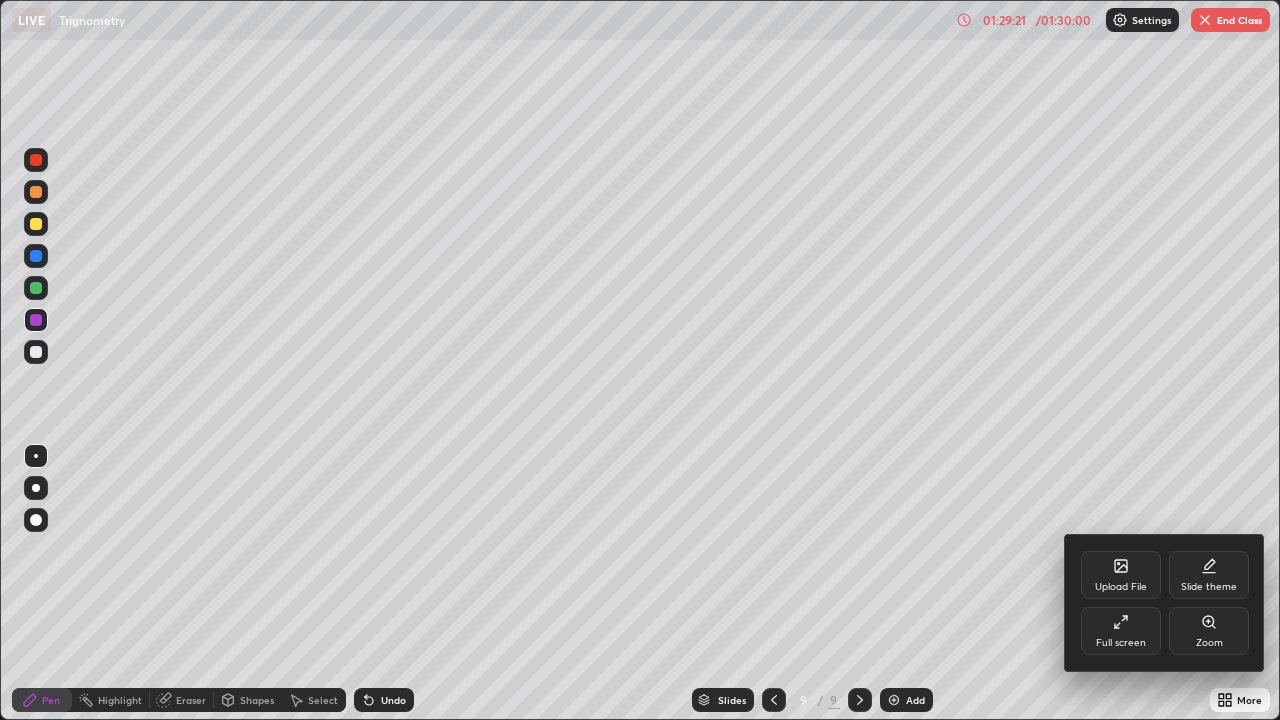 click 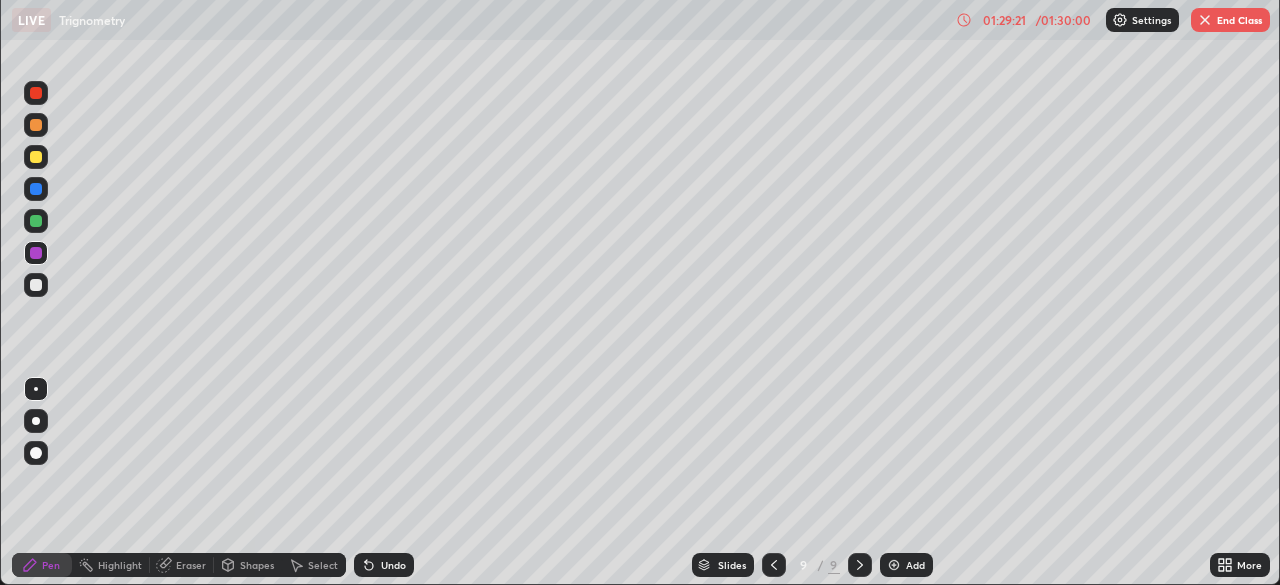scroll, scrollTop: 585, scrollLeft: 1280, axis: both 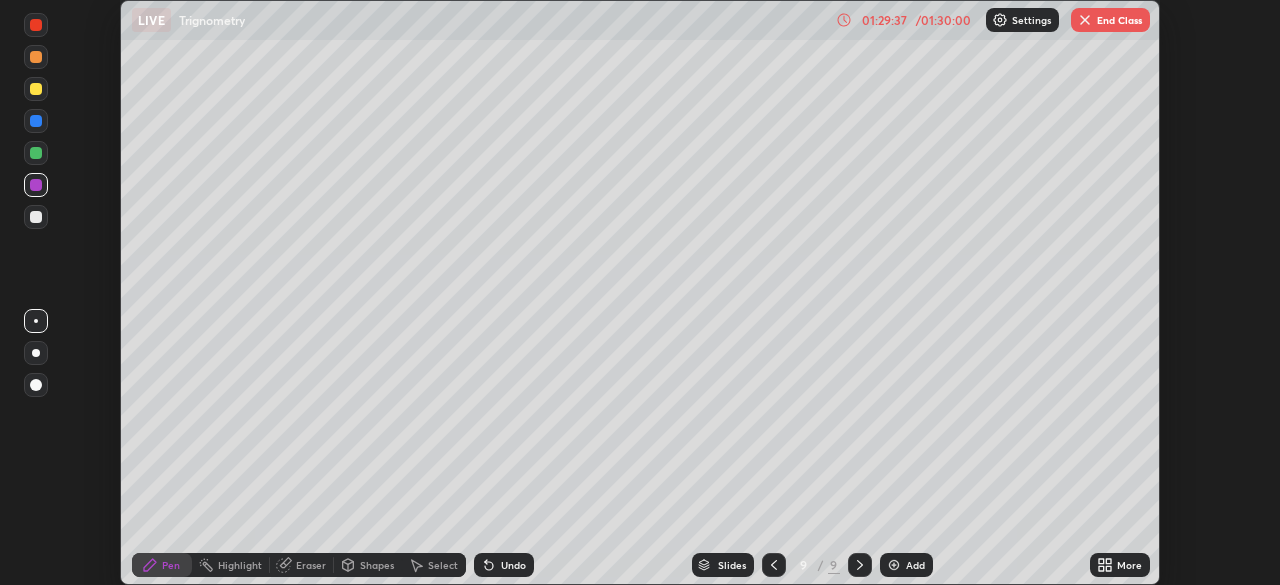 click on "End Class" at bounding box center [1110, 20] 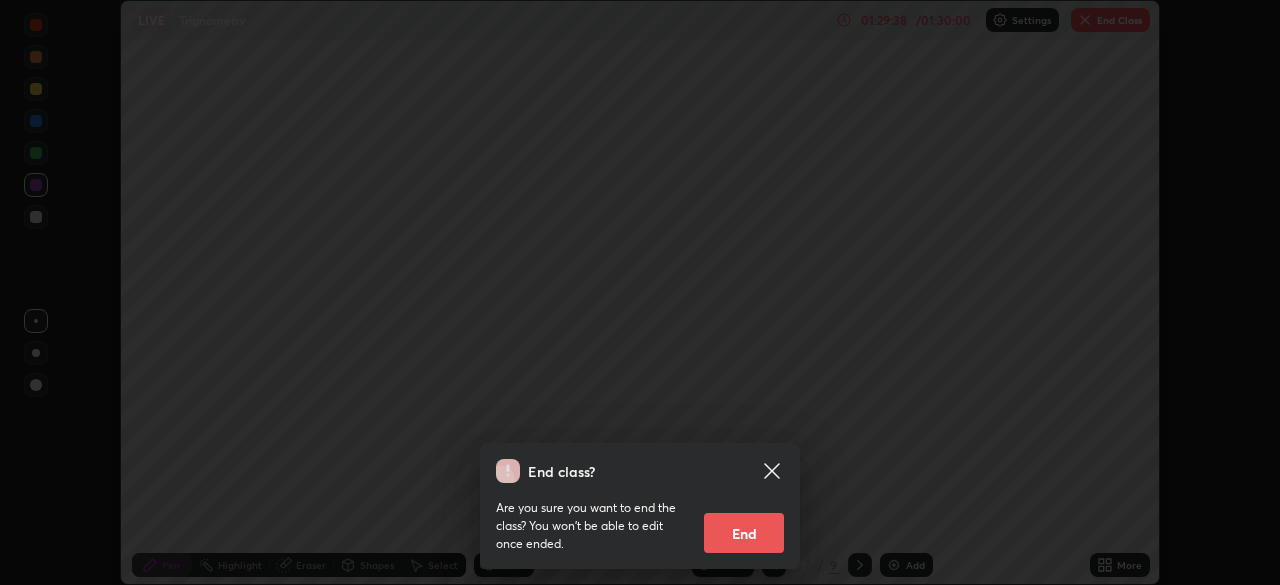 click on "End" at bounding box center [744, 533] 